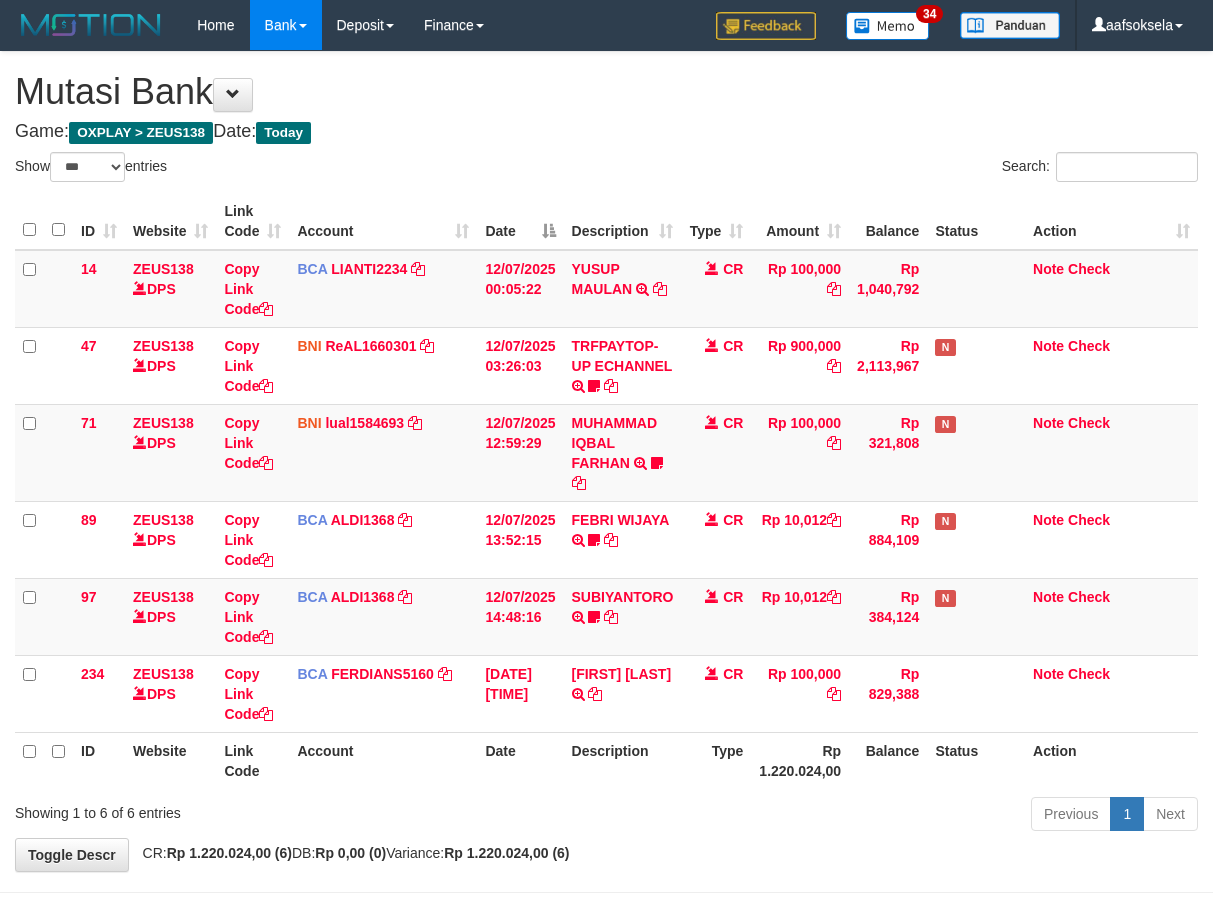 select on "***" 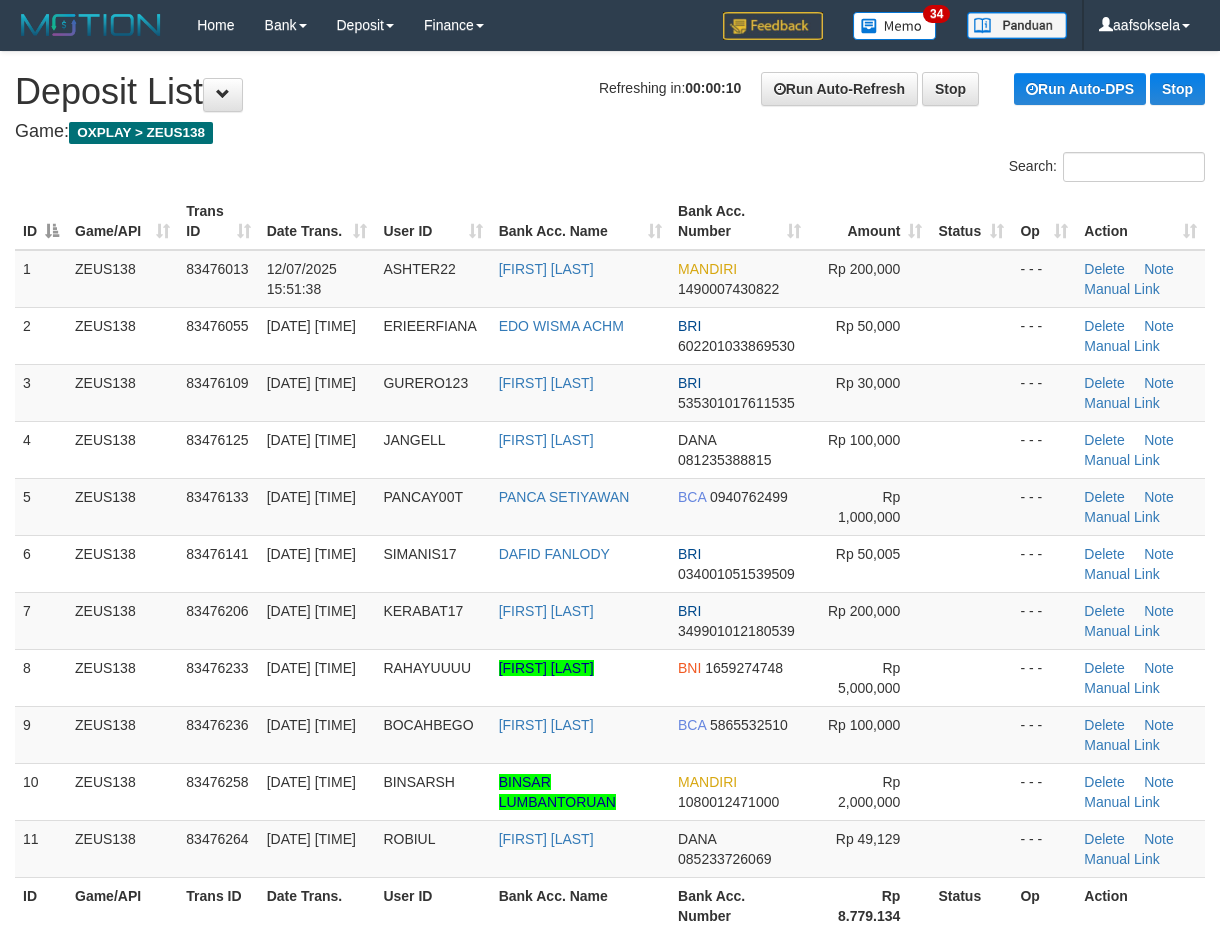 scroll, scrollTop: 0, scrollLeft: 0, axis: both 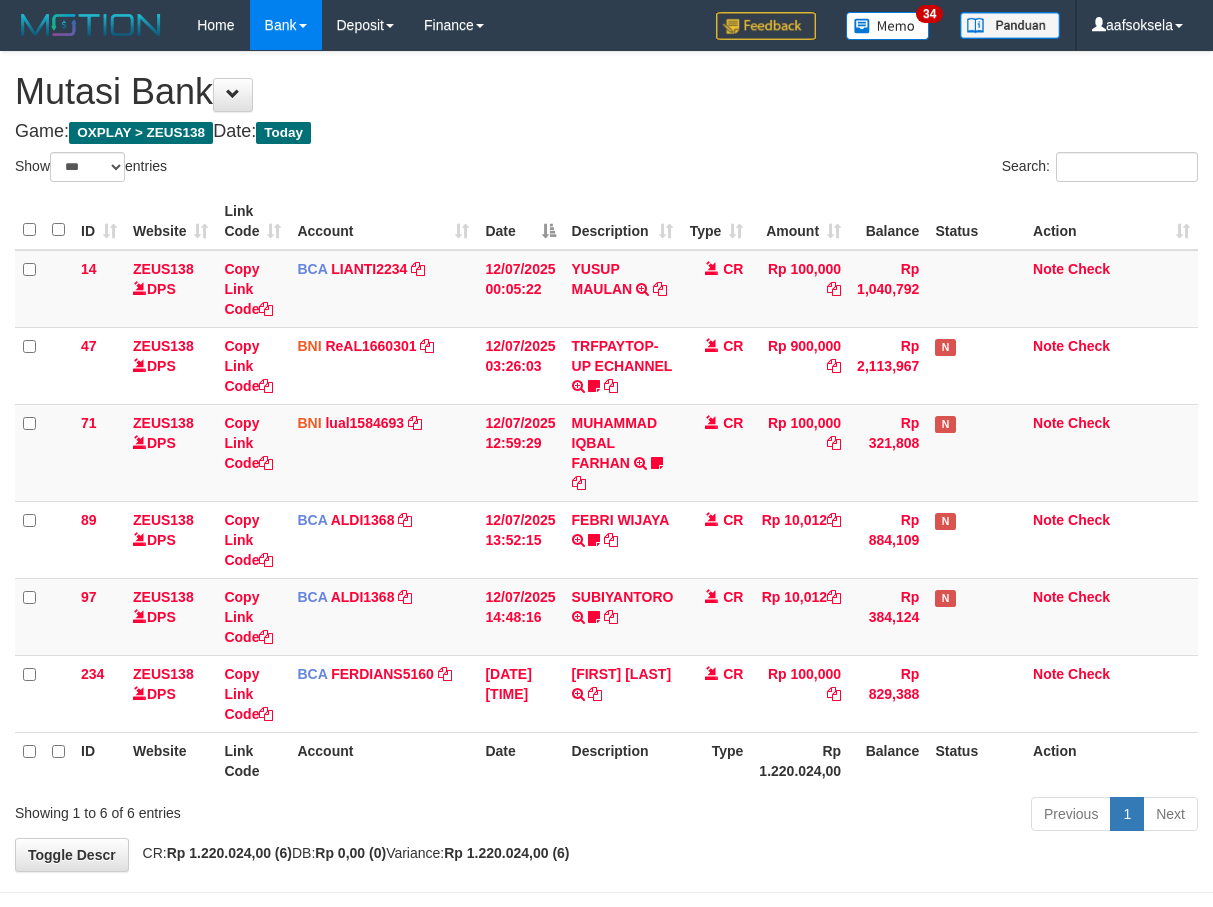select on "***" 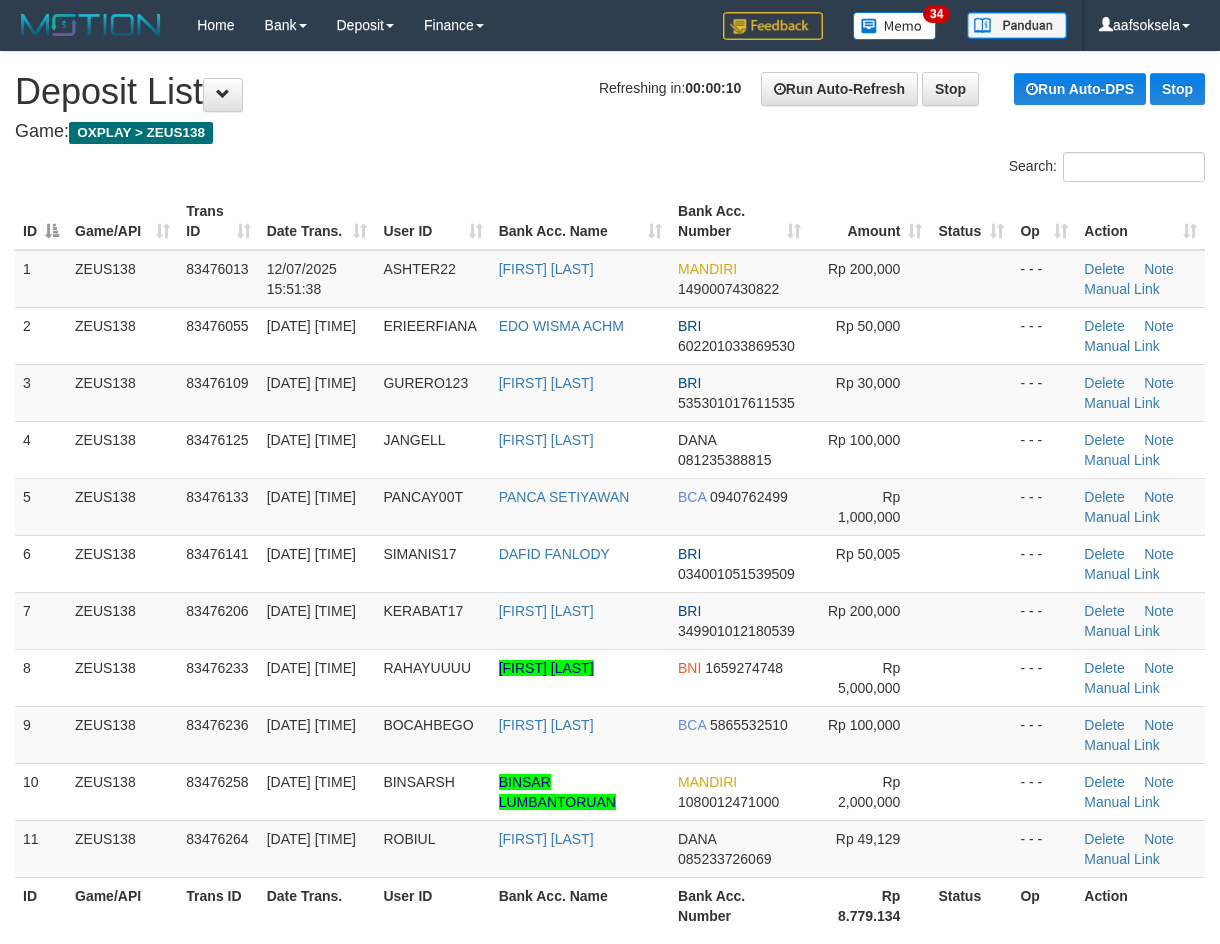 scroll, scrollTop: 0, scrollLeft: 0, axis: both 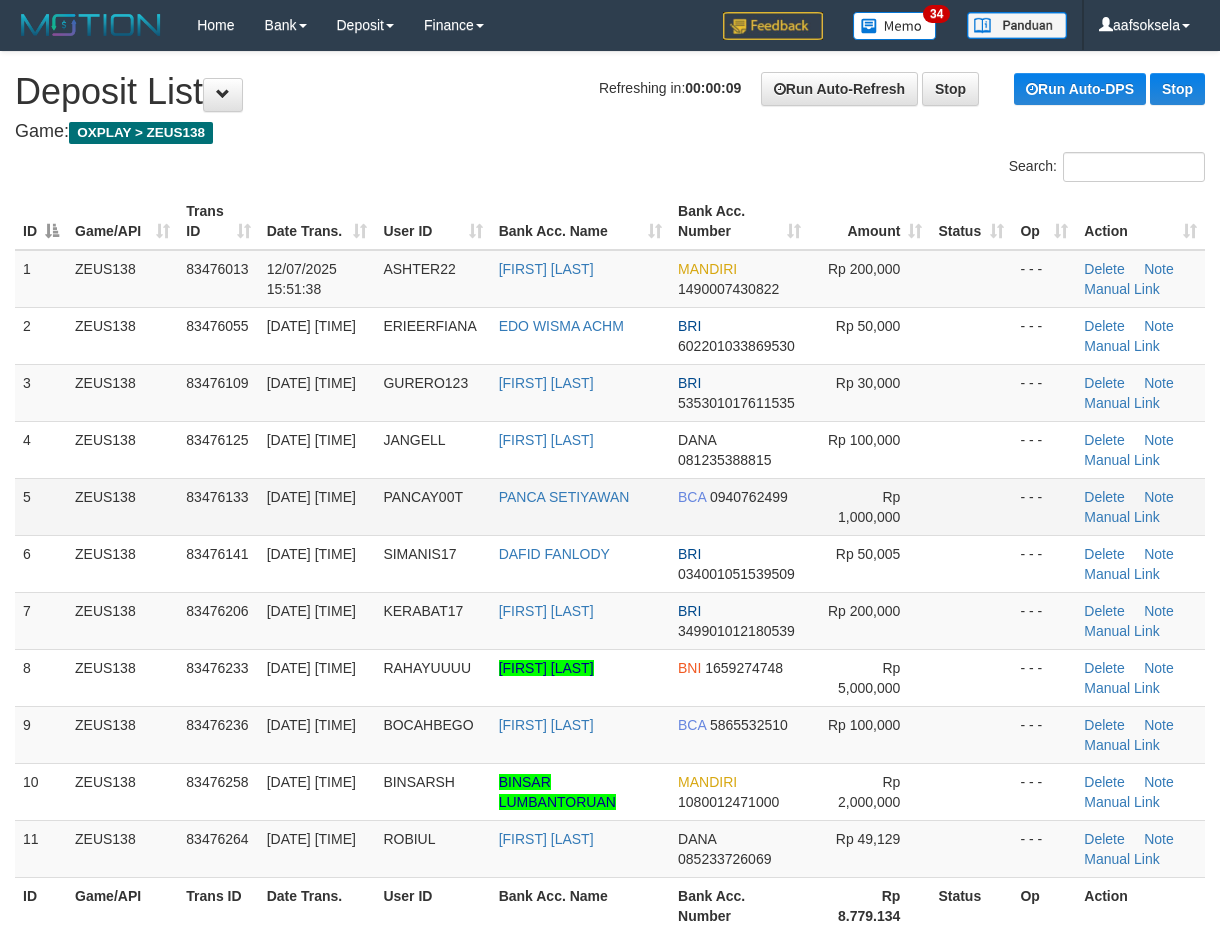 click on "83476133" at bounding box center (218, 506) 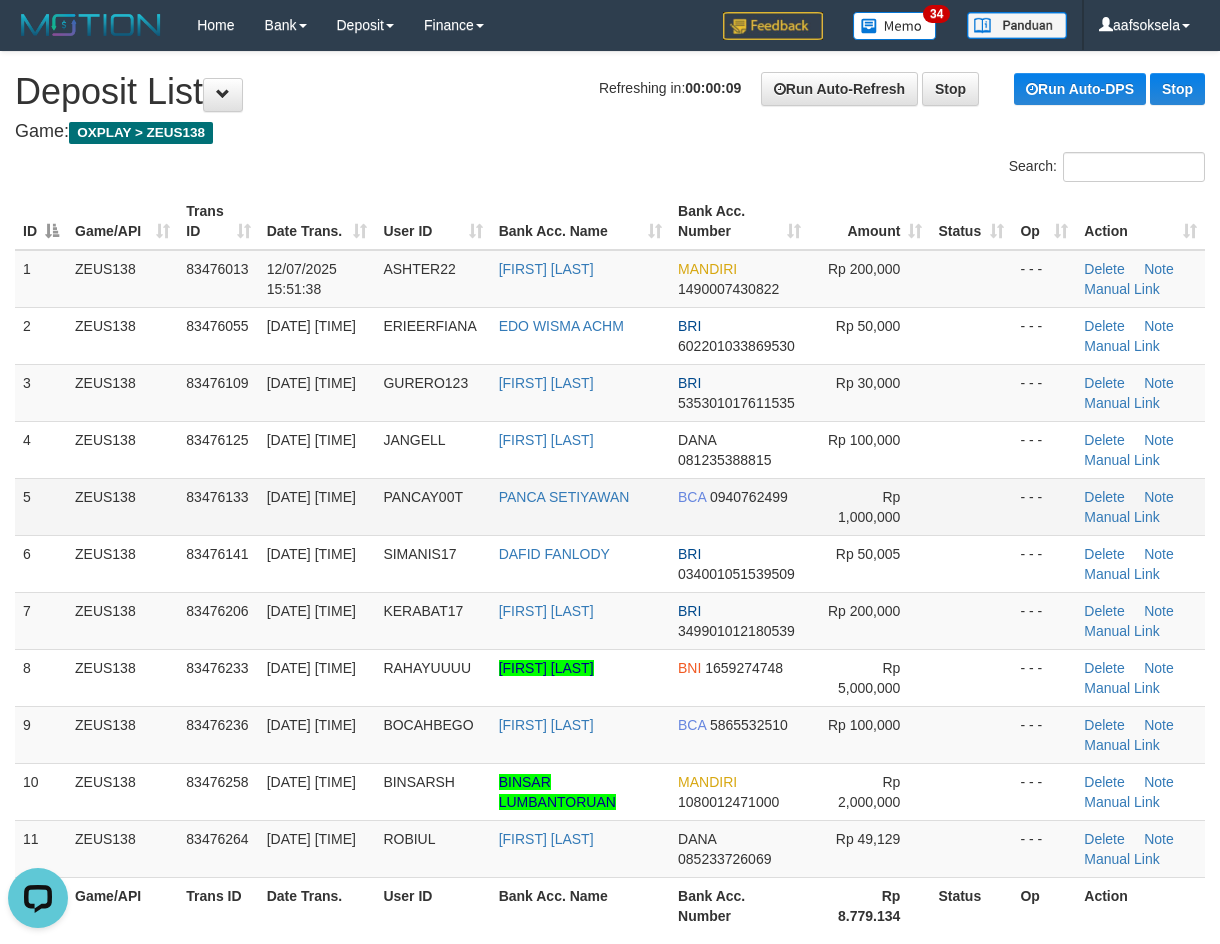 scroll, scrollTop: 0, scrollLeft: 0, axis: both 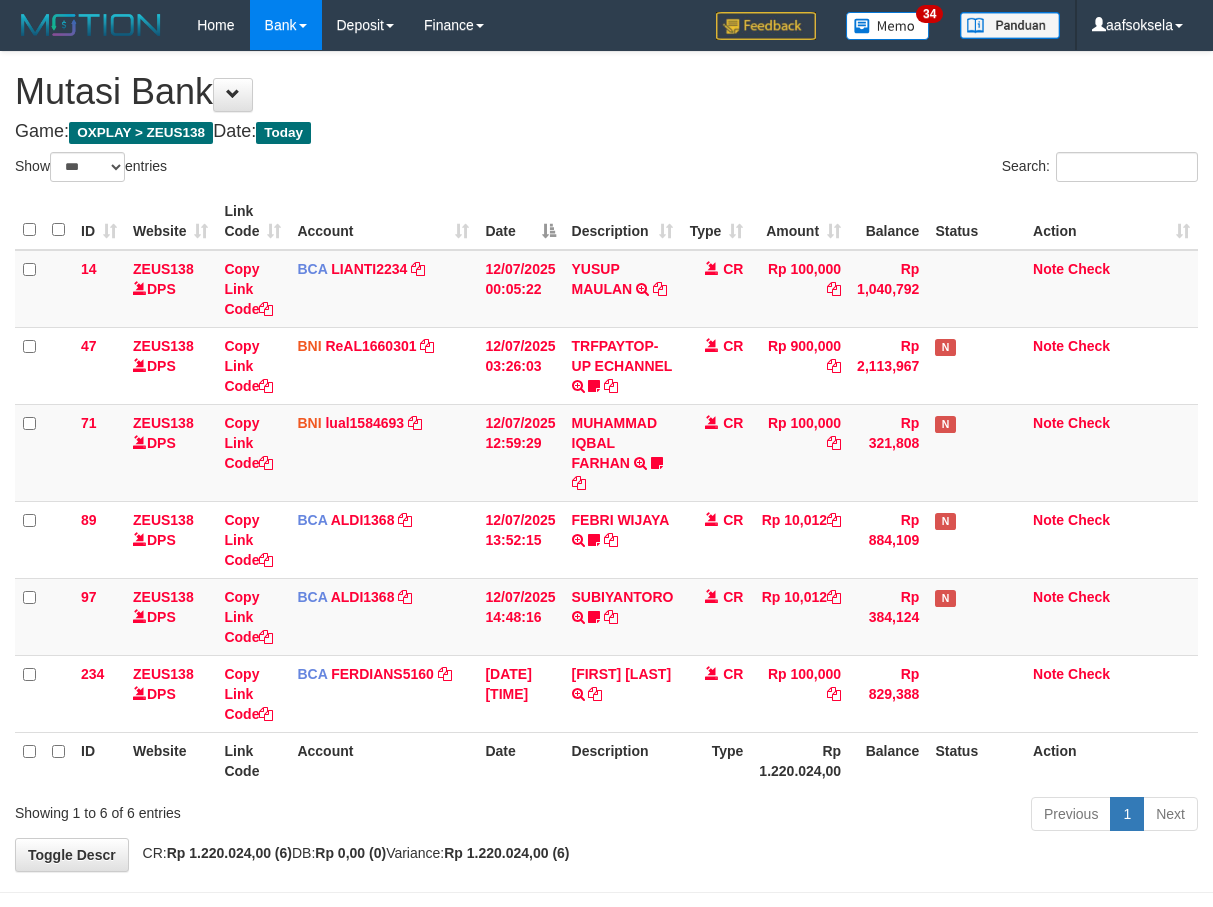 select on "***" 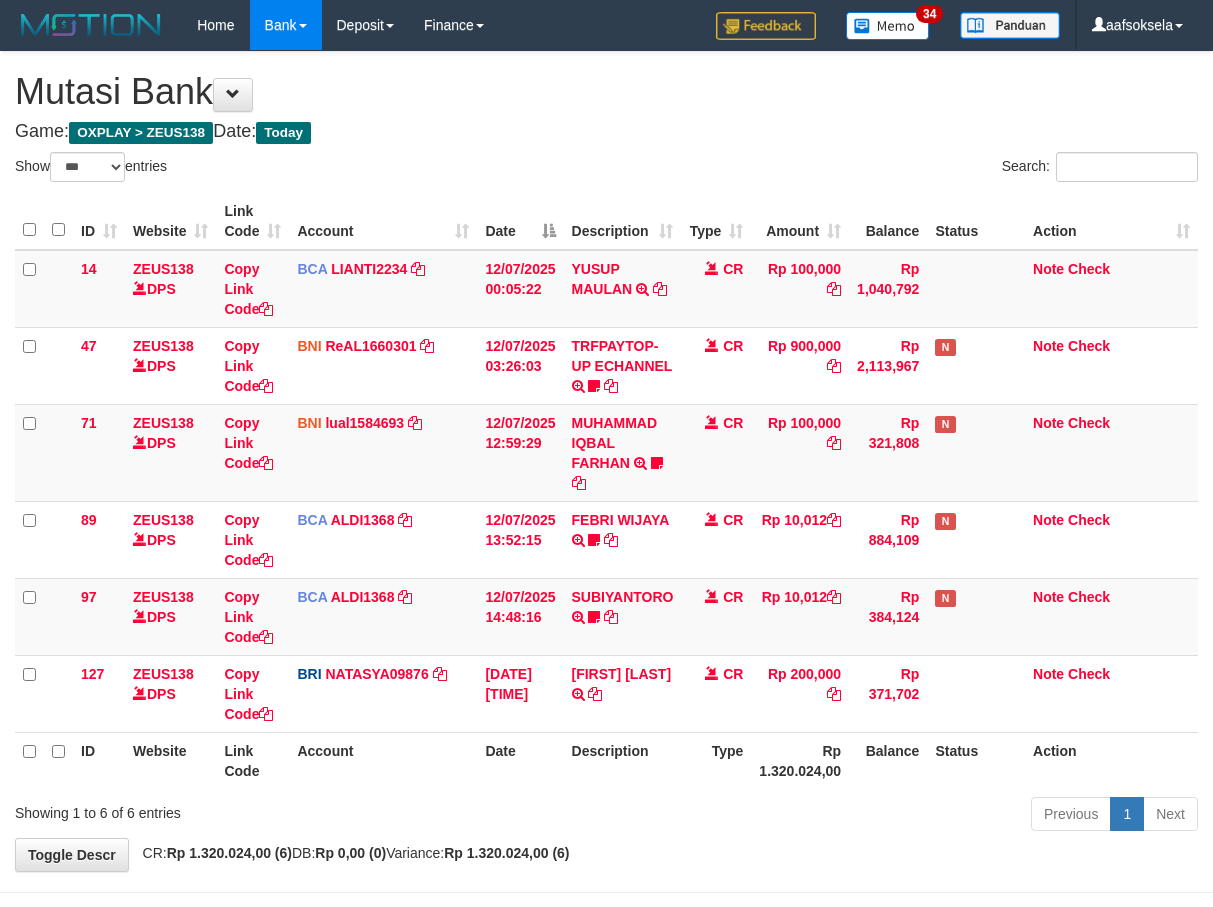 select on "***" 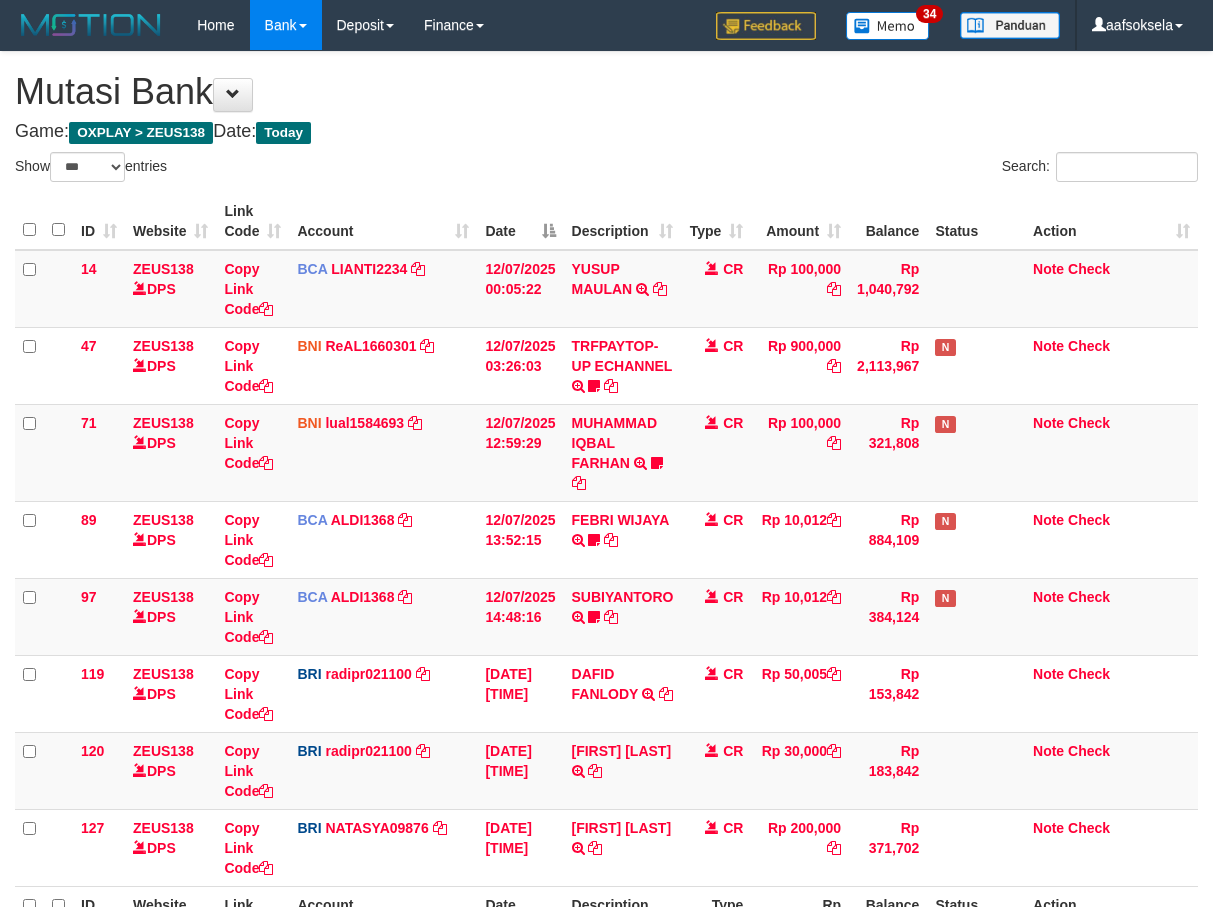 select on "***" 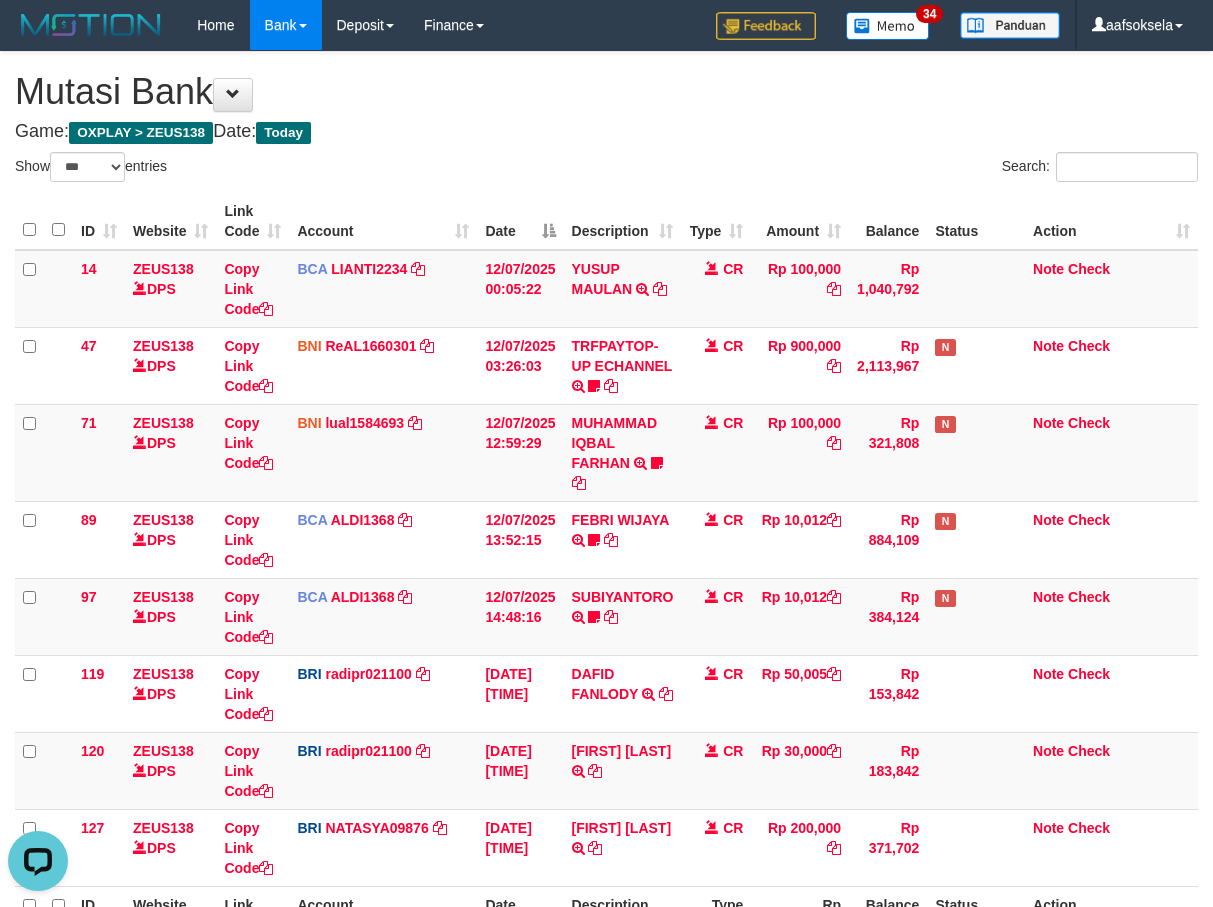 scroll, scrollTop: 0, scrollLeft: 0, axis: both 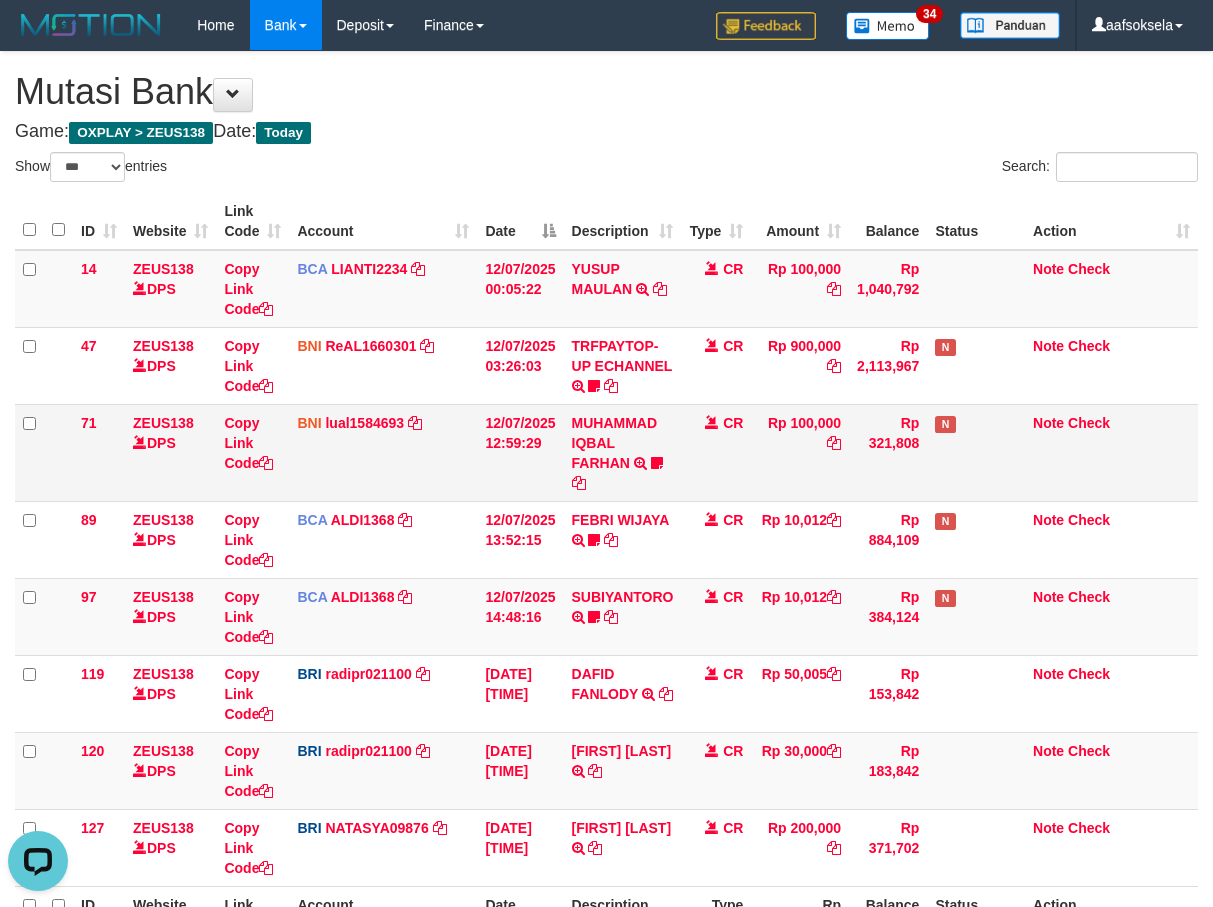 click on "CR" at bounding box center (716, 452) 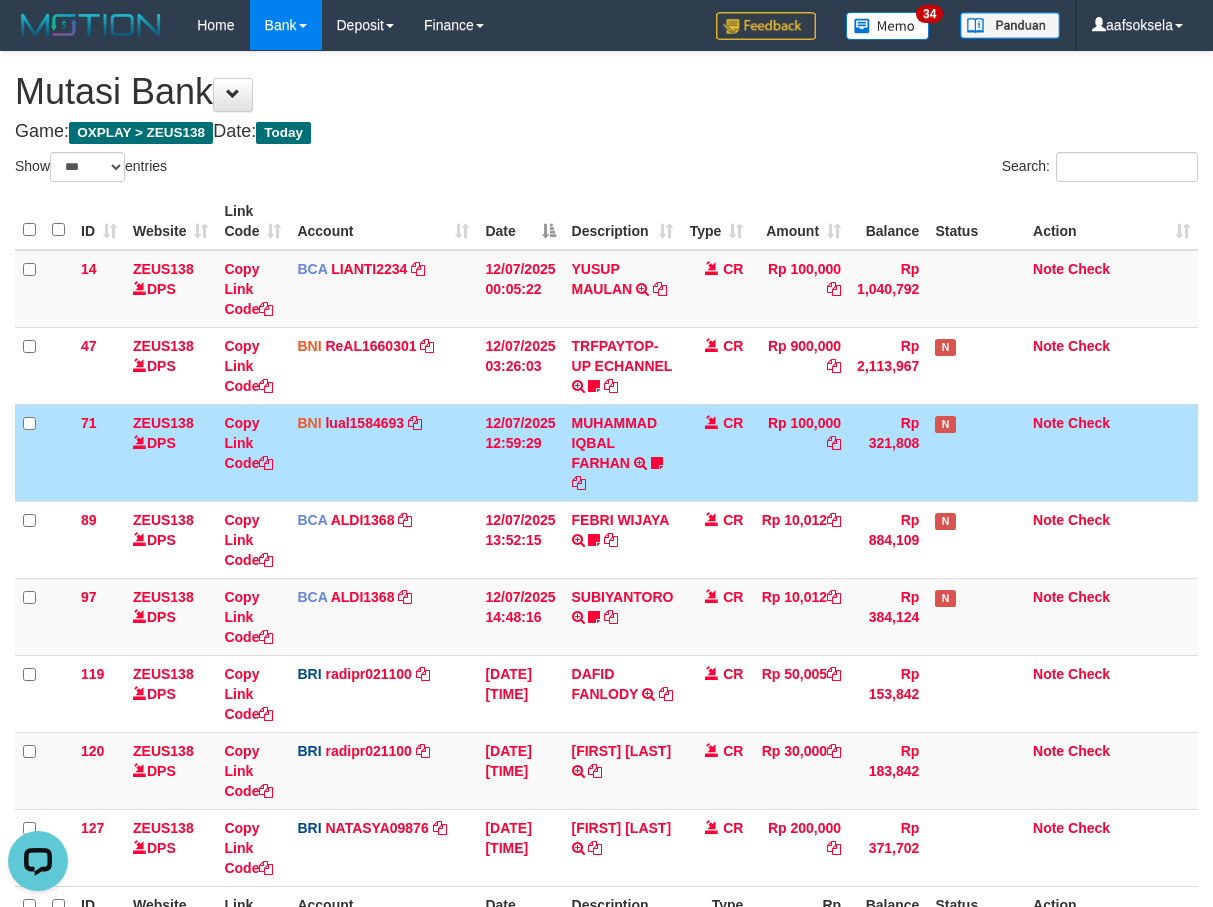 click on "CR" at bounding box center (716, 452) 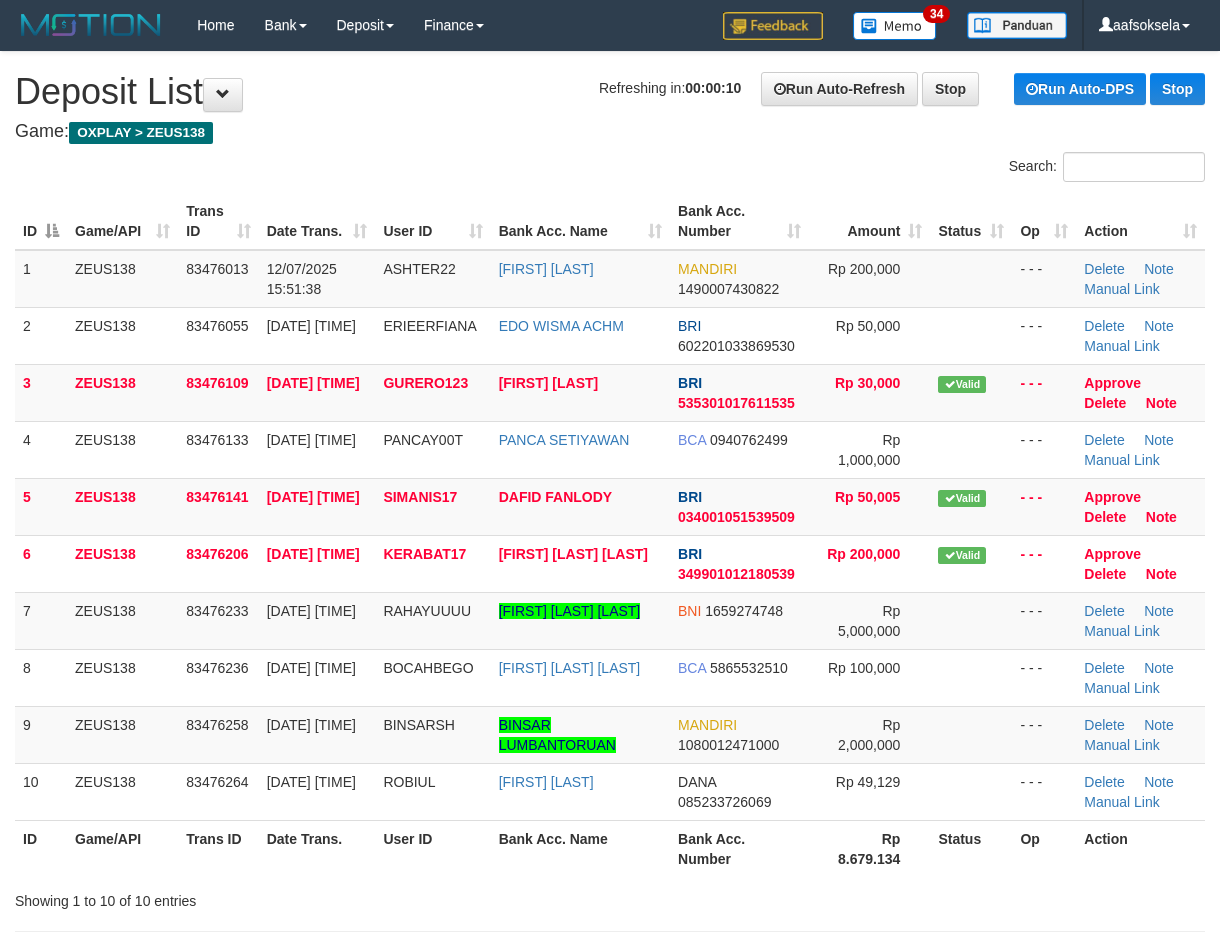 scroll, scrollTop: 0, scrollLeft: 0, axis: both 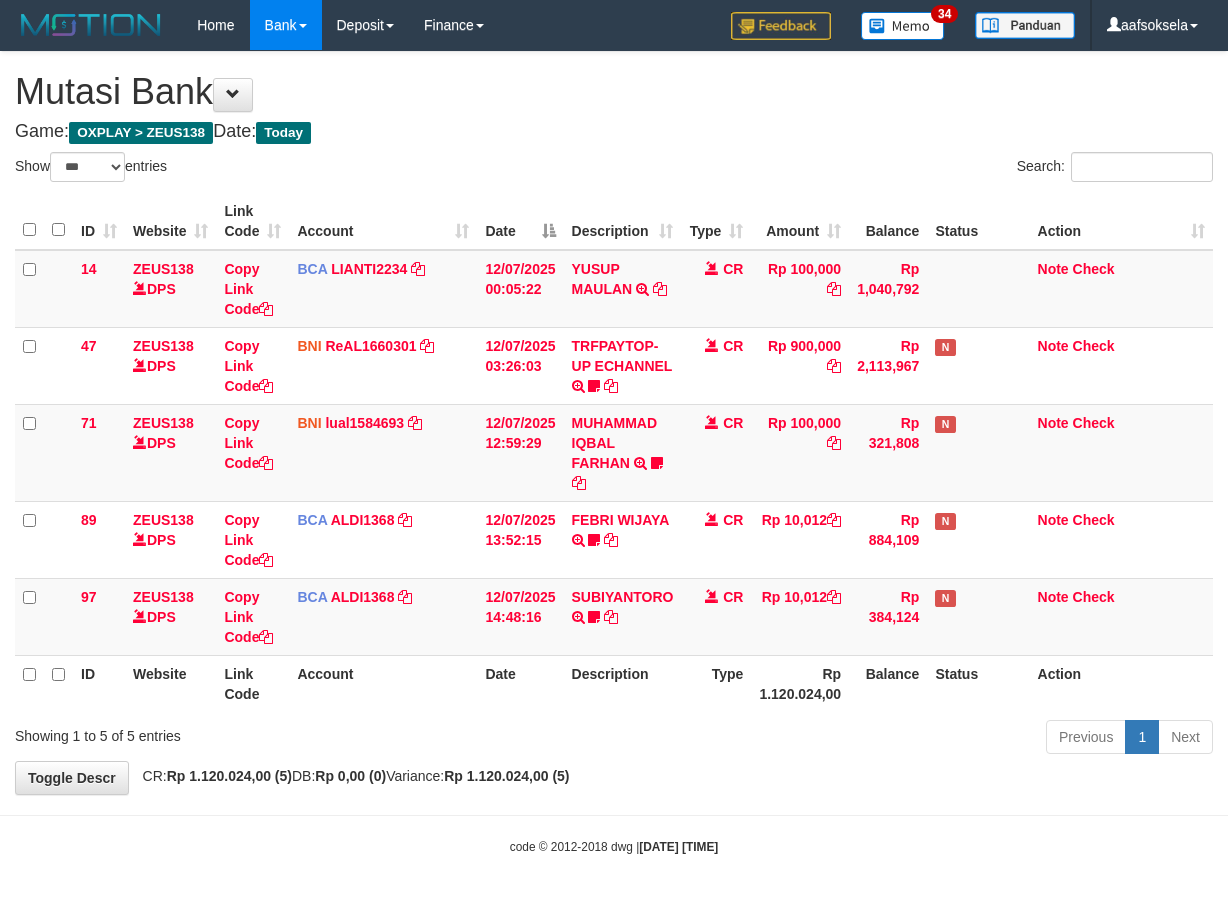 select on "***" 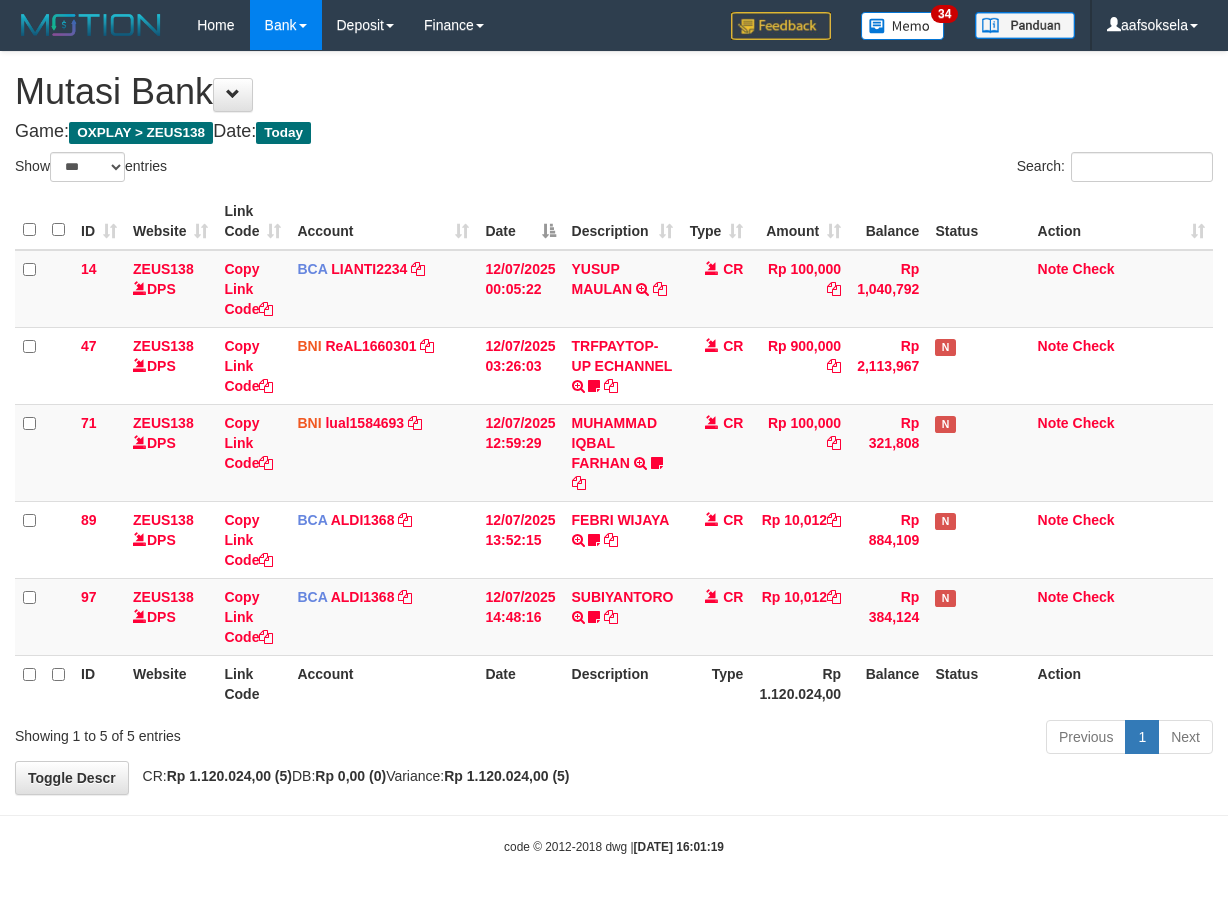select on "***" 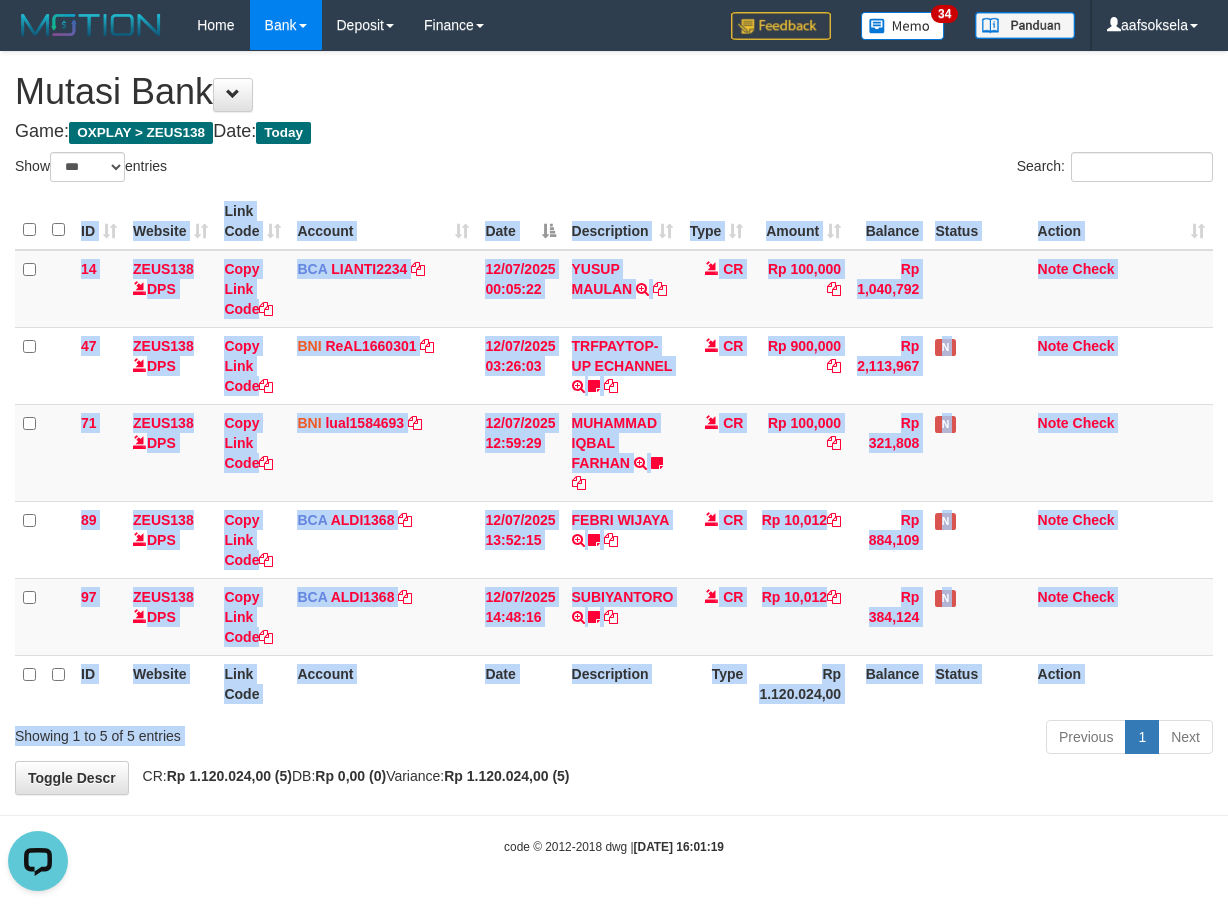 scroll, scrollTop: 0, scrollLeft: 0, axis: both 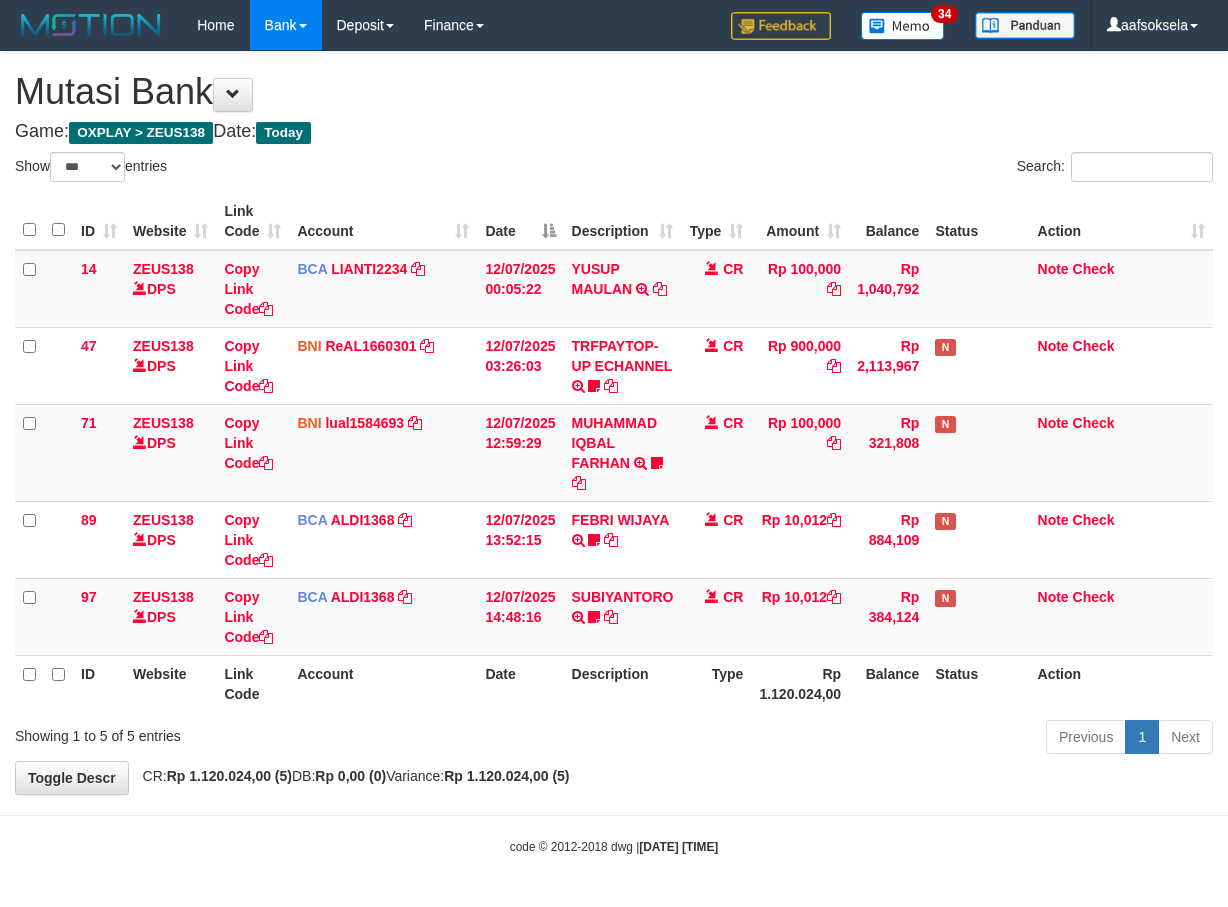select on "***" 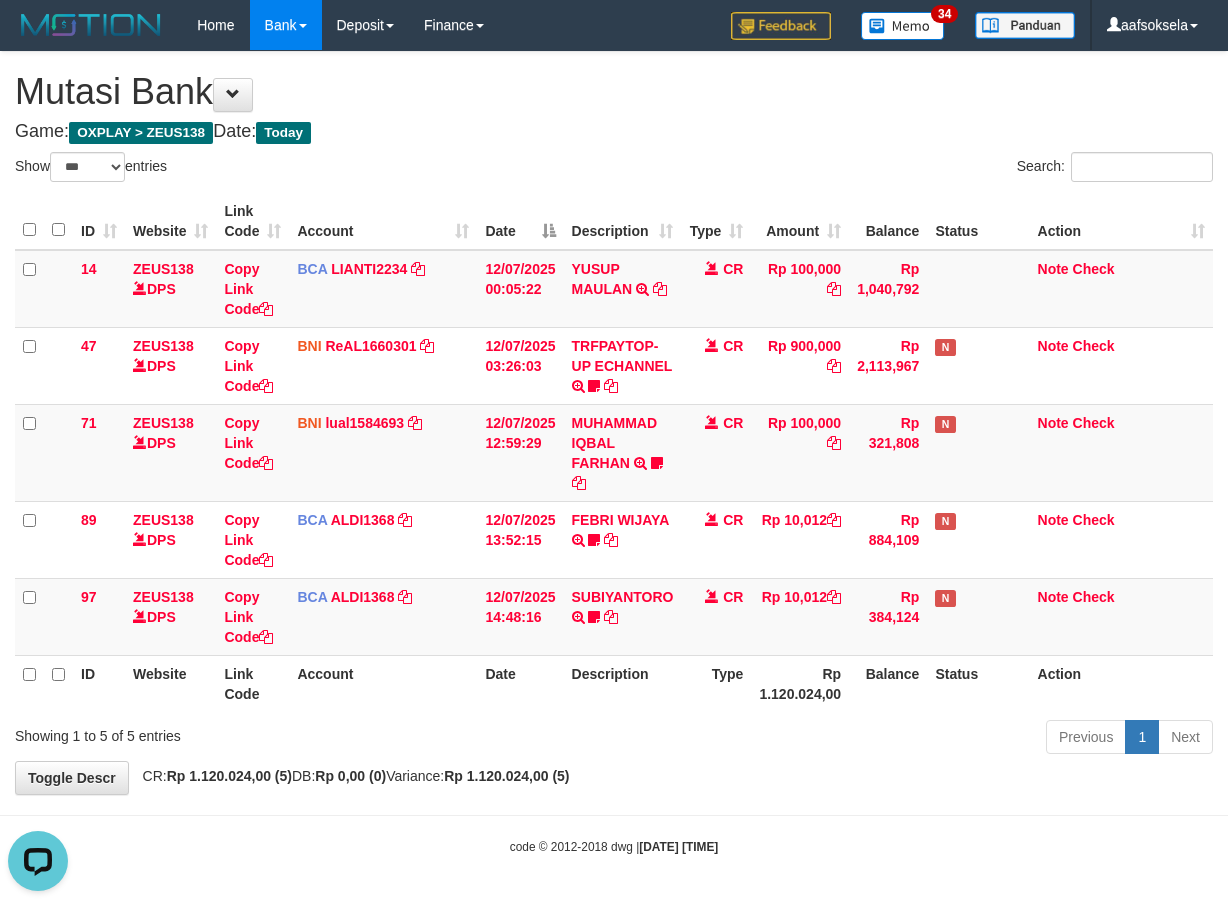 scroll, scrollTop: 0, scrollLeft: 0, axis: both 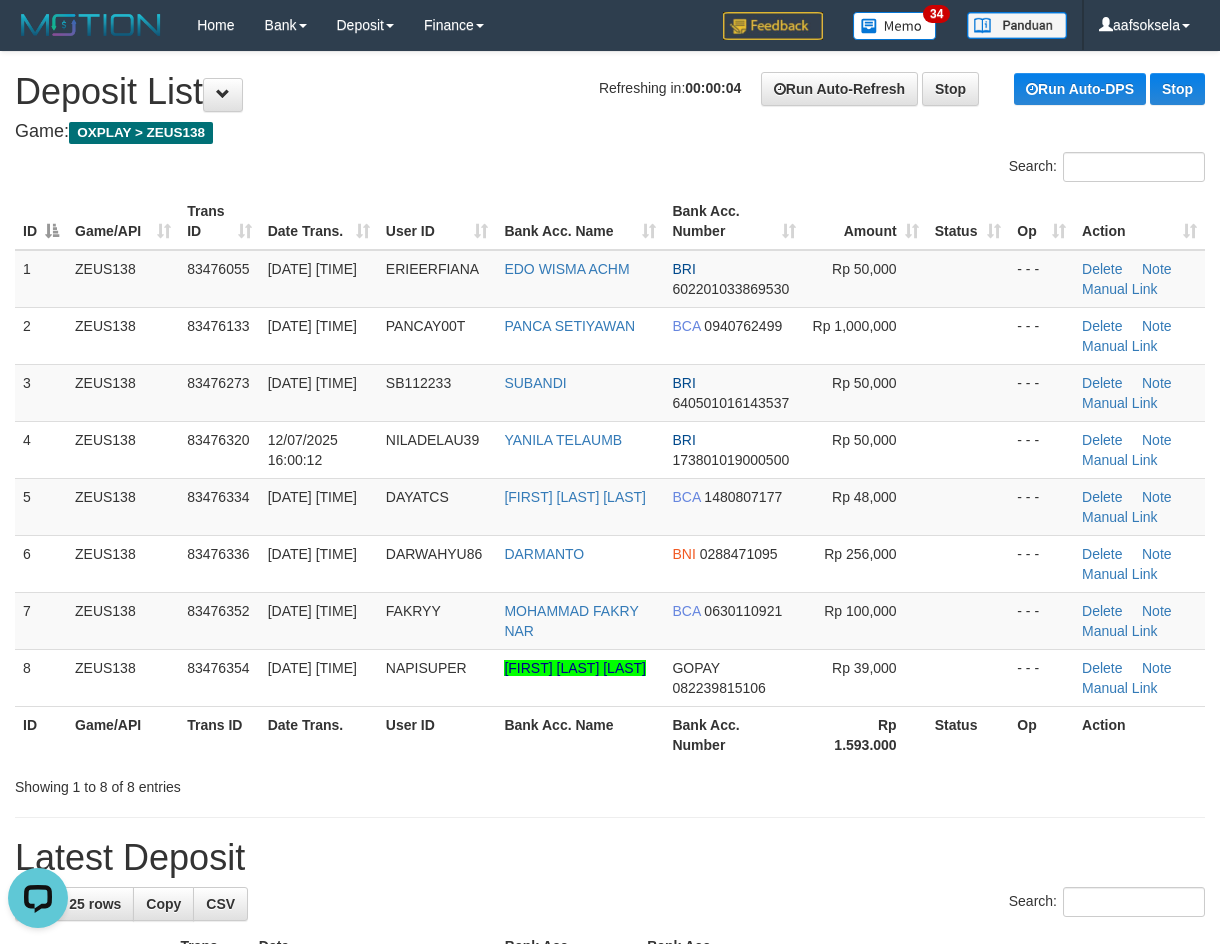 drag, startPoint x: 441, startPoint y: 804, endPoint x: 309, endPoint y: 816, distance: 132.54433 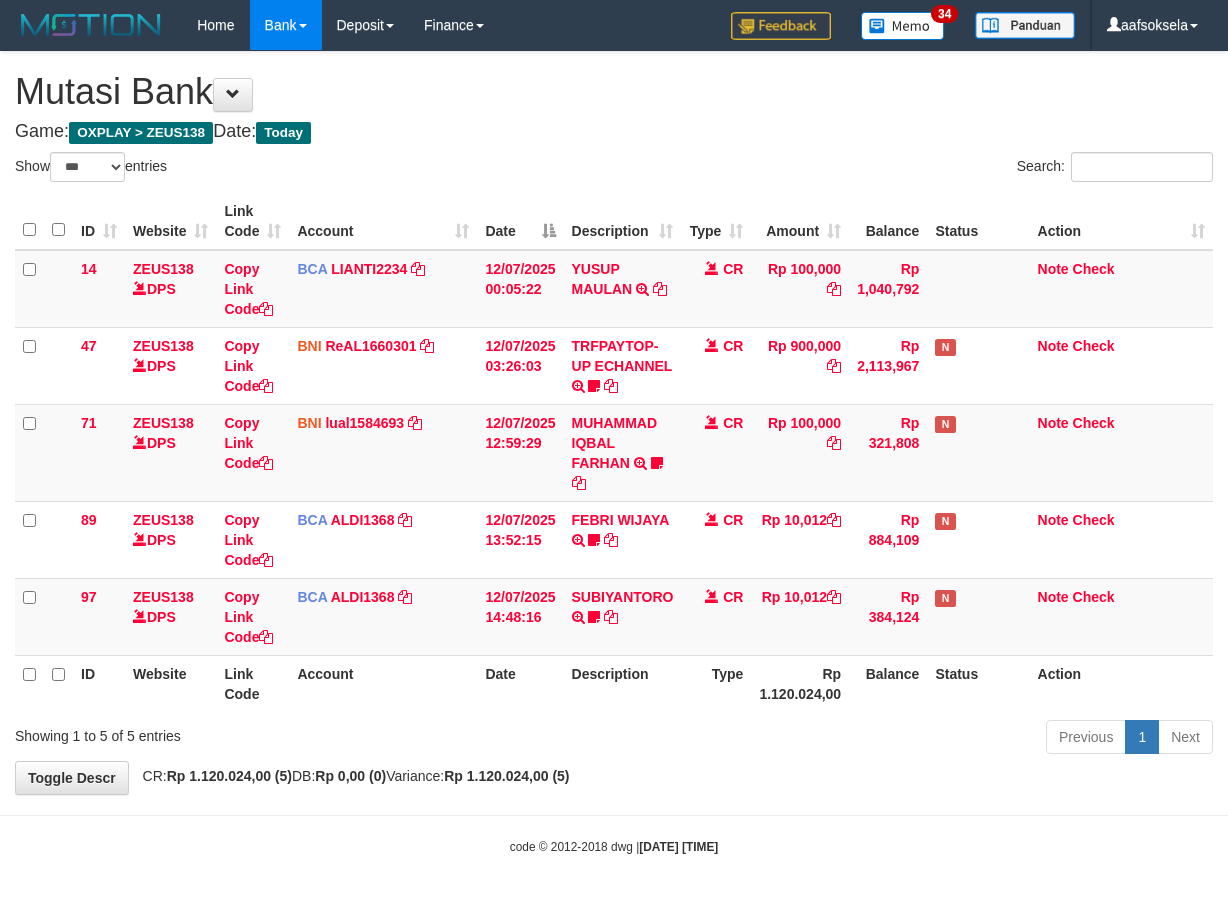 select on "***" 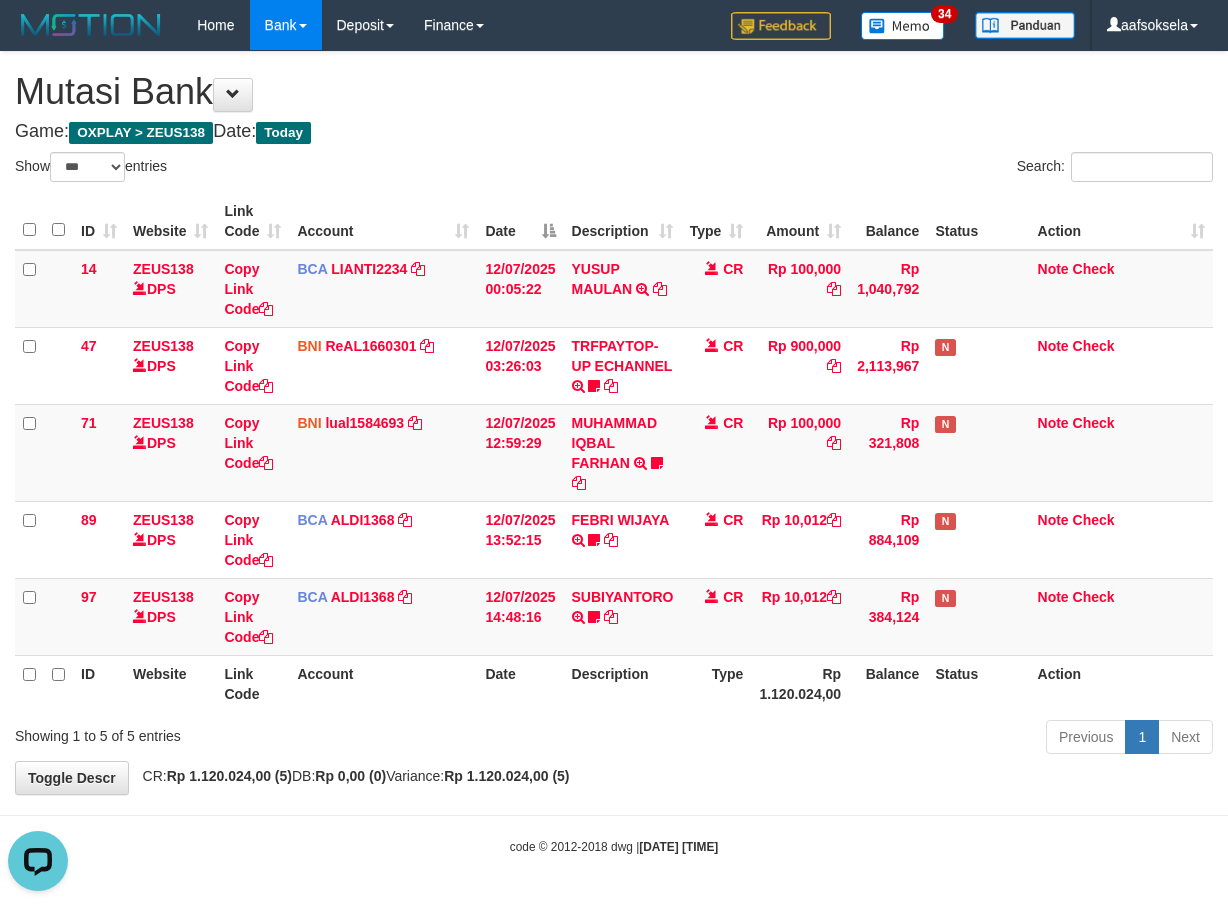 scroll, scrollTop: 0, scrollLeft: 0, axis: both 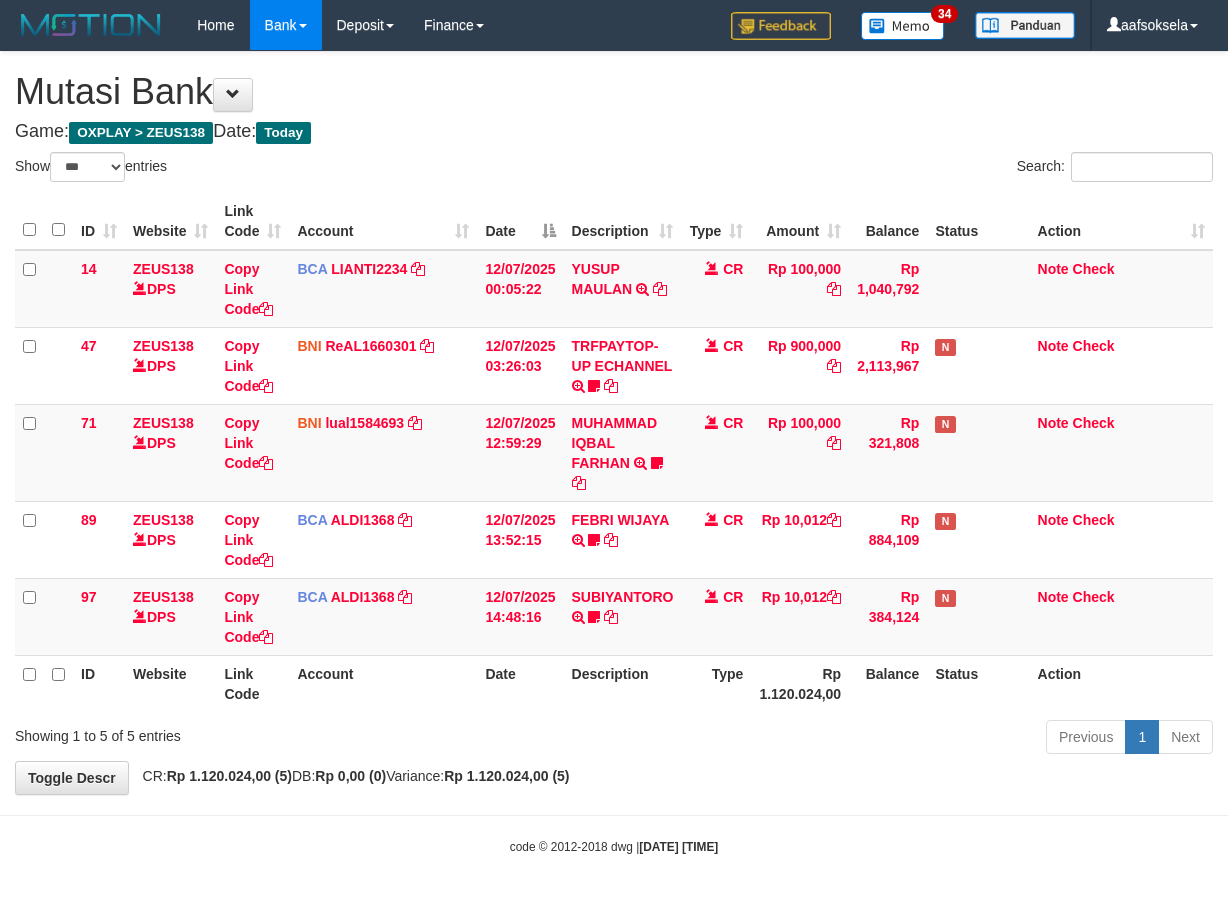 select on "***" 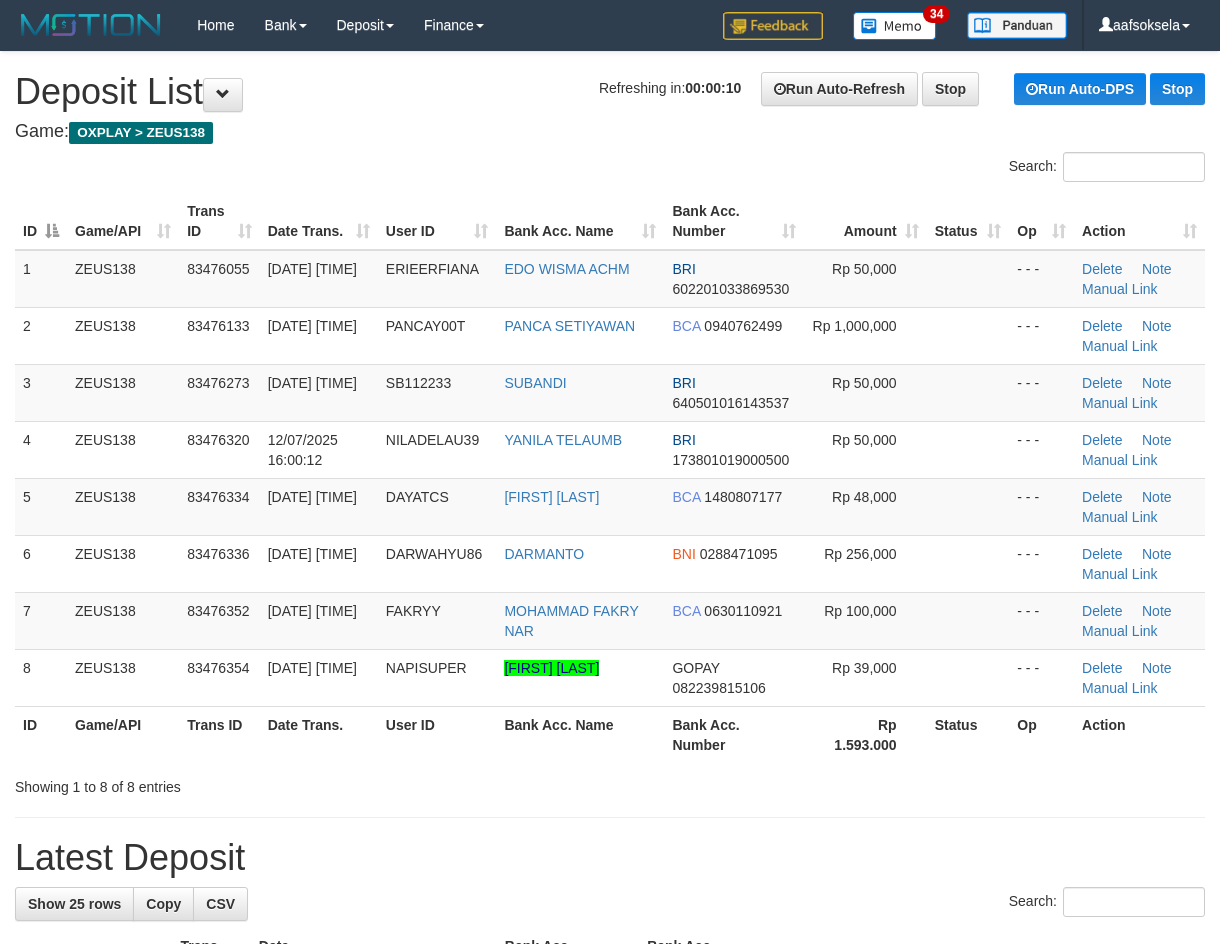 scroll, scrollTop: 0, scrollLeft: 0, axis: both 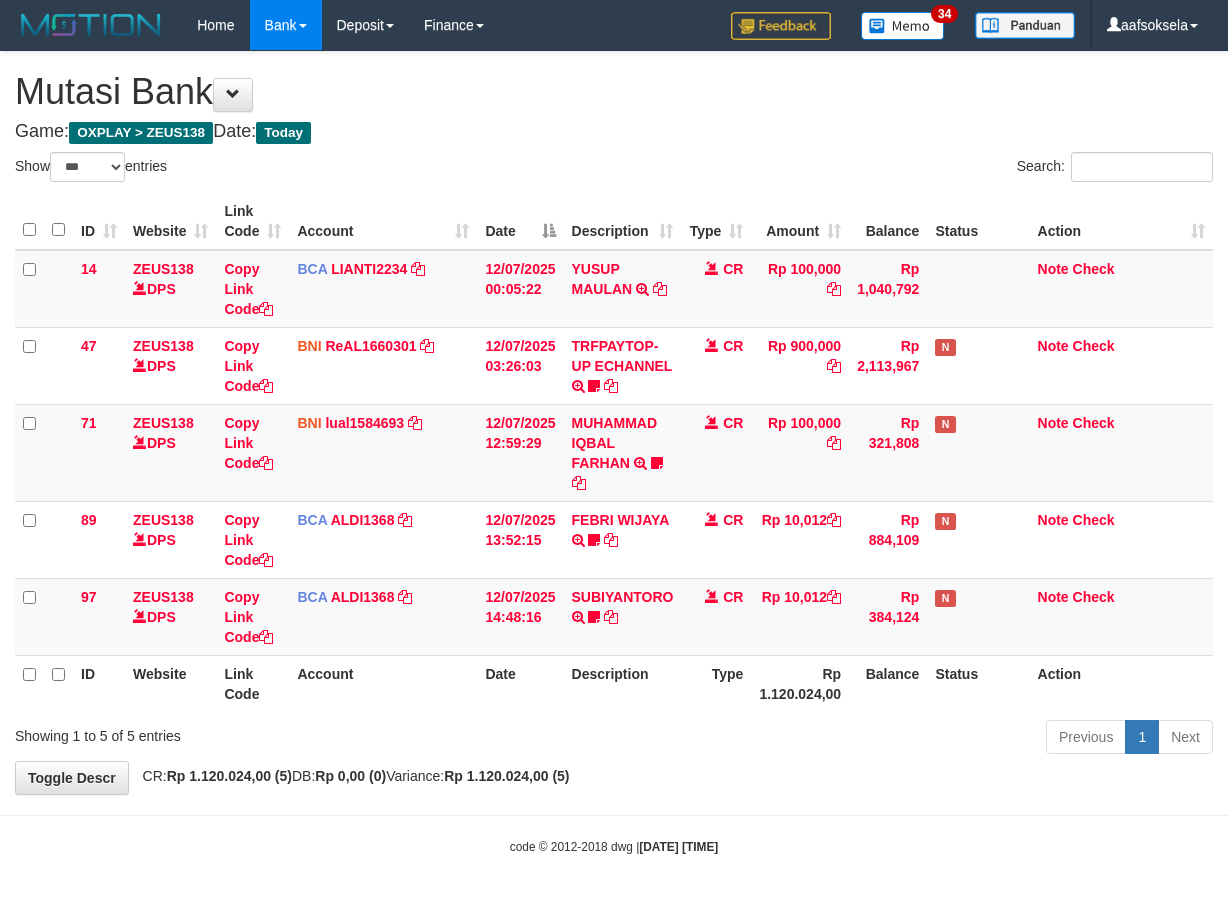 select on "***" 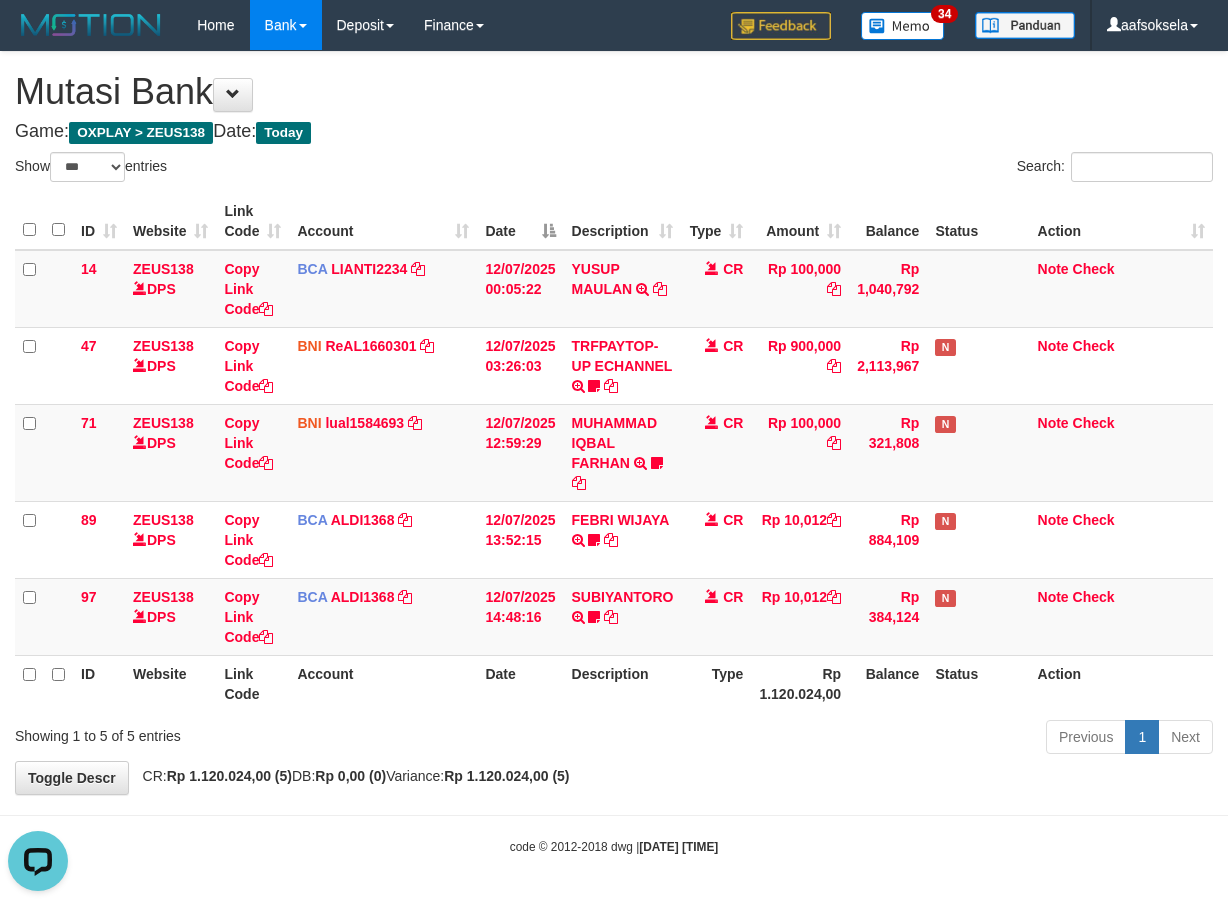 scroll, scrollTop: 0, scrollLeft: 0, axis: both 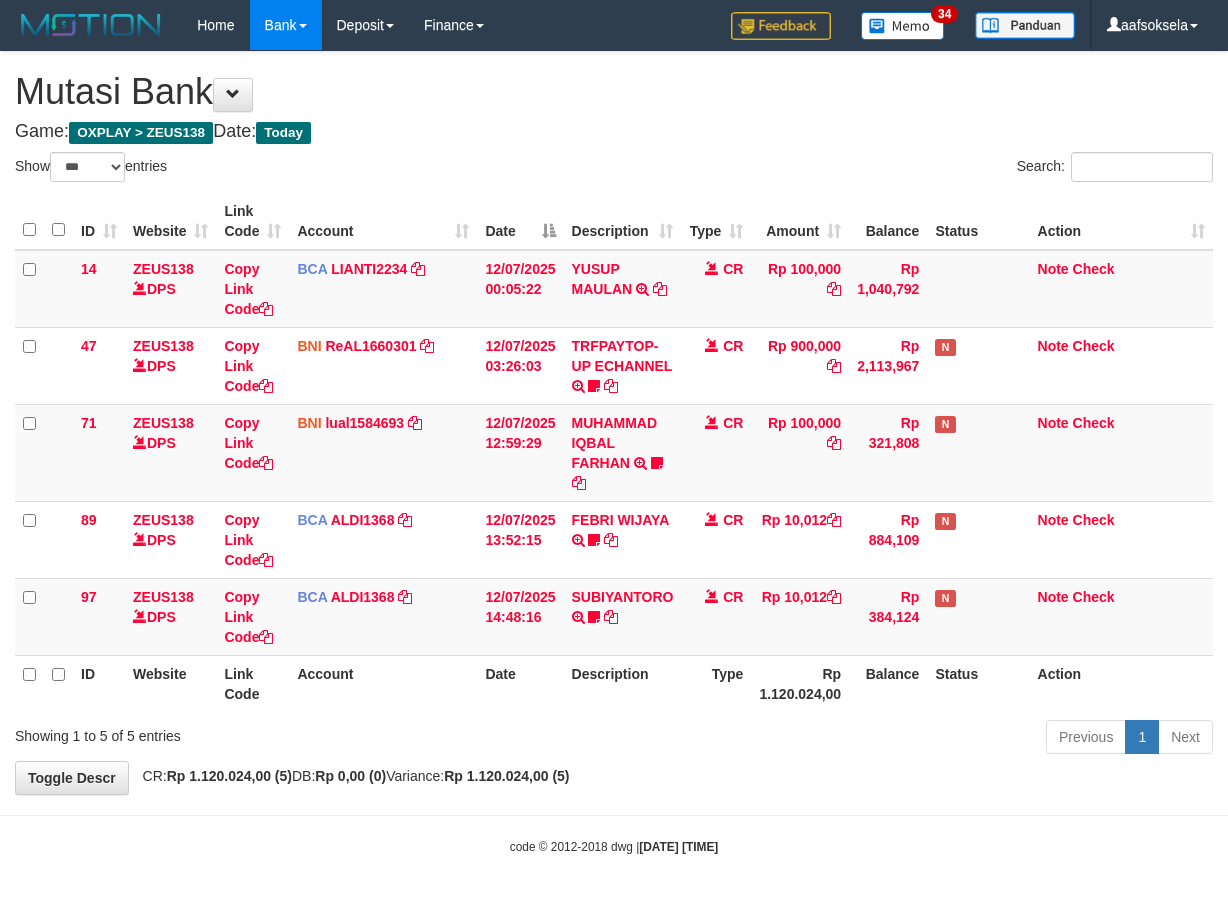 select on "***" 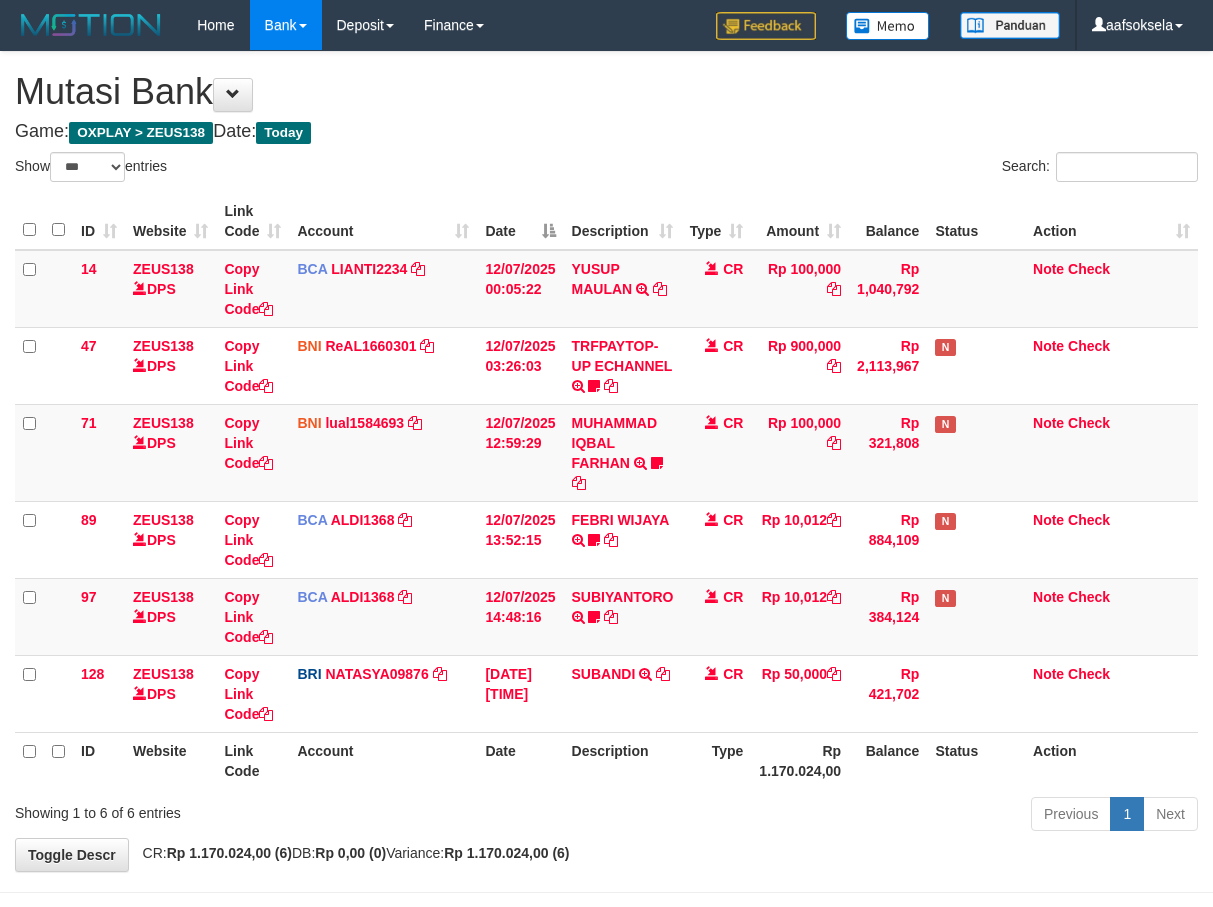 select on "***" 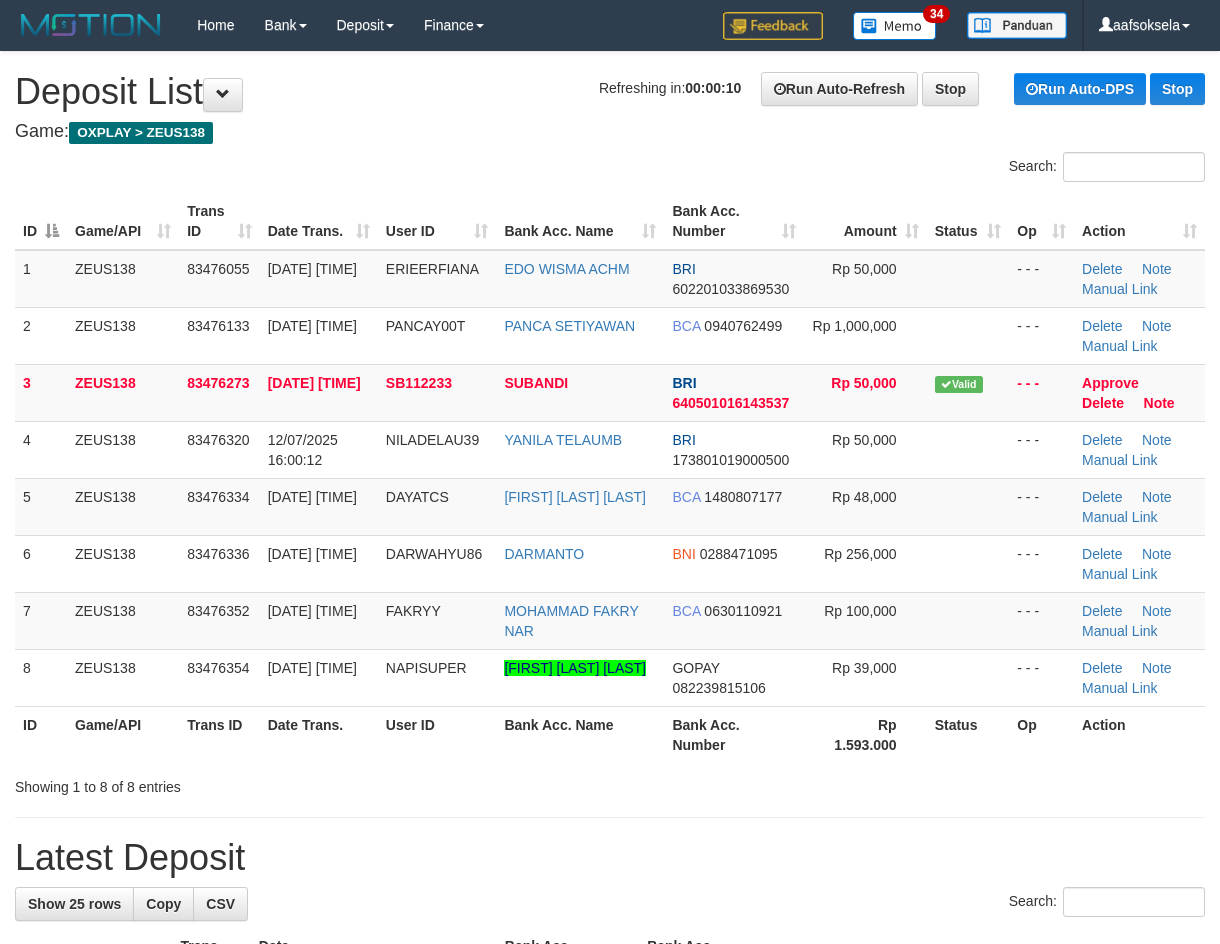 scroll, scrollTop: 0, scrollLeft: 0, axis: both 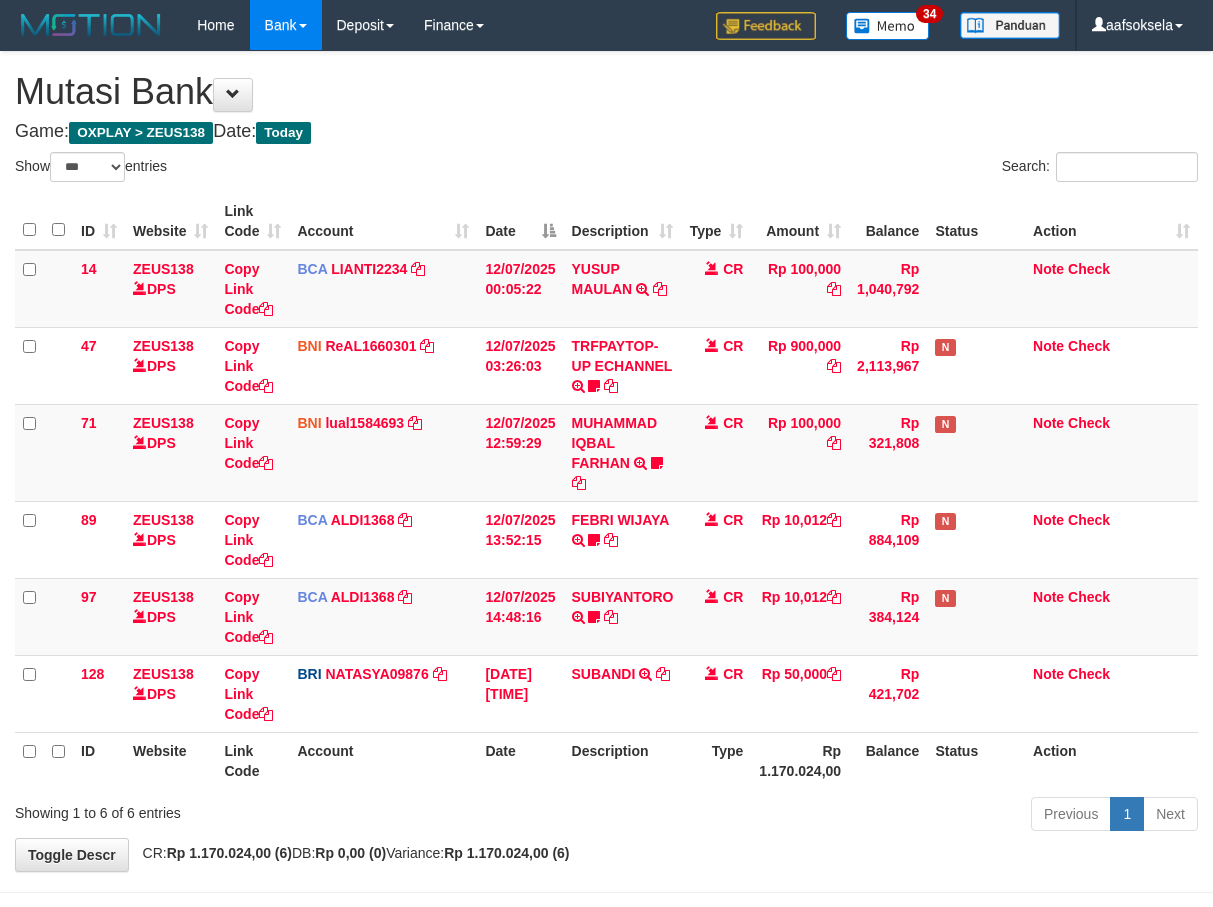 select on "***" 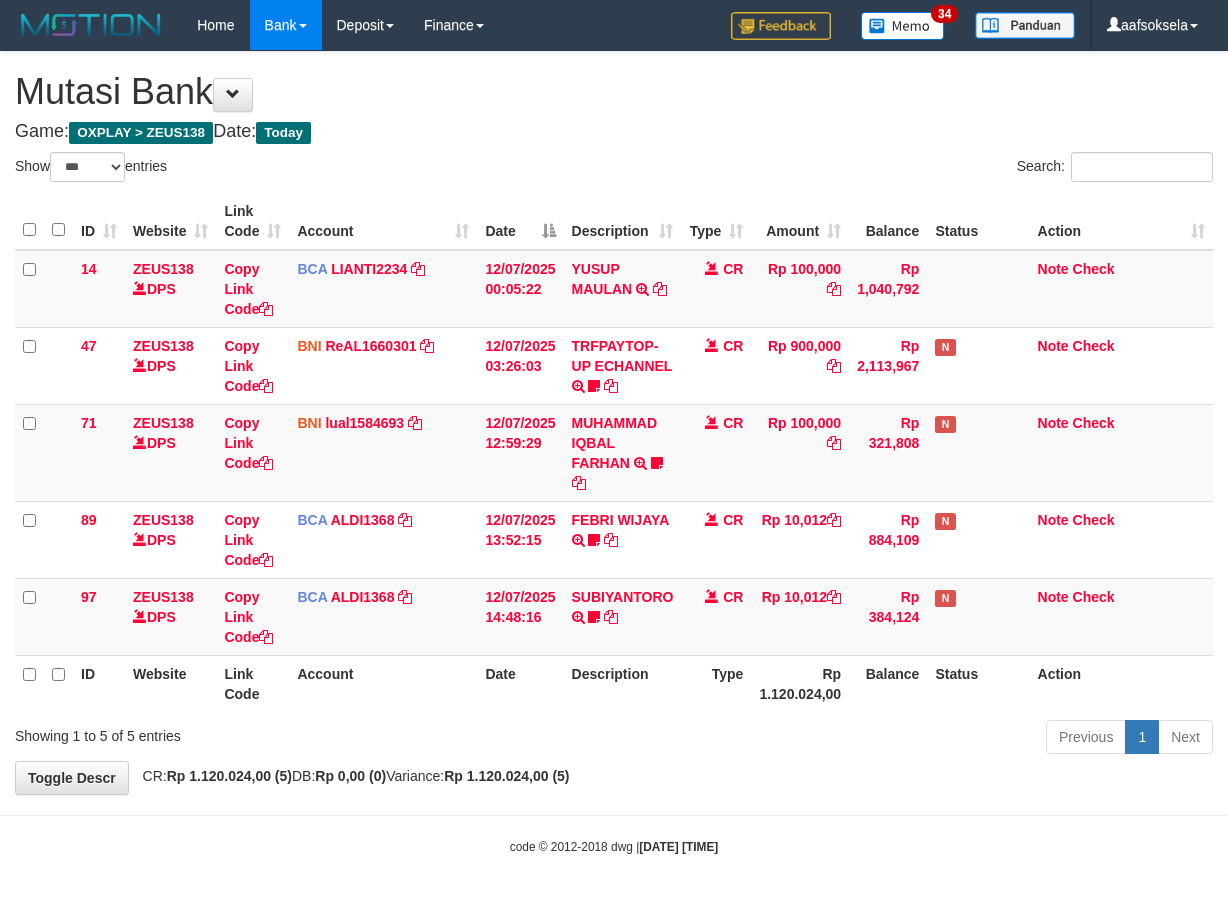 select on "***" 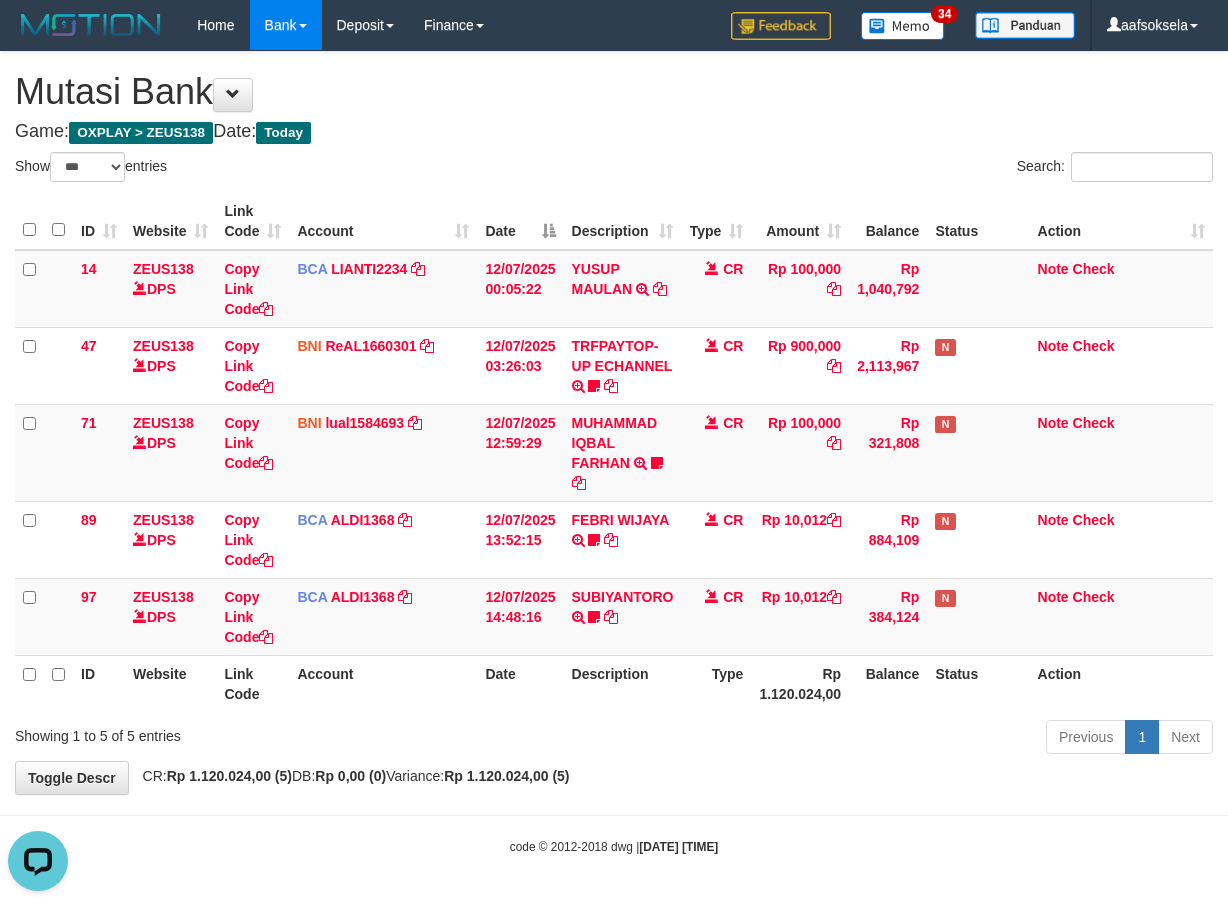 scroll, scrollTop: 0, scrollLeft: 0, axis: both 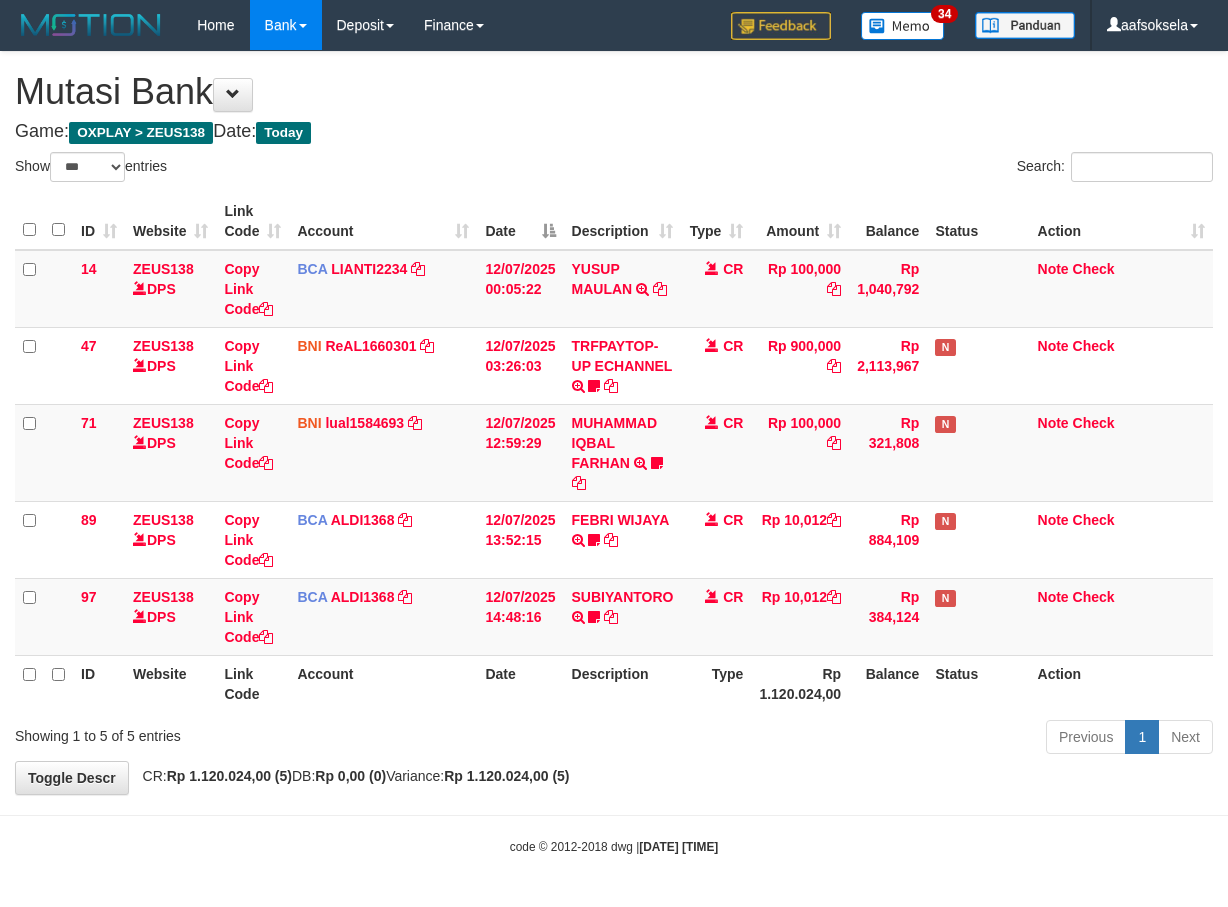 select on "***" 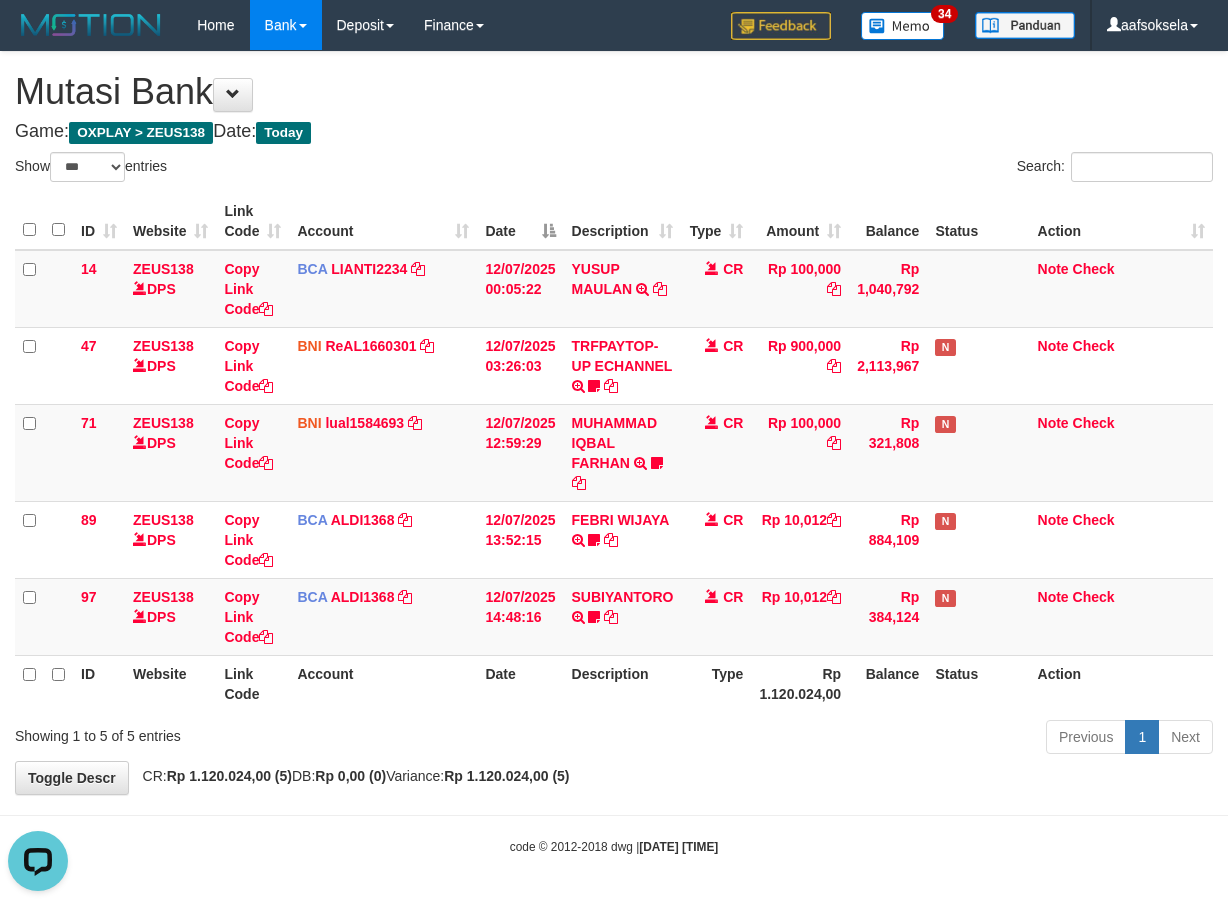 scroll, scrollTop: 0, scrollLeft: 0, axis: both 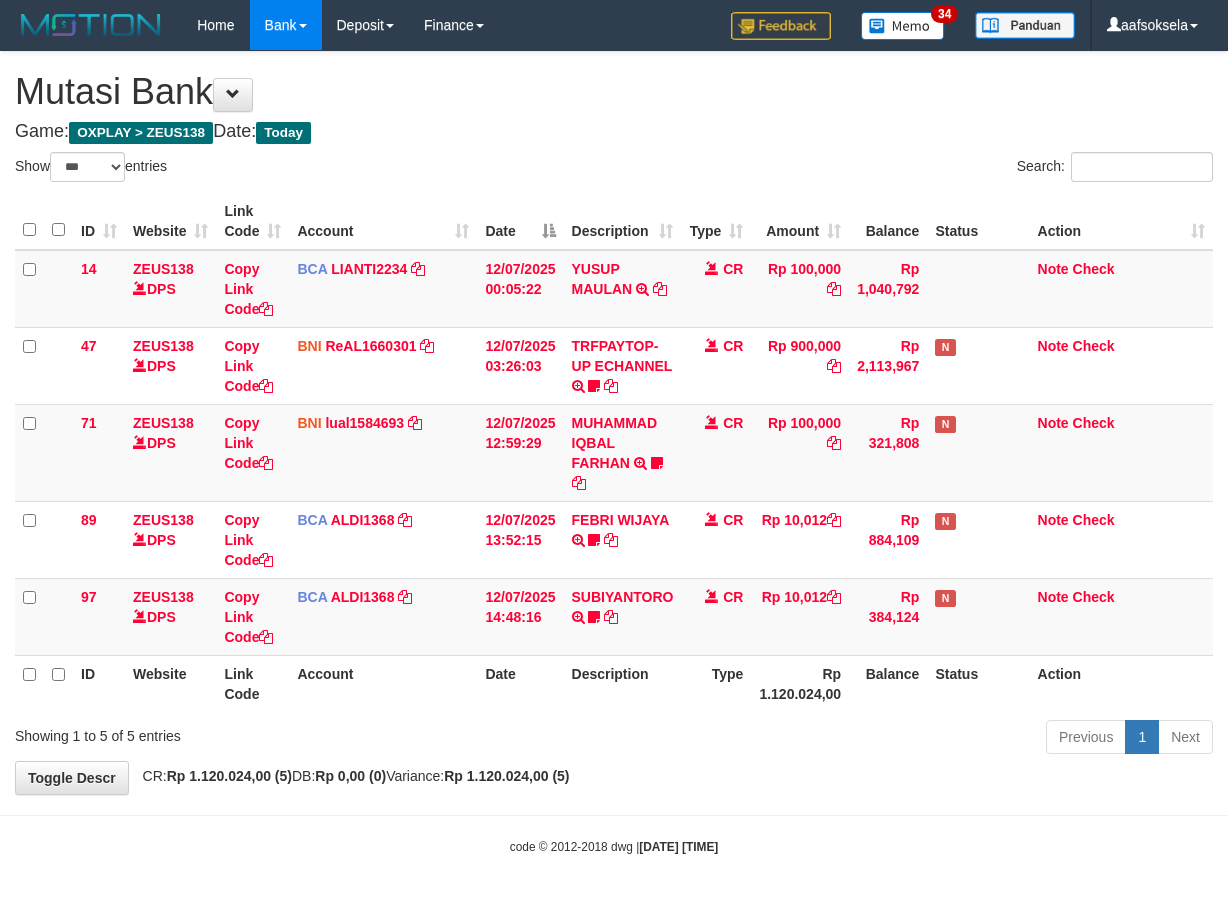 select on "***" 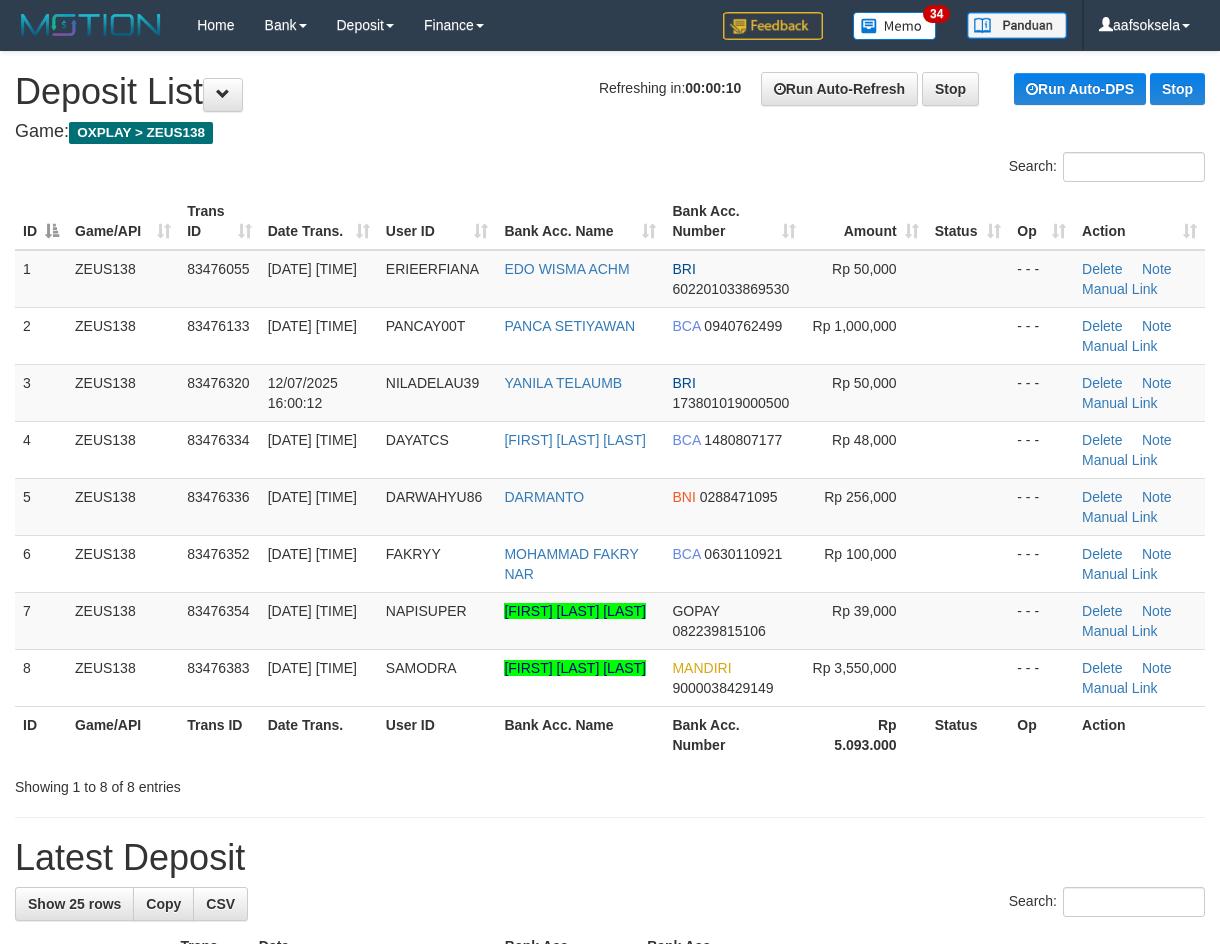 scroll, scrollTop: 0, scrollLeft: 0, axis: both 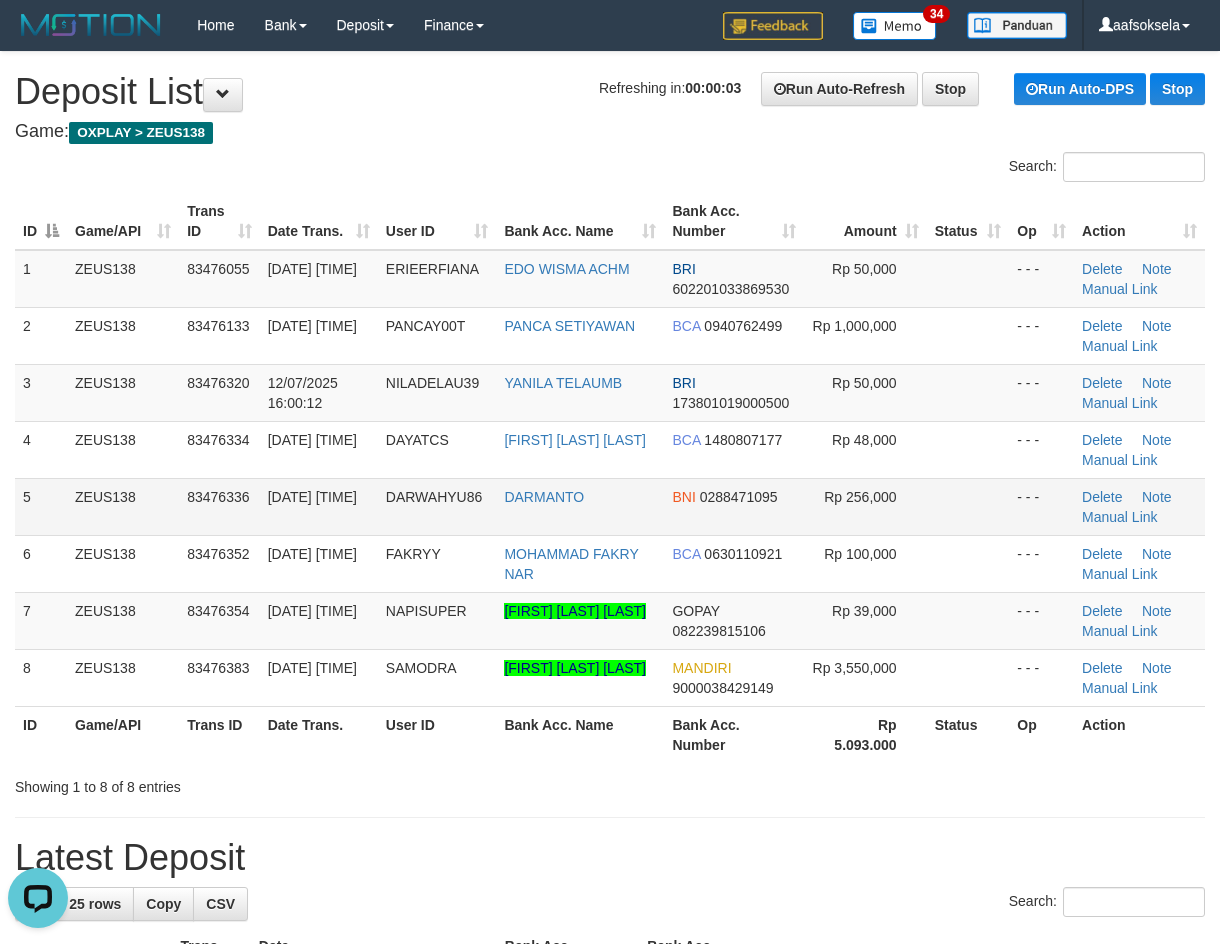 drag, startPoint x: 209, startPoint y: 424, endPoint x: 199, endPoint y: 501, distance: 77.64664 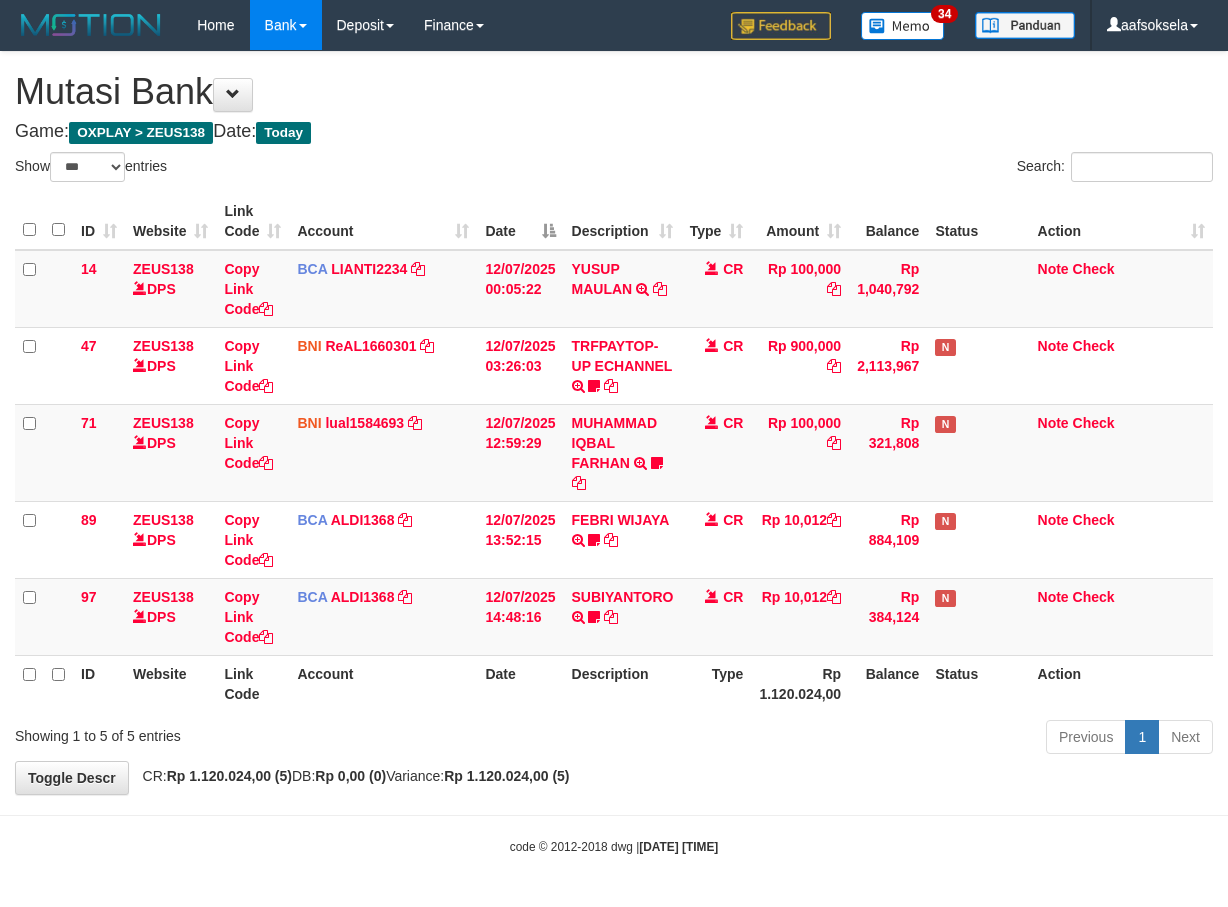 select on "***" 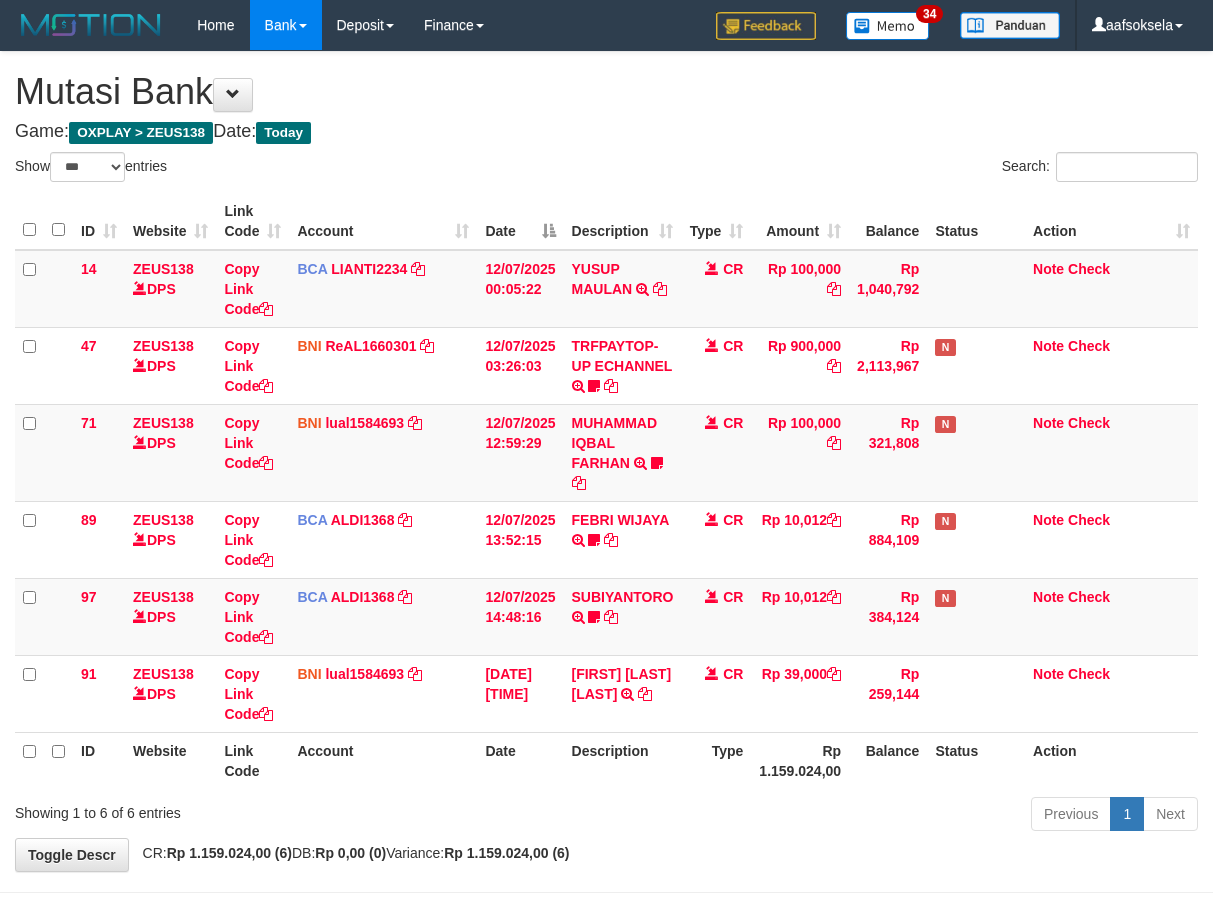 select on "***" 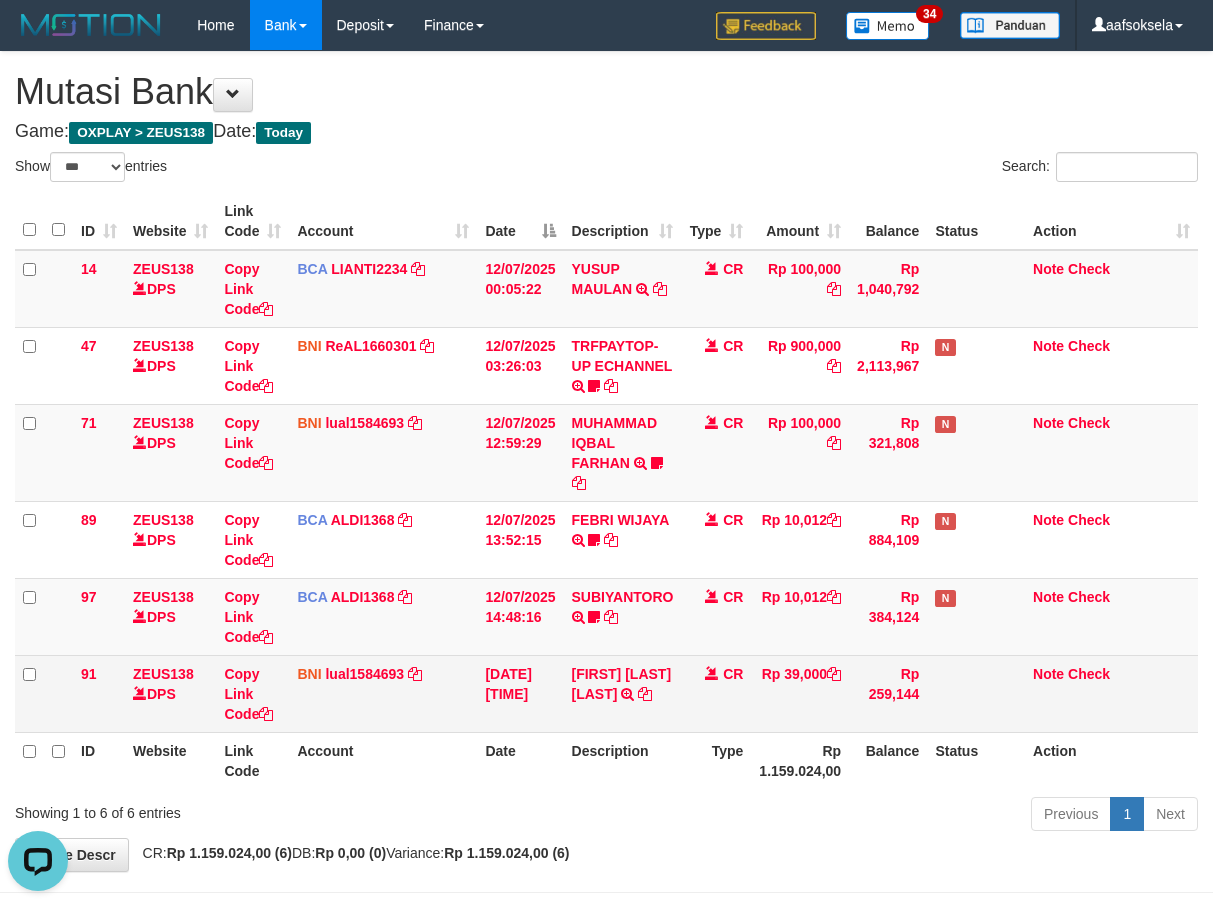 scroll, scrollTop: 0, scrollLeft: 0, axis: both 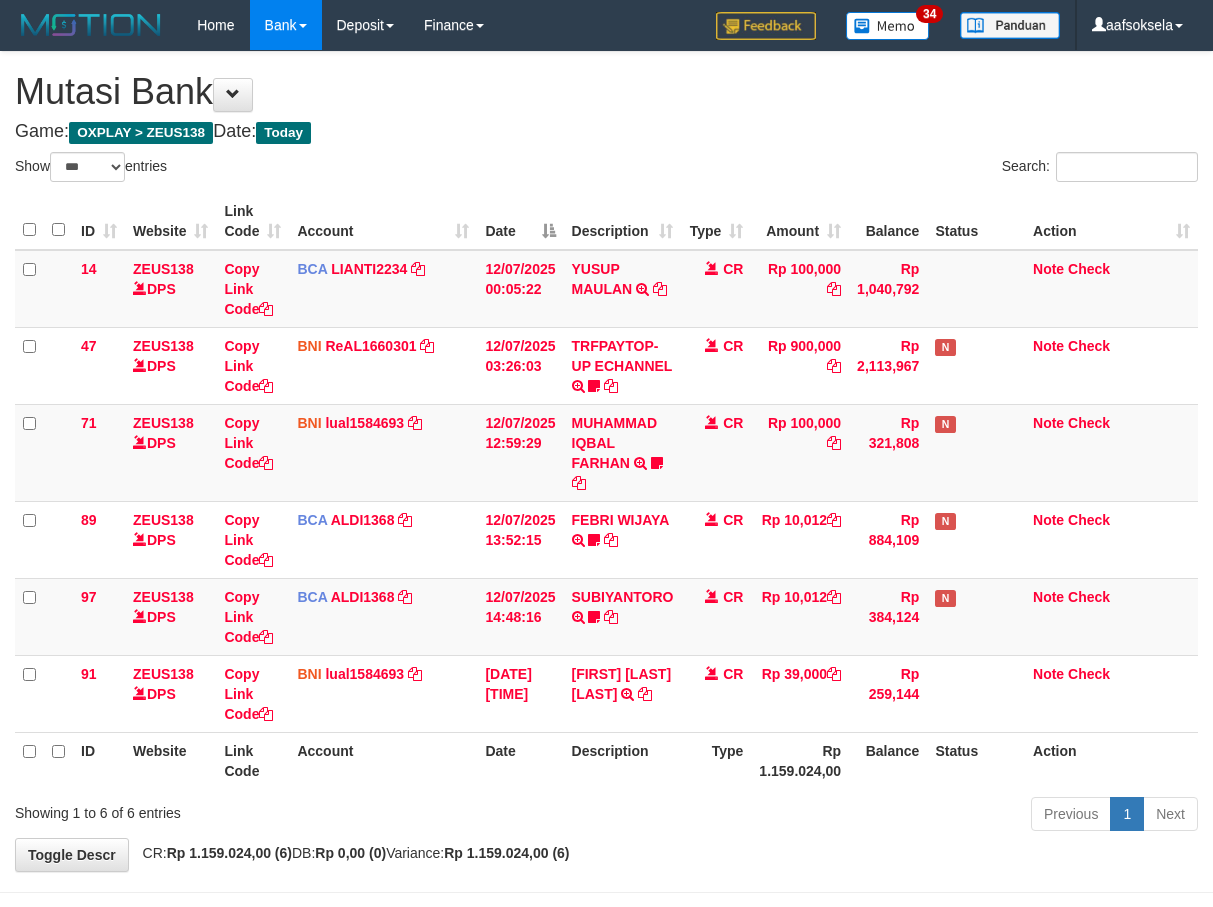 select on "***" 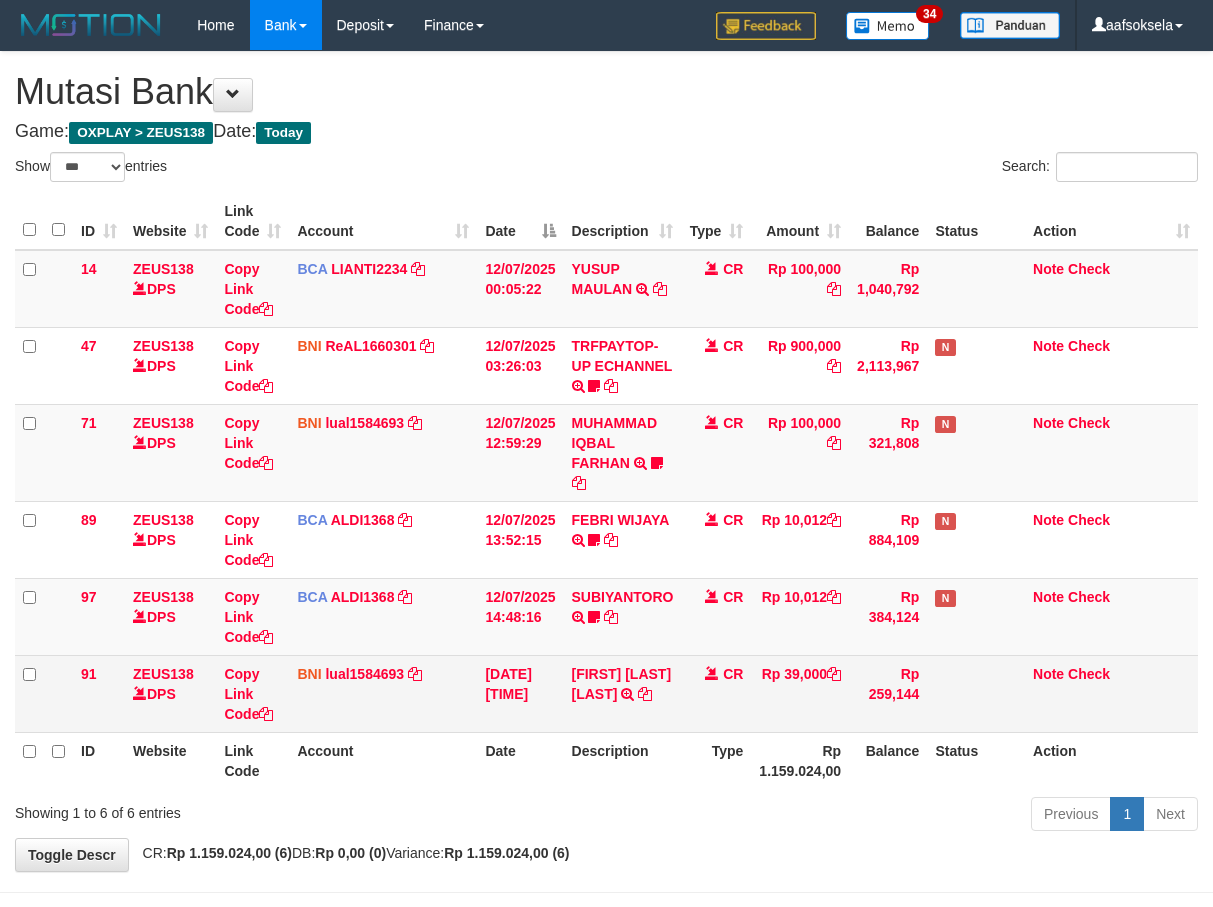 scroll, scrollTop: 0, scrollLeft: 0, axis: both 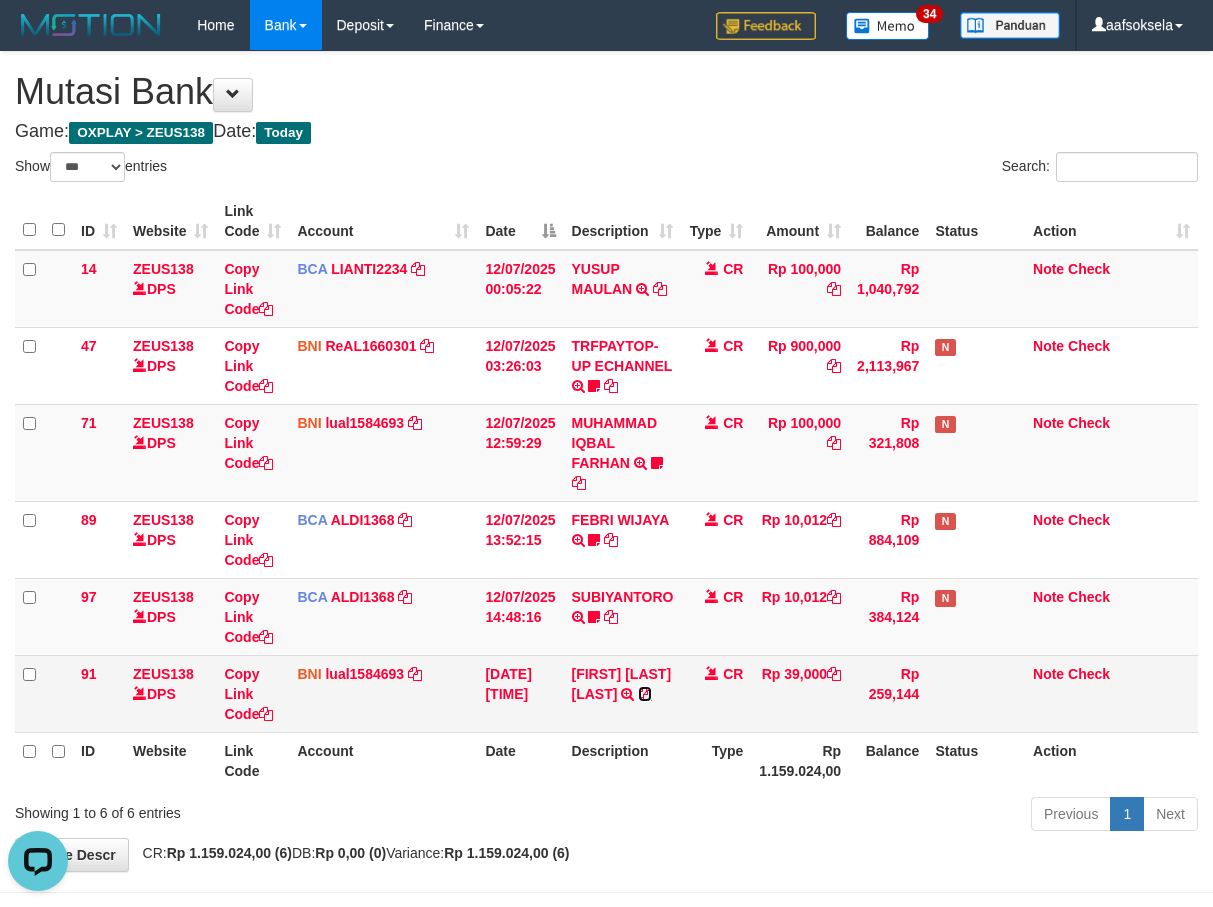 click at bounding box center (645, 694) 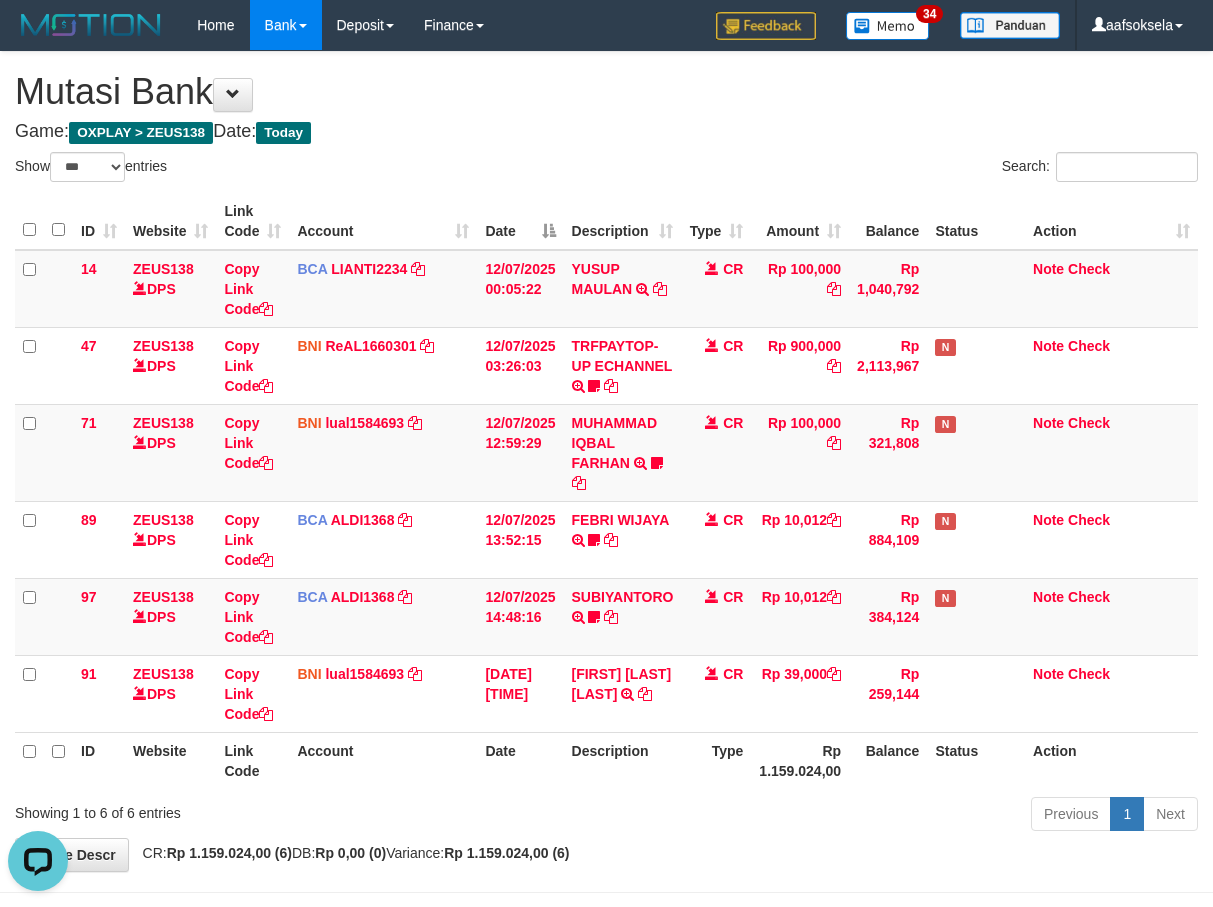 click on "Description" at bounding box center (623, 760) 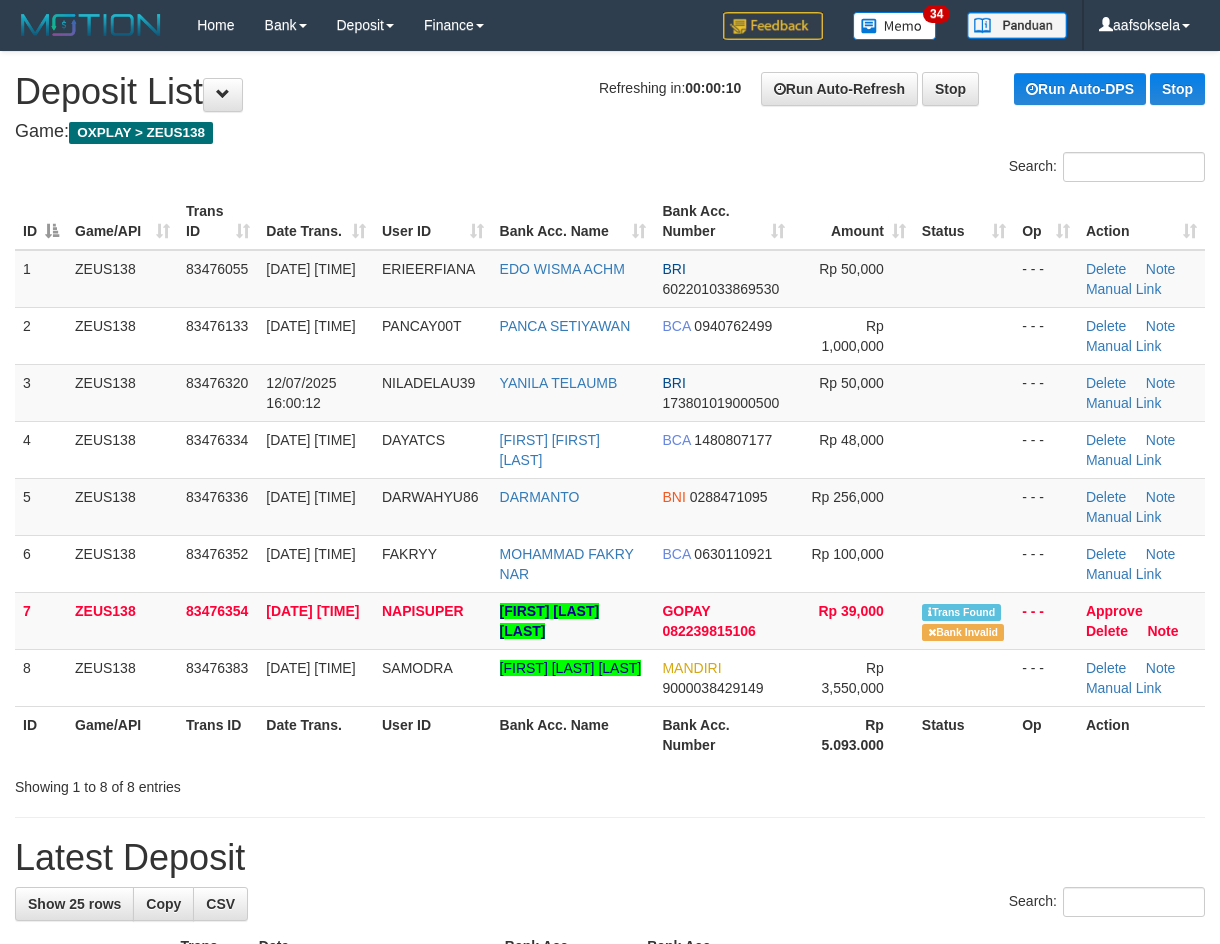 scroll, scrollTop: 0, scrollLeft: 0, axis: both 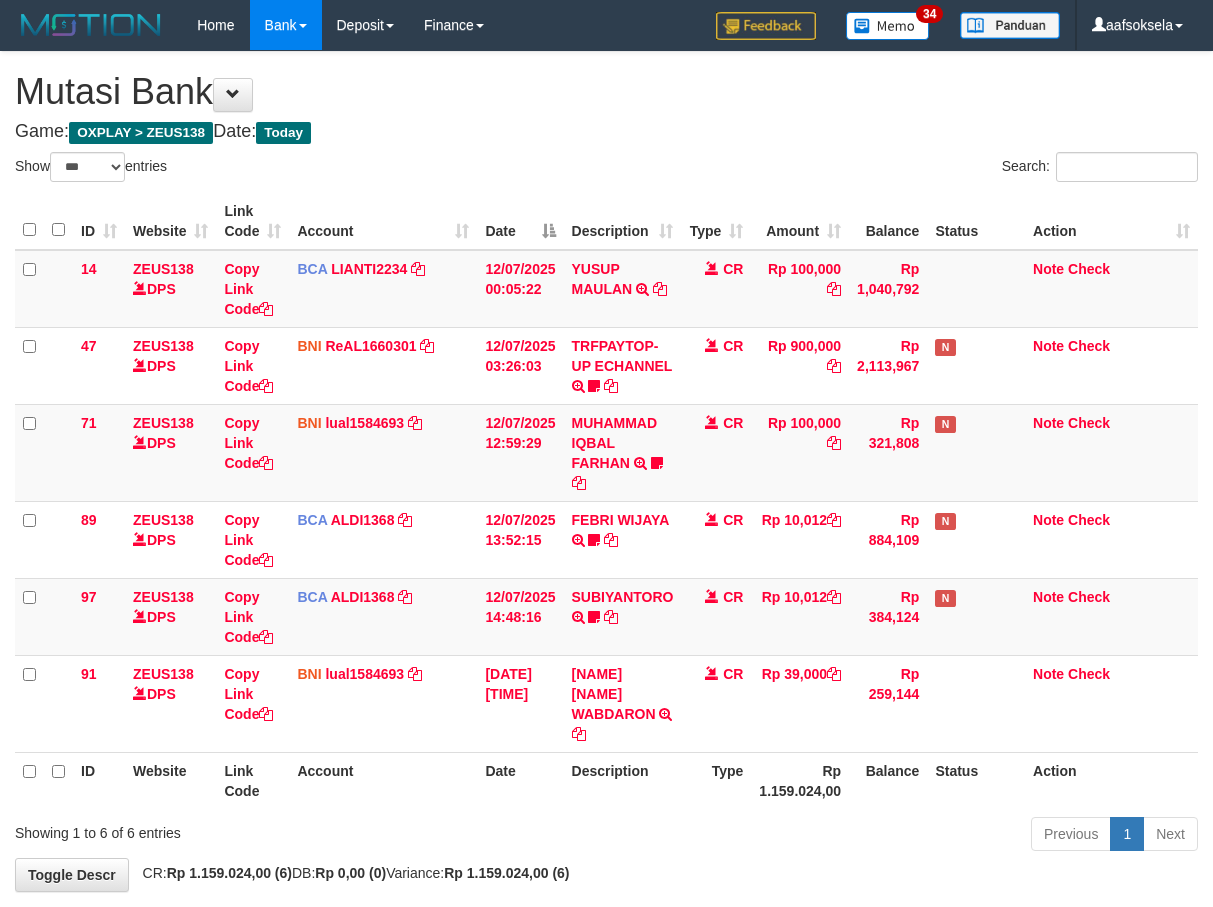 select on "***" 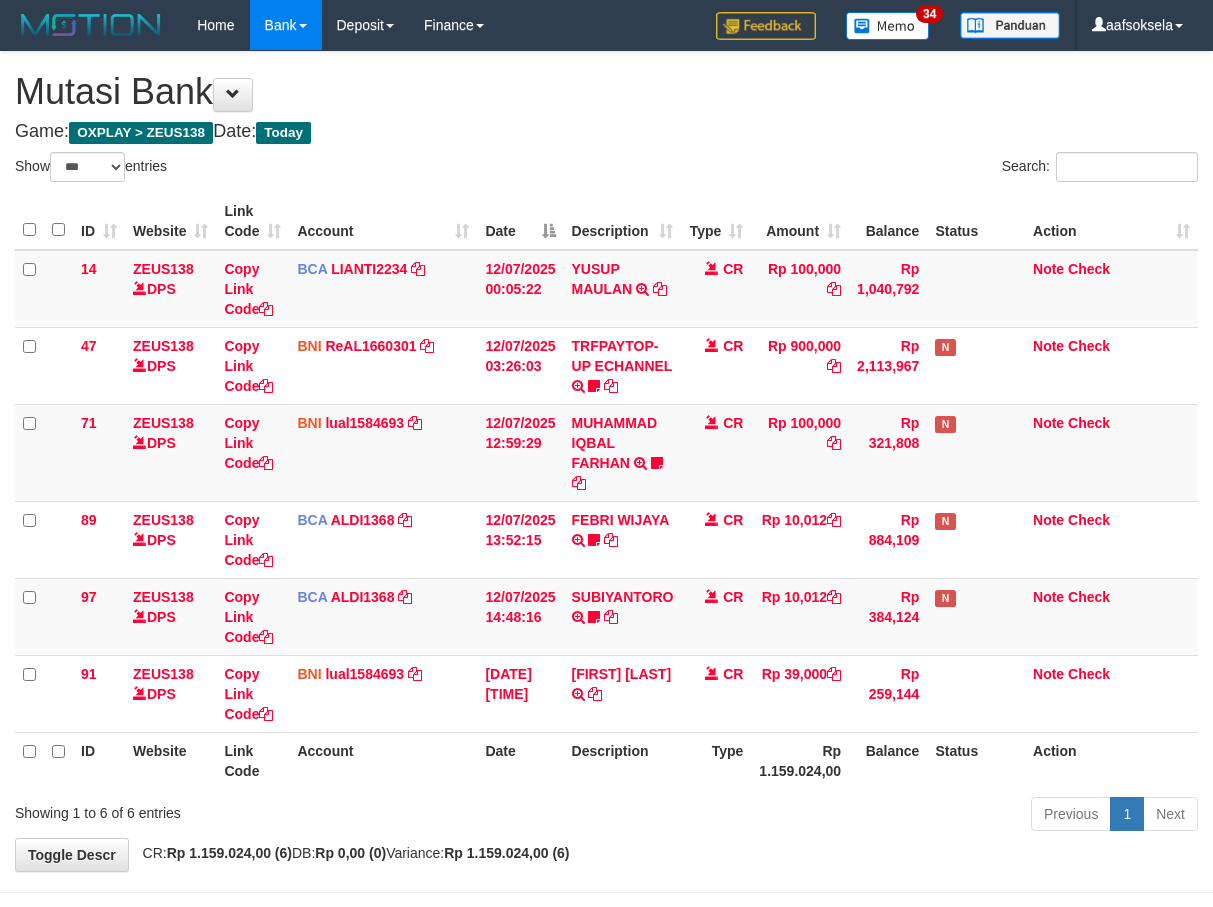 select on "***" 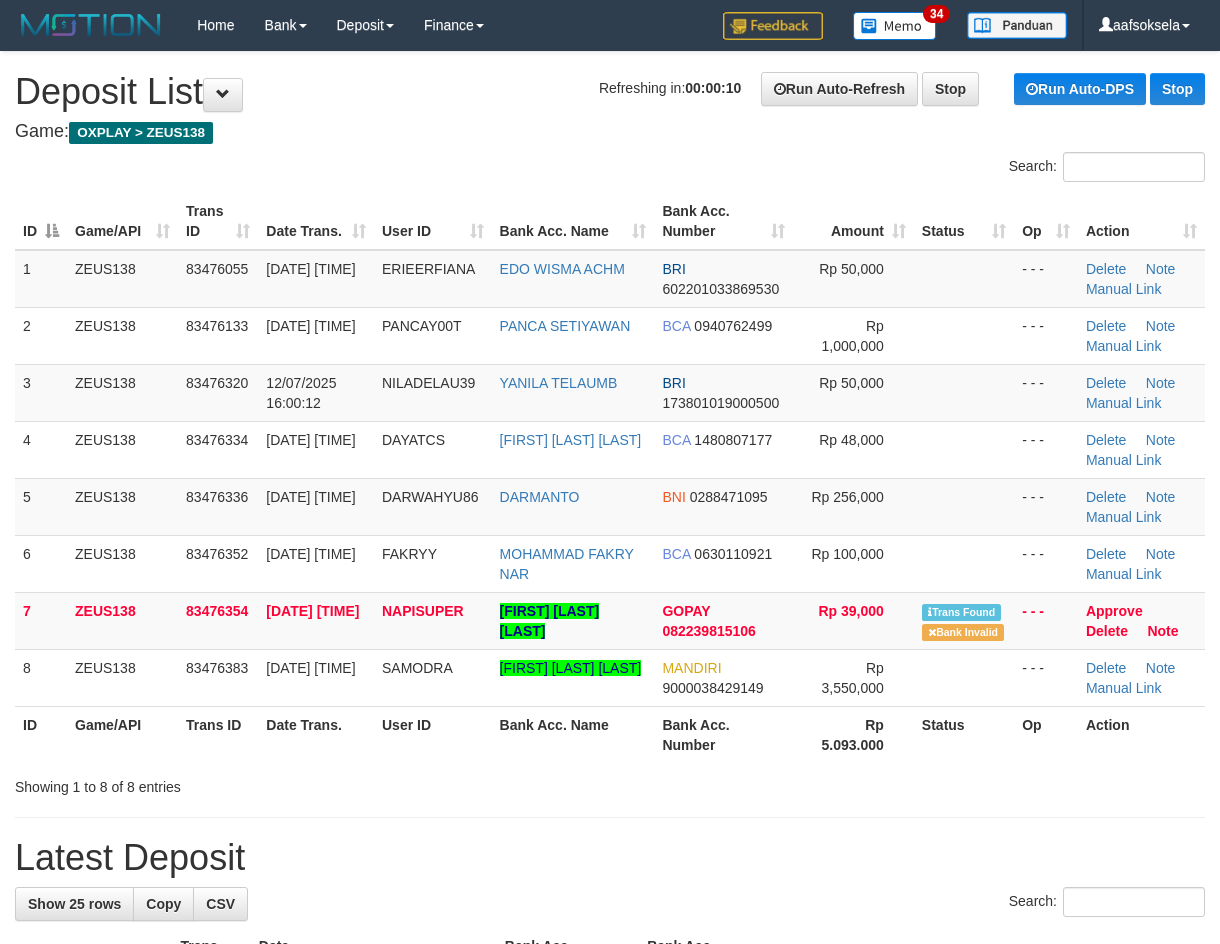 scroll, scrollTop: 0, scrollLeft: 0, axis: both 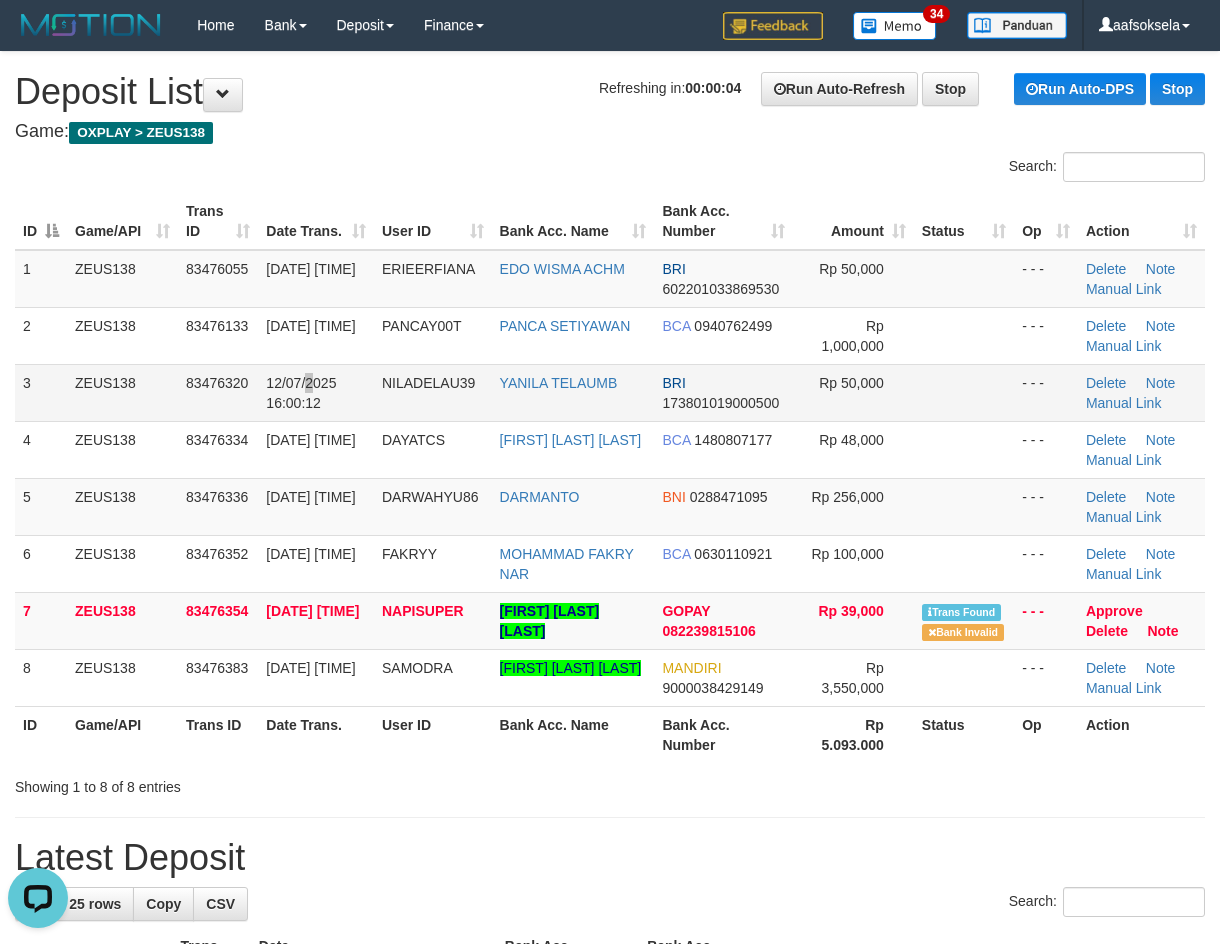 drag, startPoint x: 310, startPoint y: 374, endPoint x: 294, endPoint y: 413, distance: 42.154476 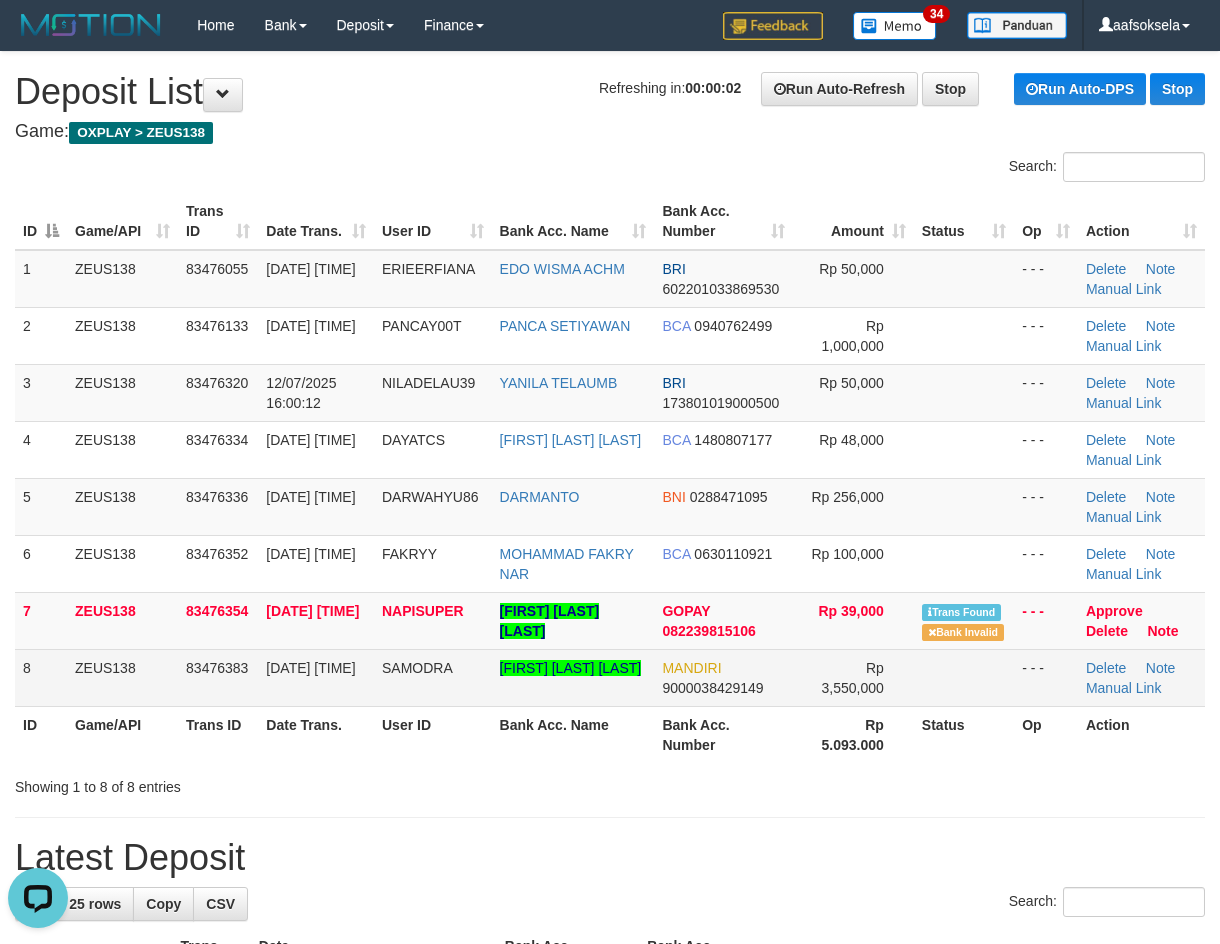 click on "SAMODRA" at bounding box center [433, 677] 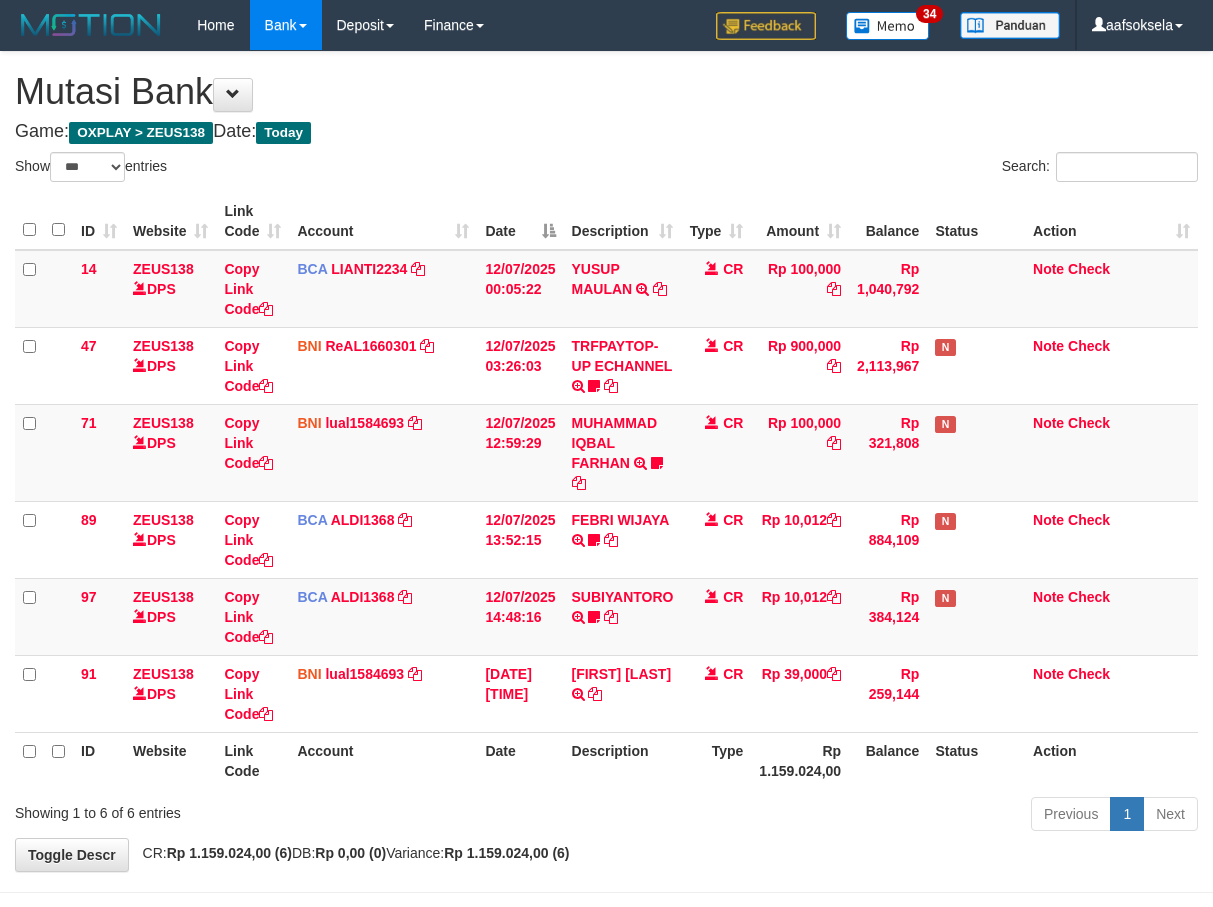 select on "***" 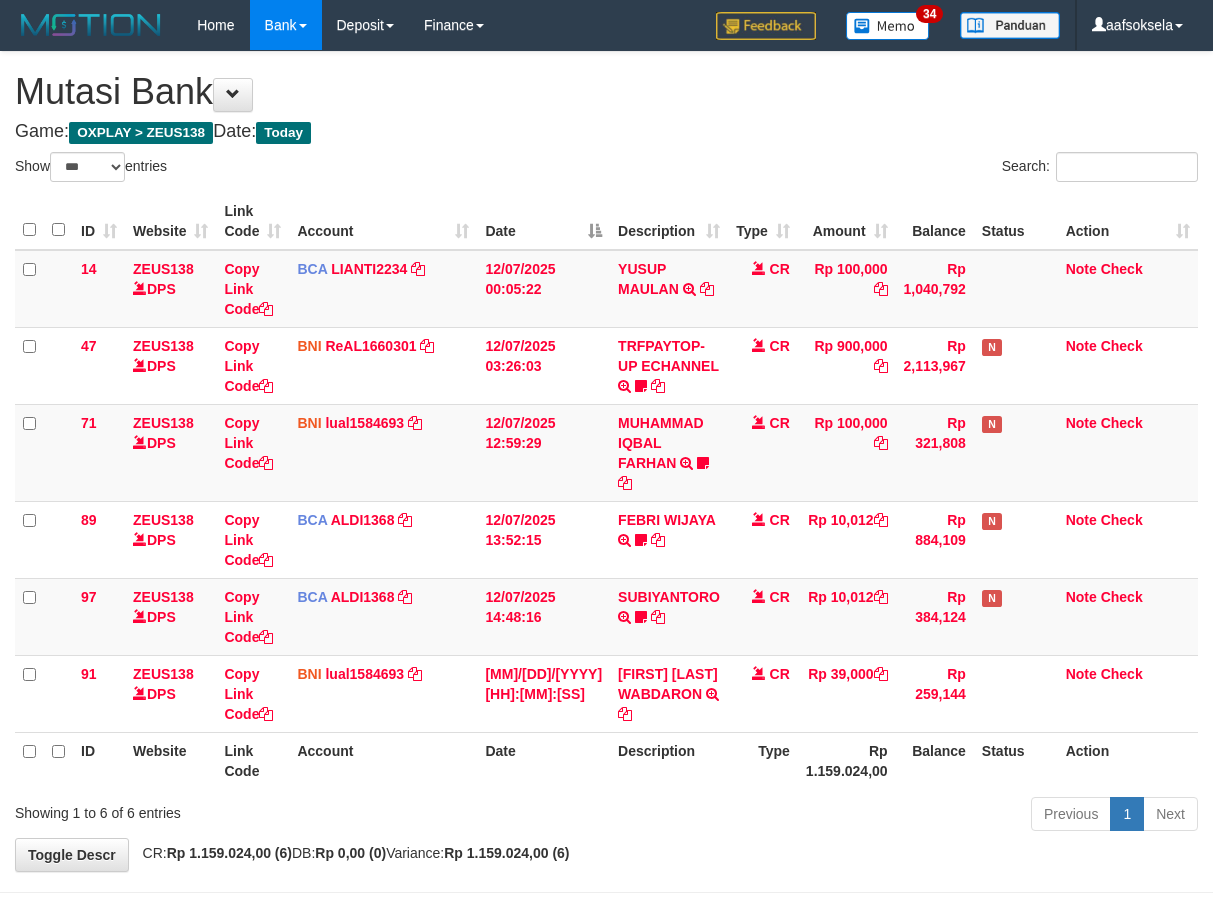 select on "***" 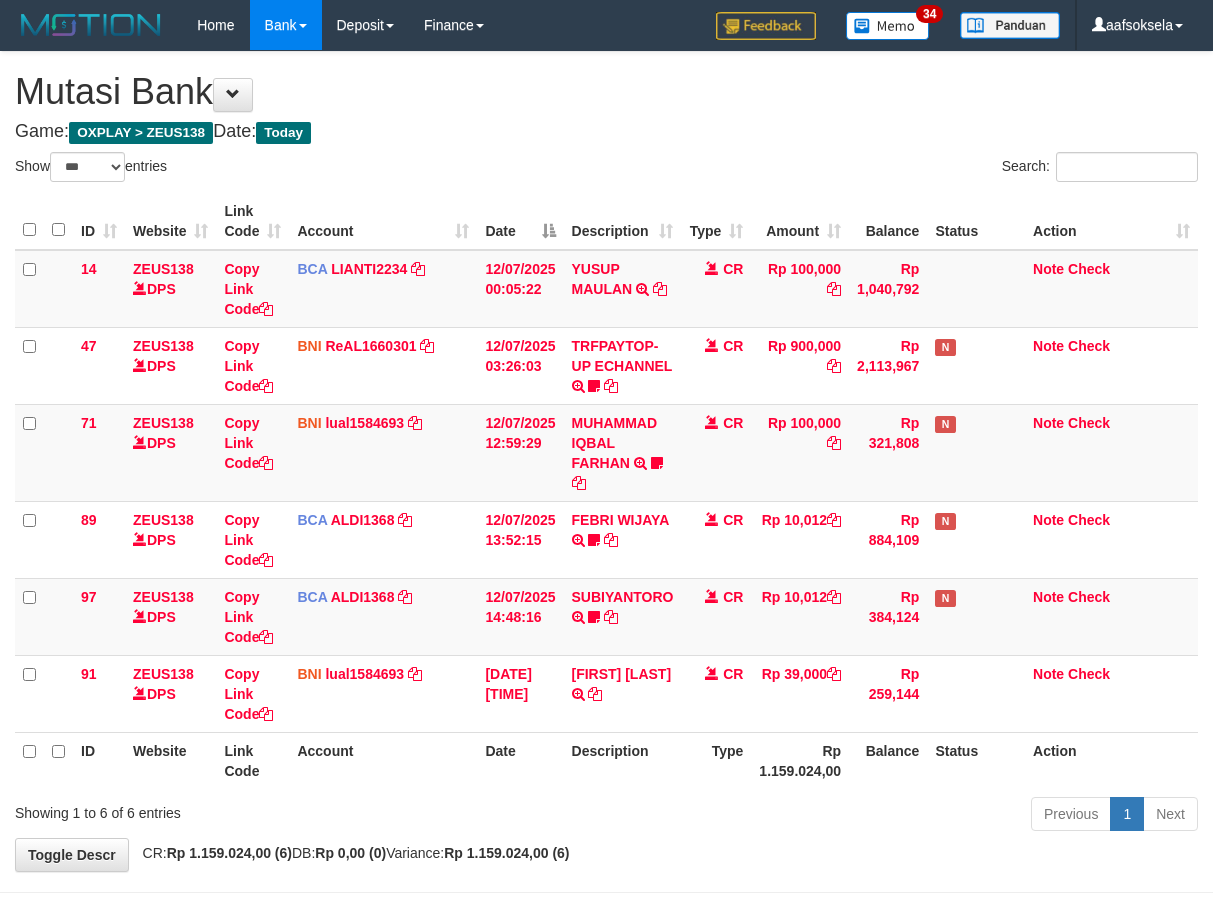 select on "***" 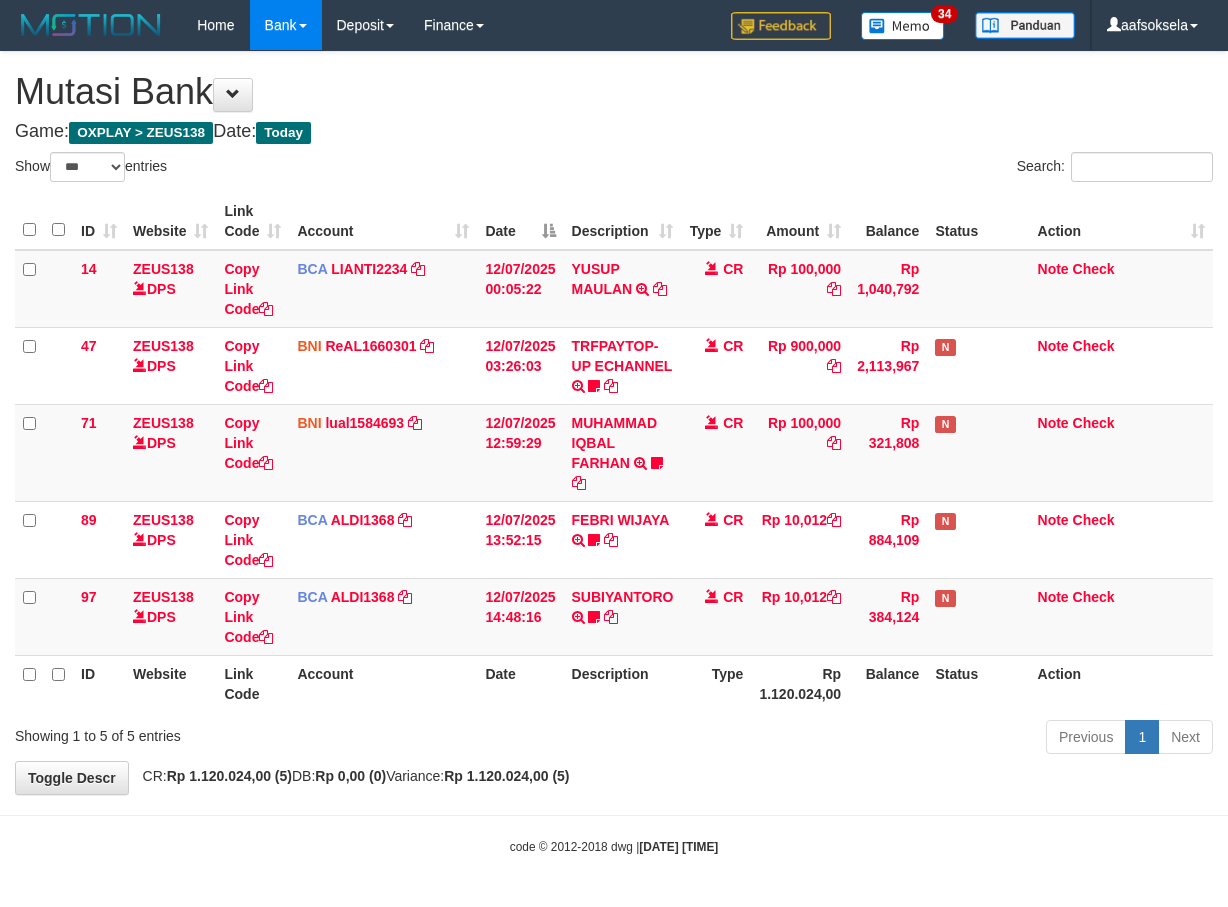 select on "***" 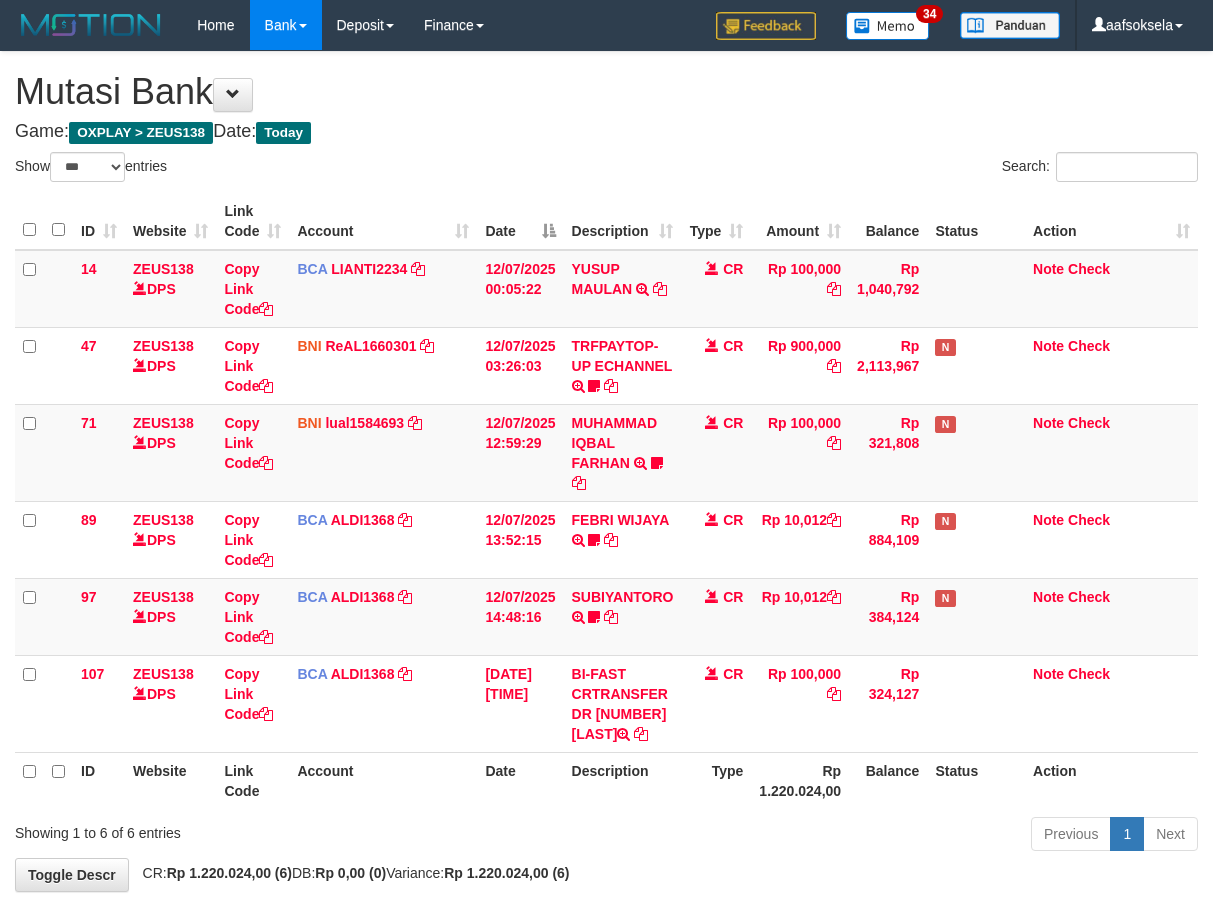 select on "***" 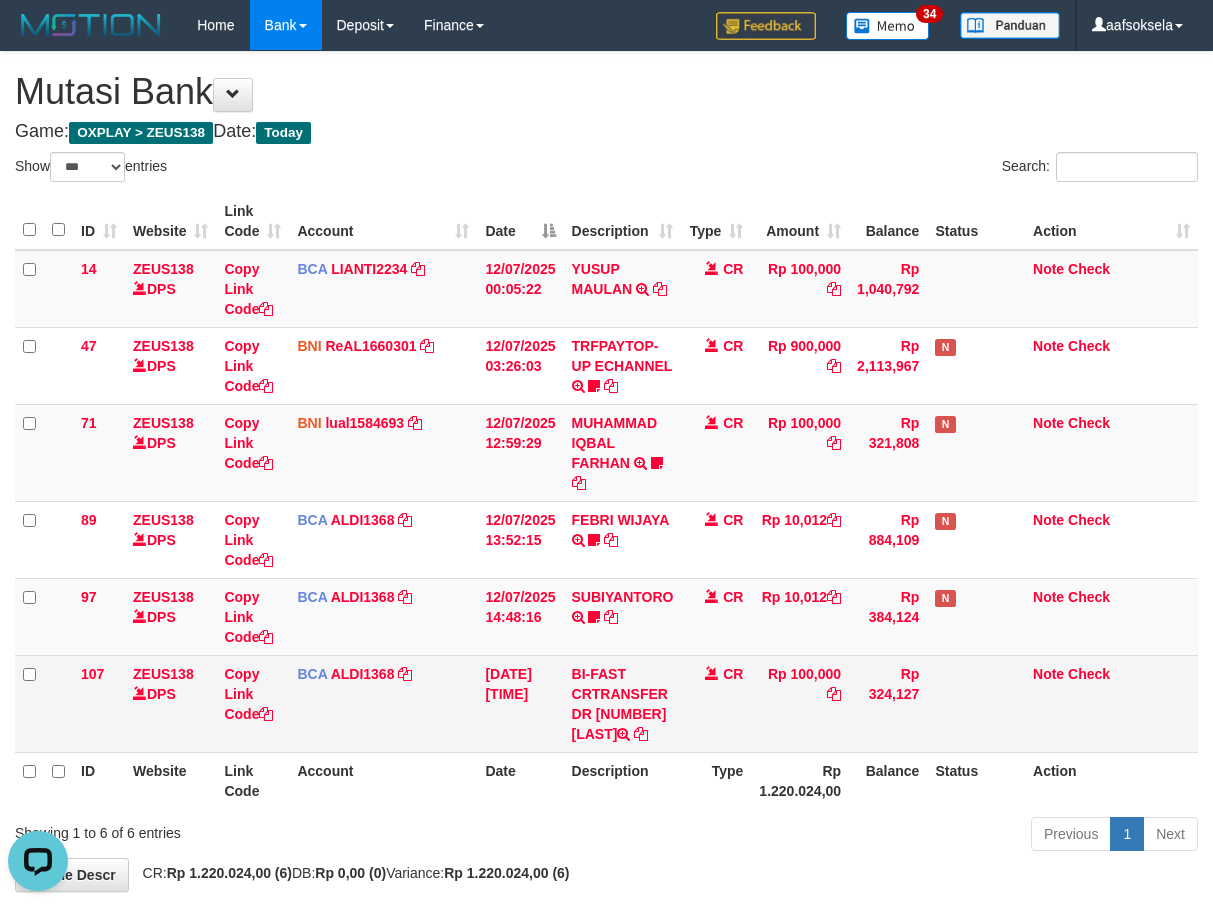 scroll, scrollTop: 0, scrollLeft: 0, axis: both 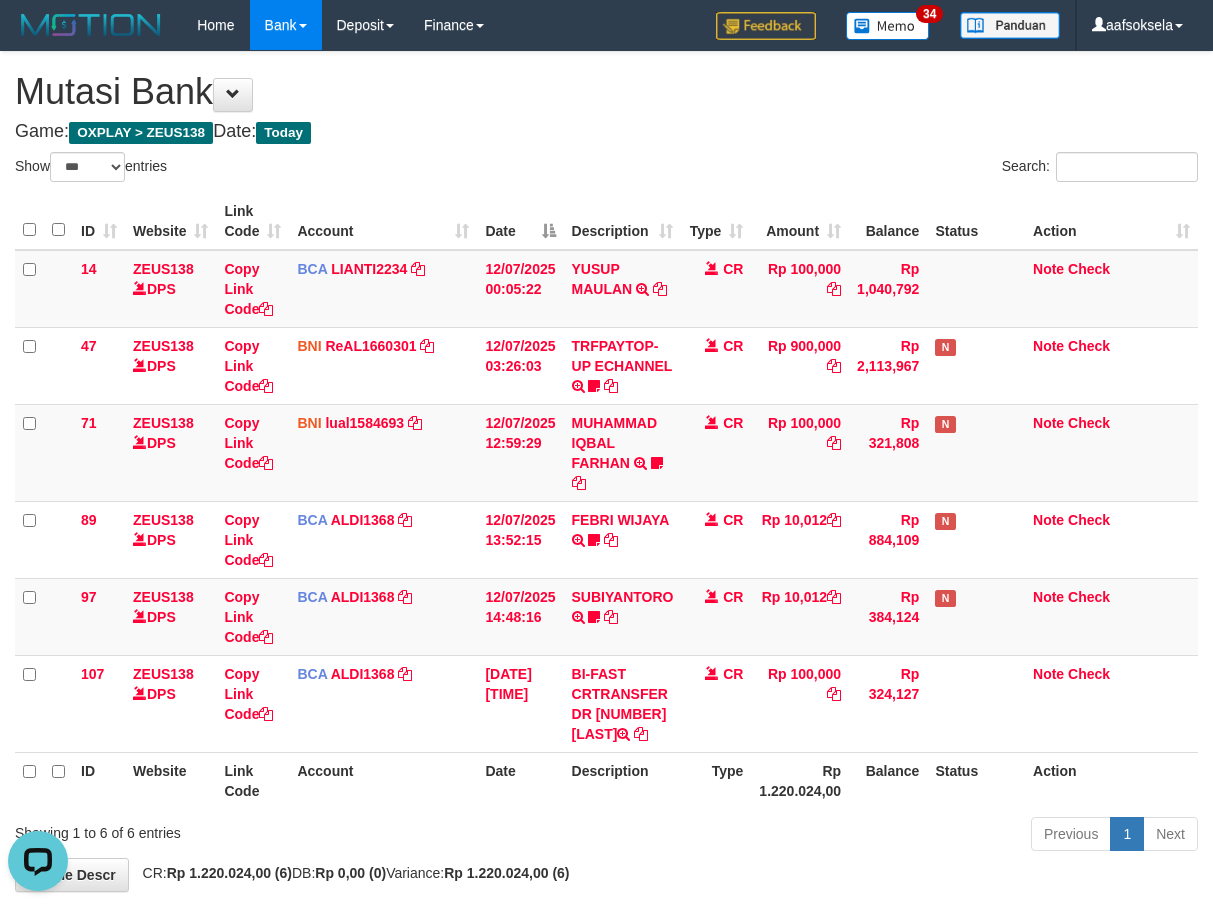 drag, startPoint x: 707, startPoint y: 796, endPoint x: 696, endPoint y: 798, distance: 11.18034 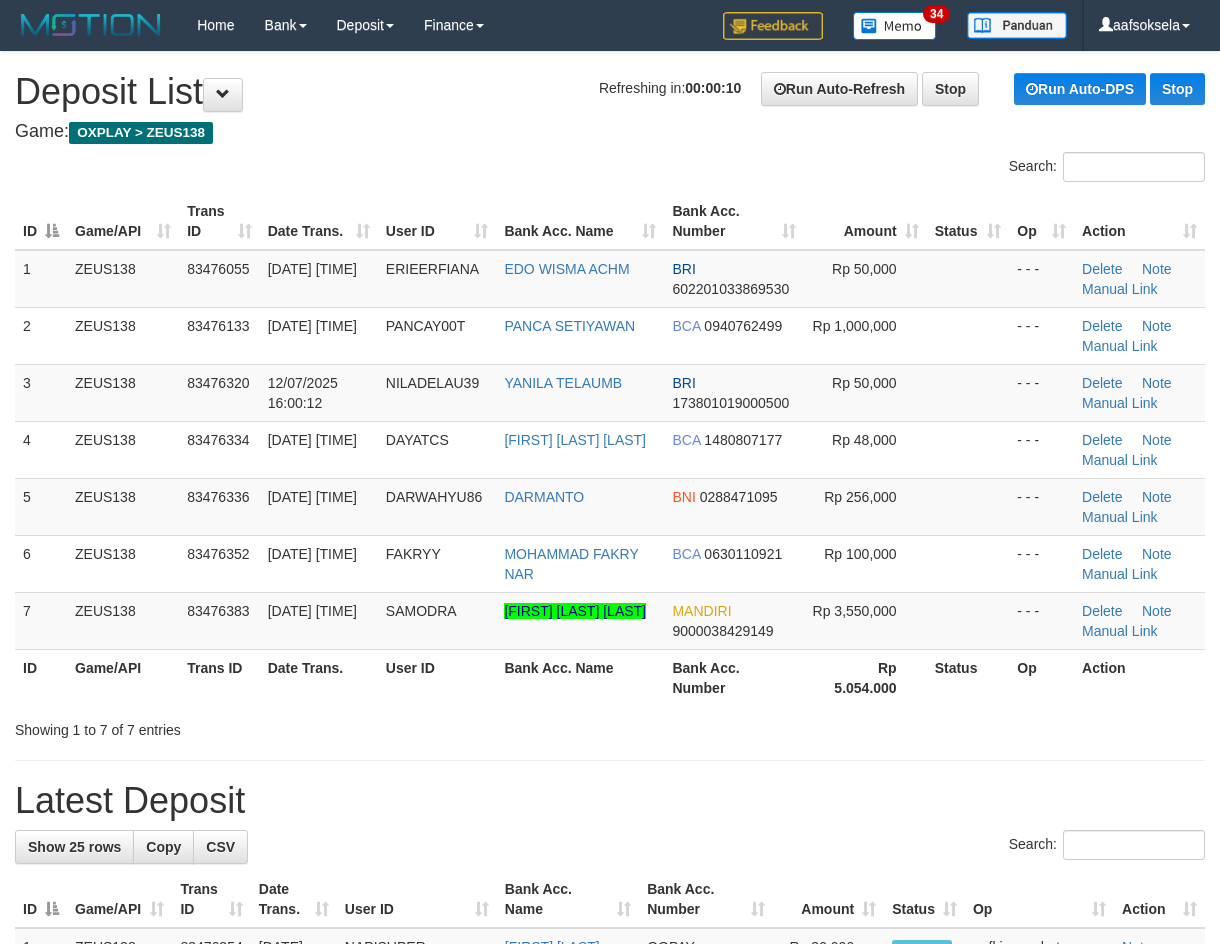 scroll, scrollTop: 0, scrollLeft: 0, axis: both 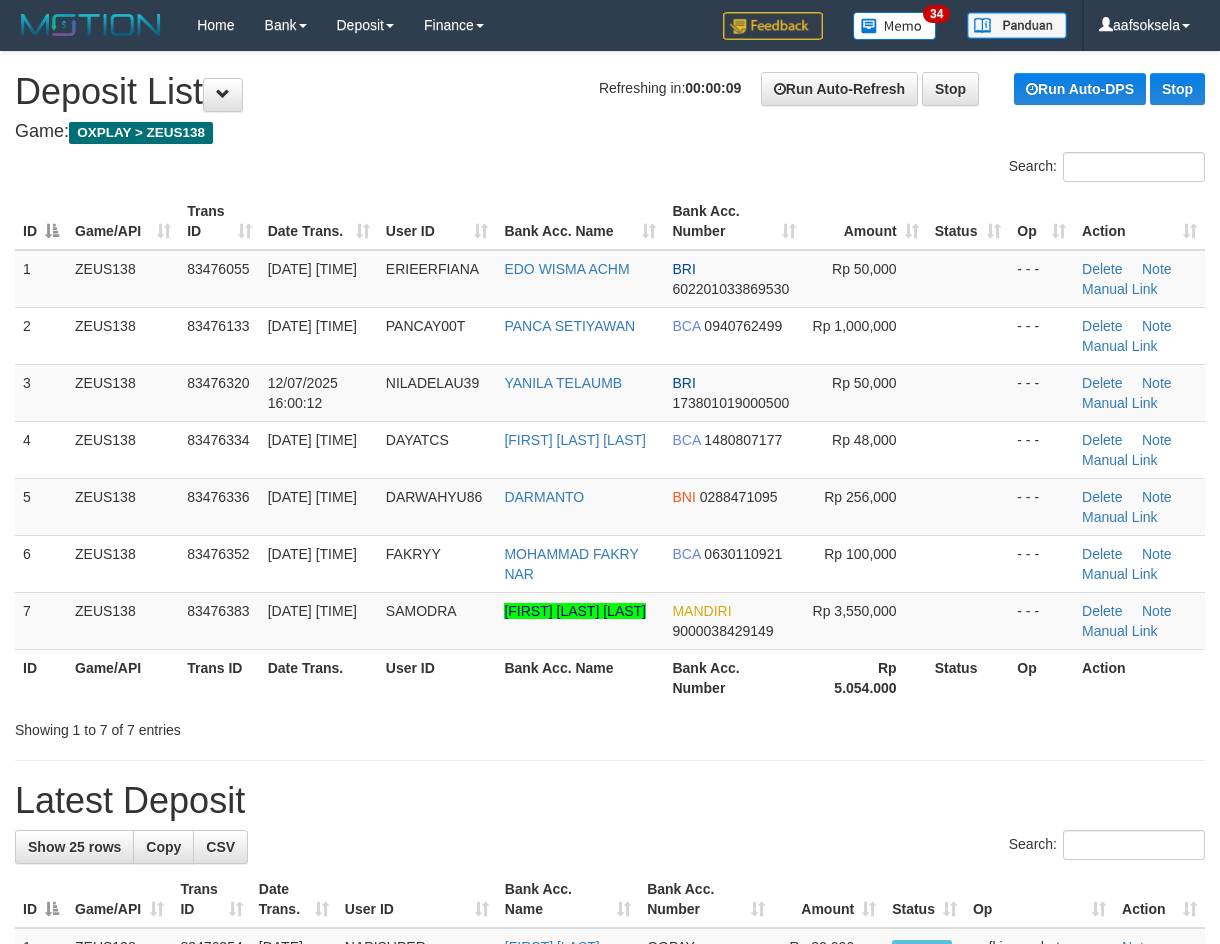 click on "Latest Deposit" at bounding box center (610, 801) 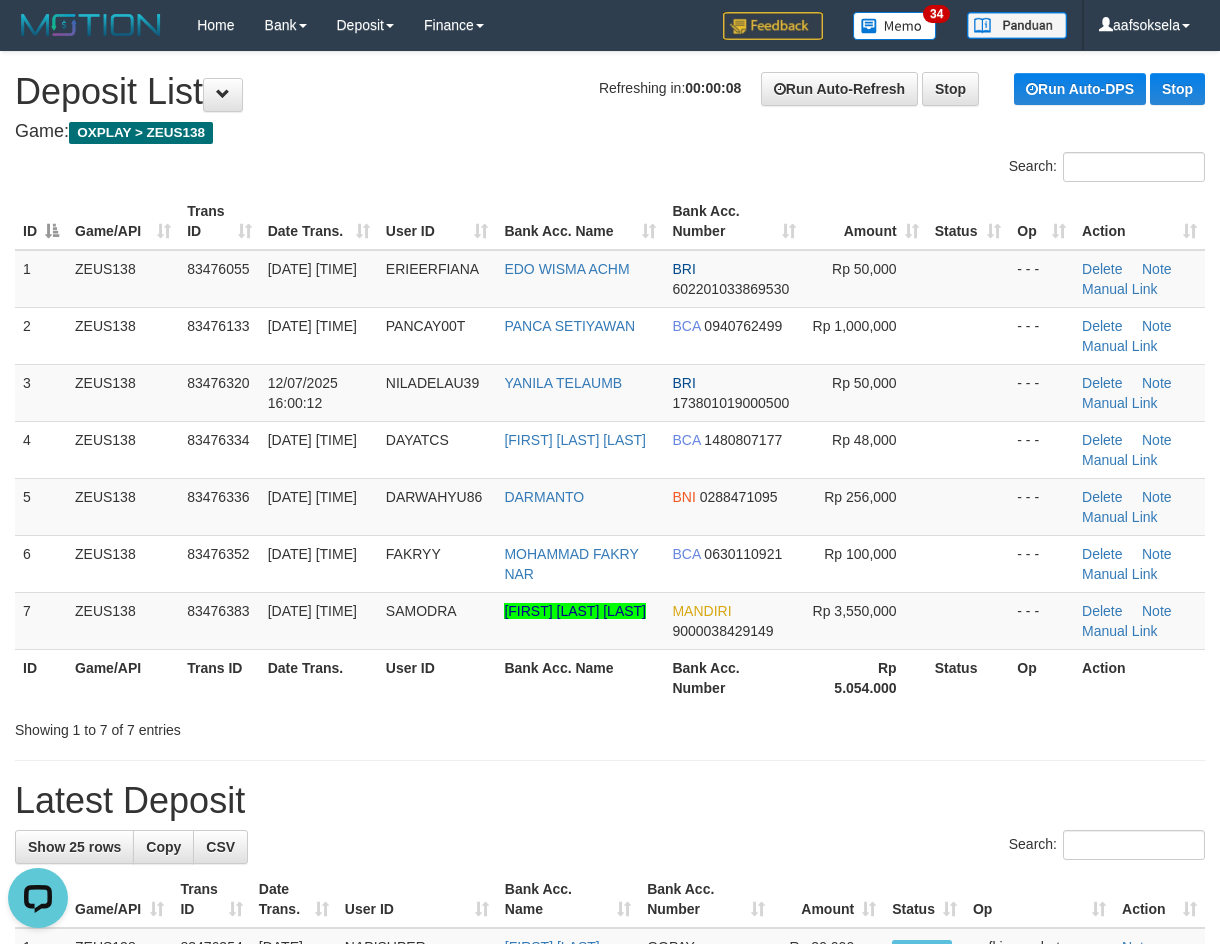 scroll, scrollTop: 0, scrollLeft: 0, axis: both 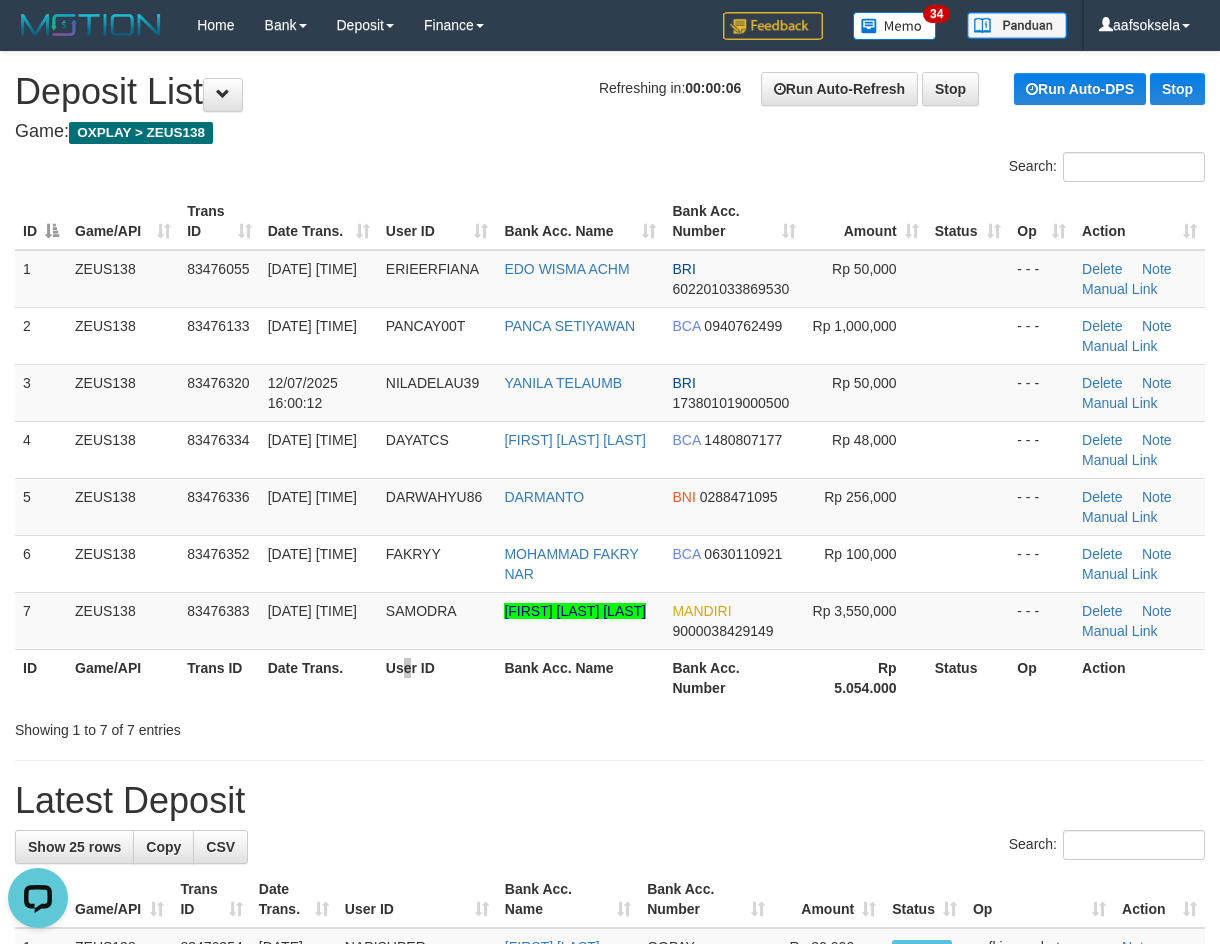 drag, startPoint x: 408, startPoint y: 673, endPoint x: 440, endPoint y: 692, distance: 37.215588 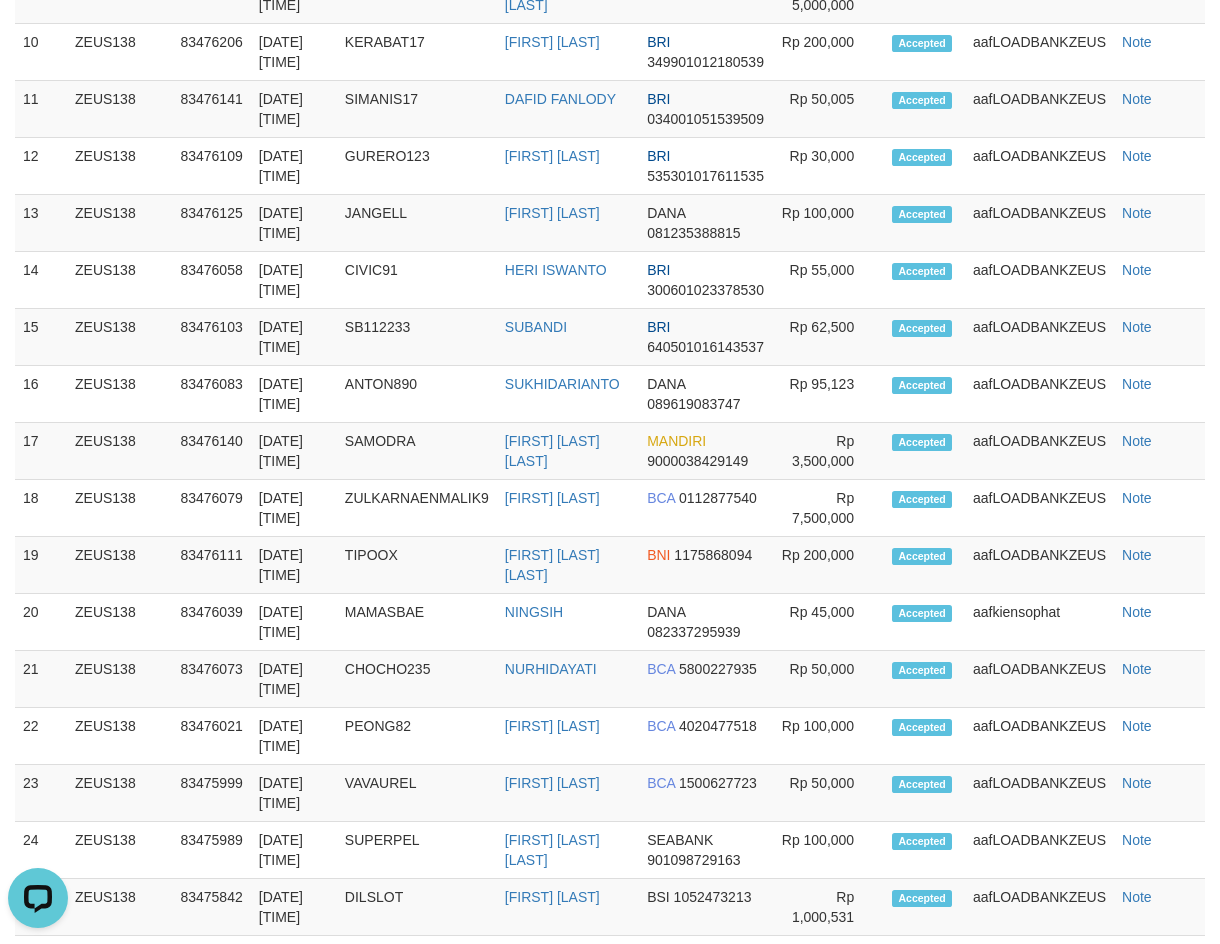 scroll, scrollTop: 149, scrollLeft: 0, axis: vertical 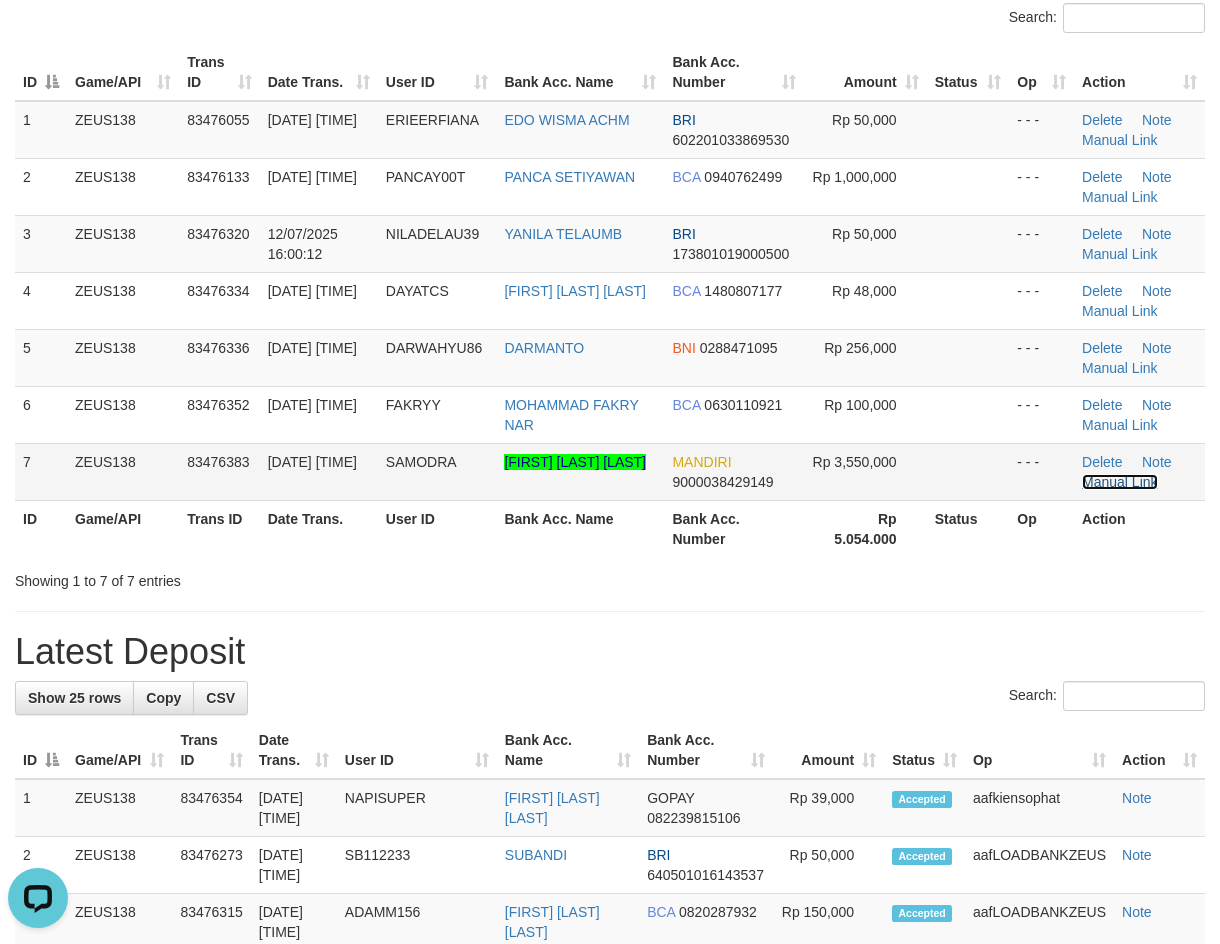click on "Manual Link" at bounding box center [1120, 482] 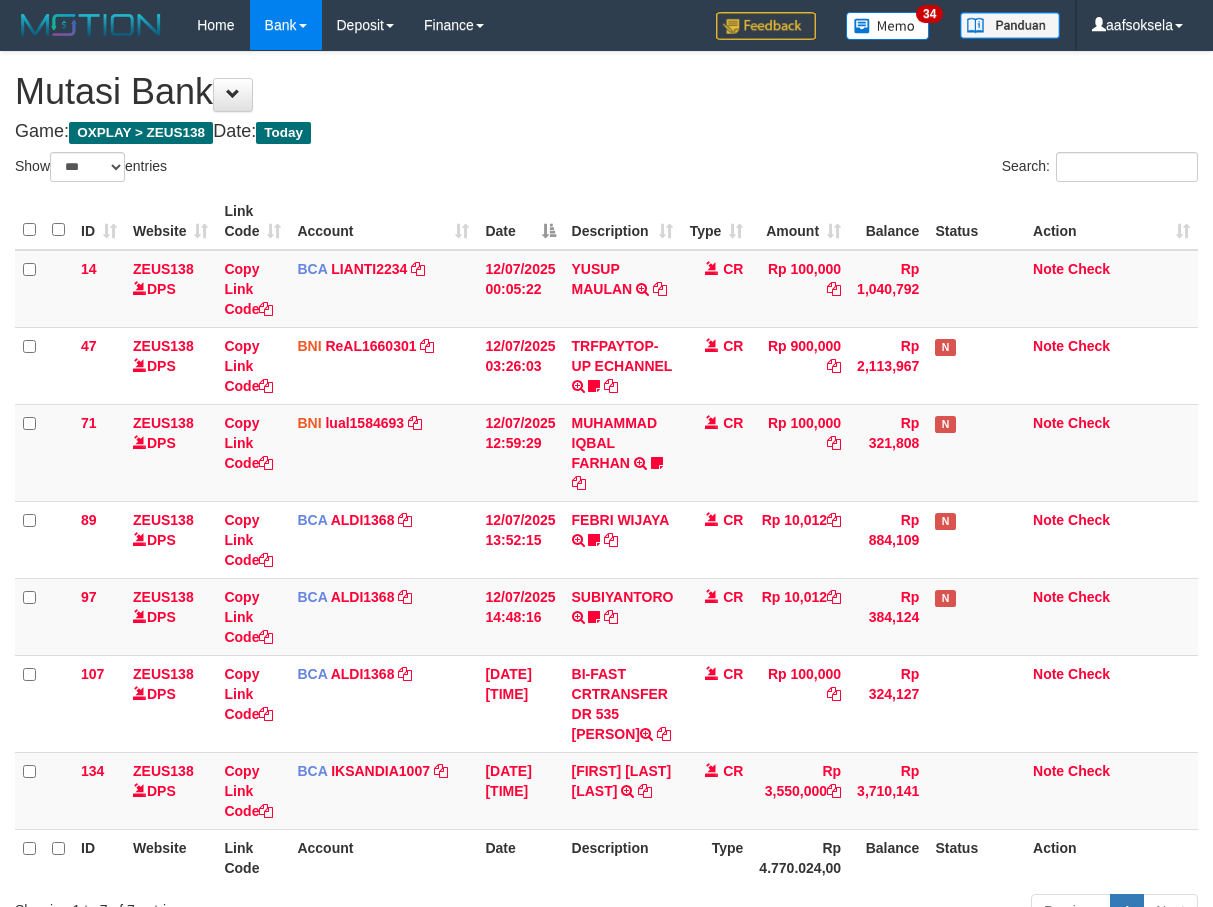 select on "***" 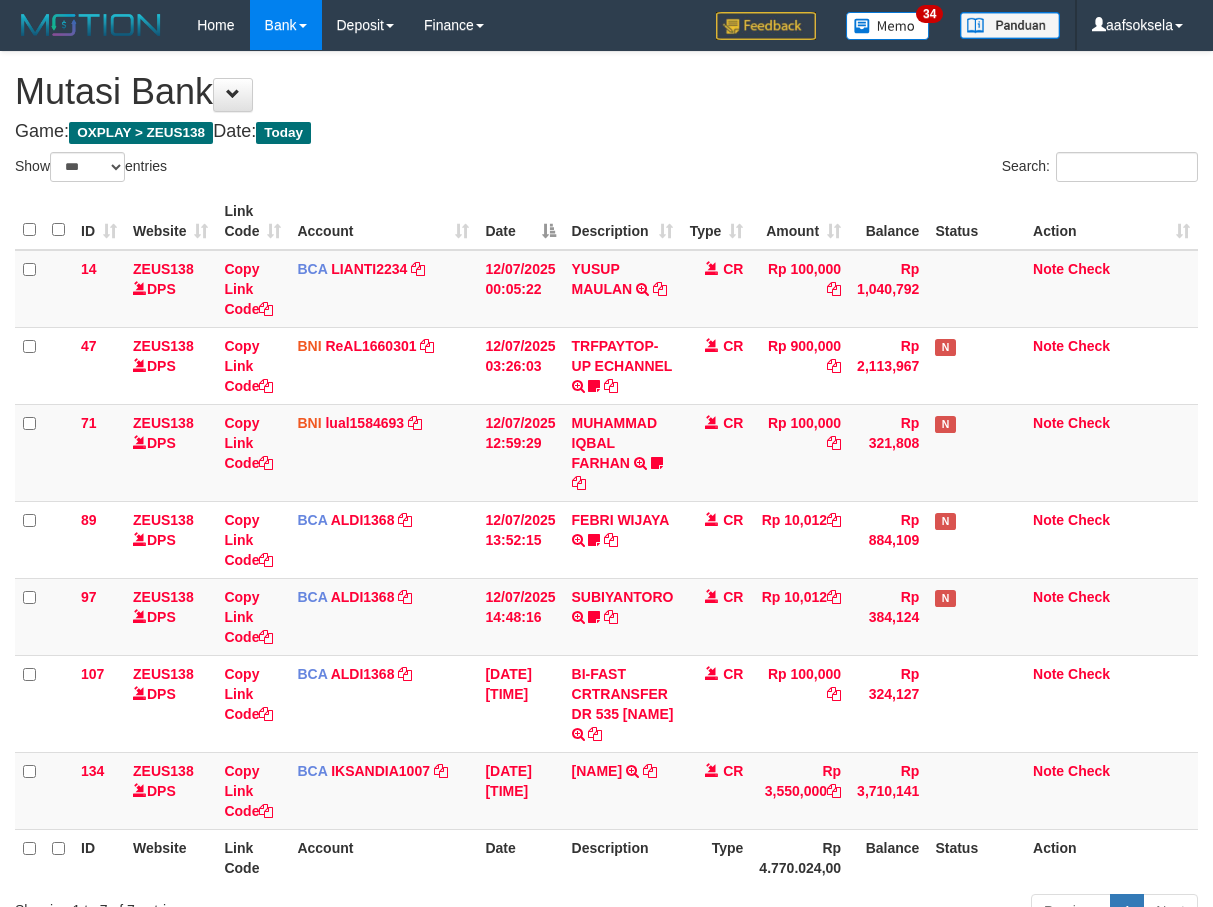 select on "***" 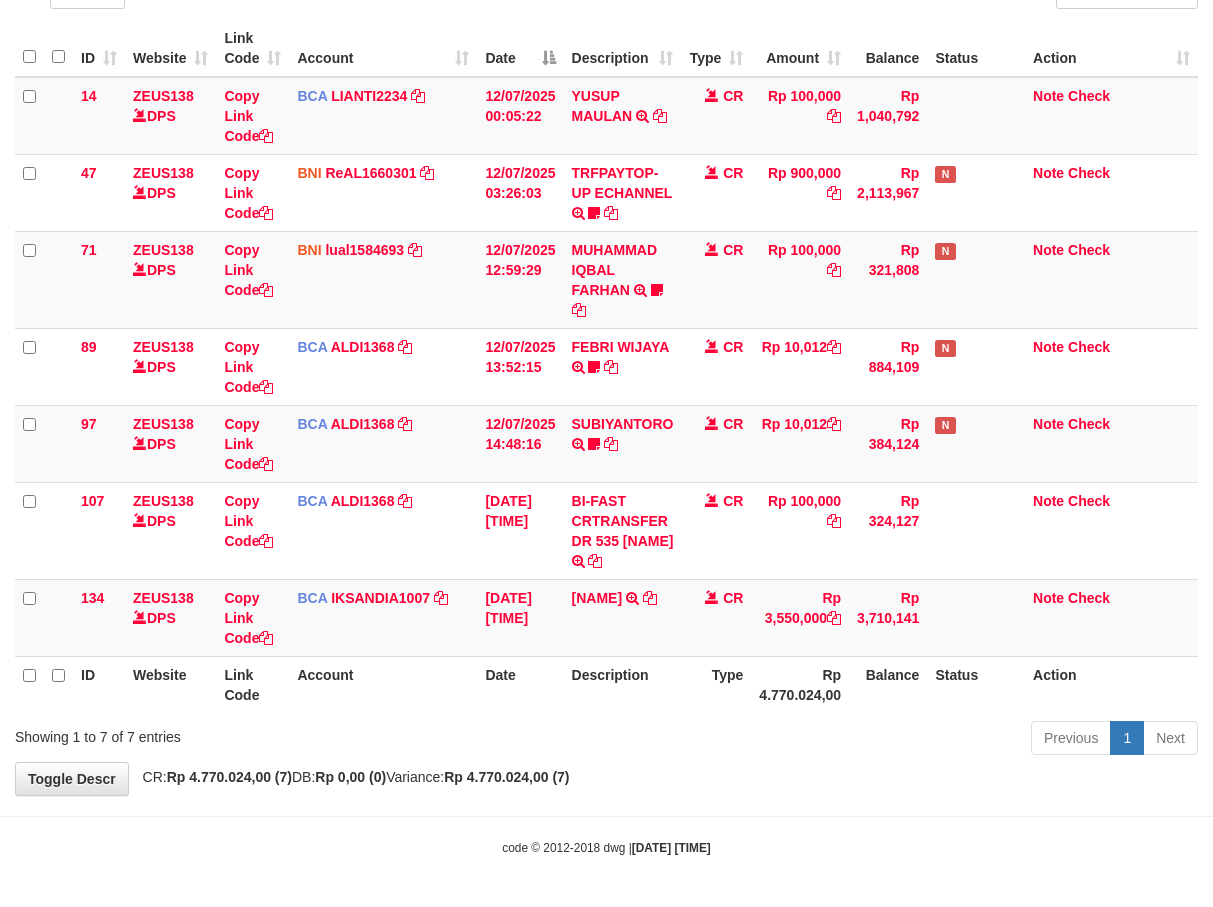click on "**********" at bounding box center [606, 337] 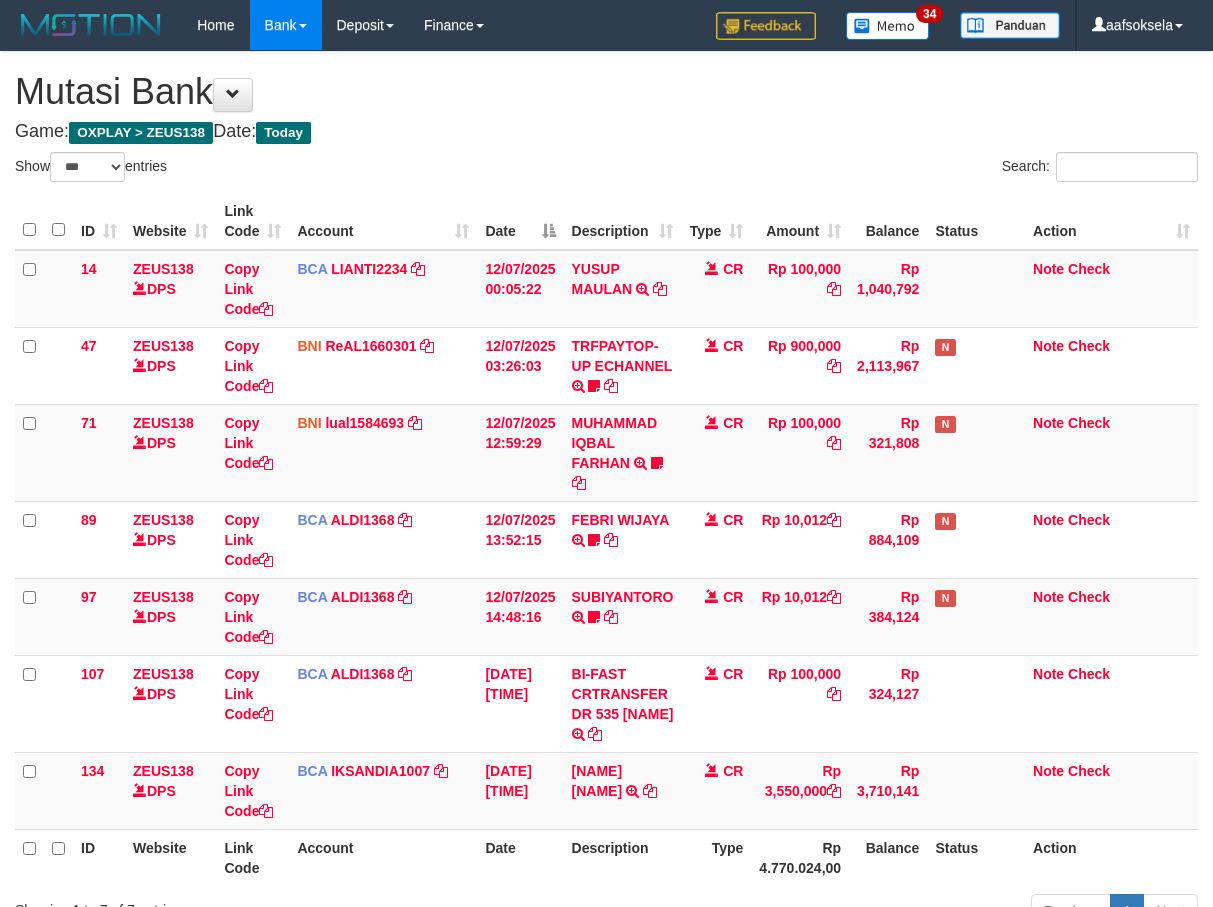select on "***" 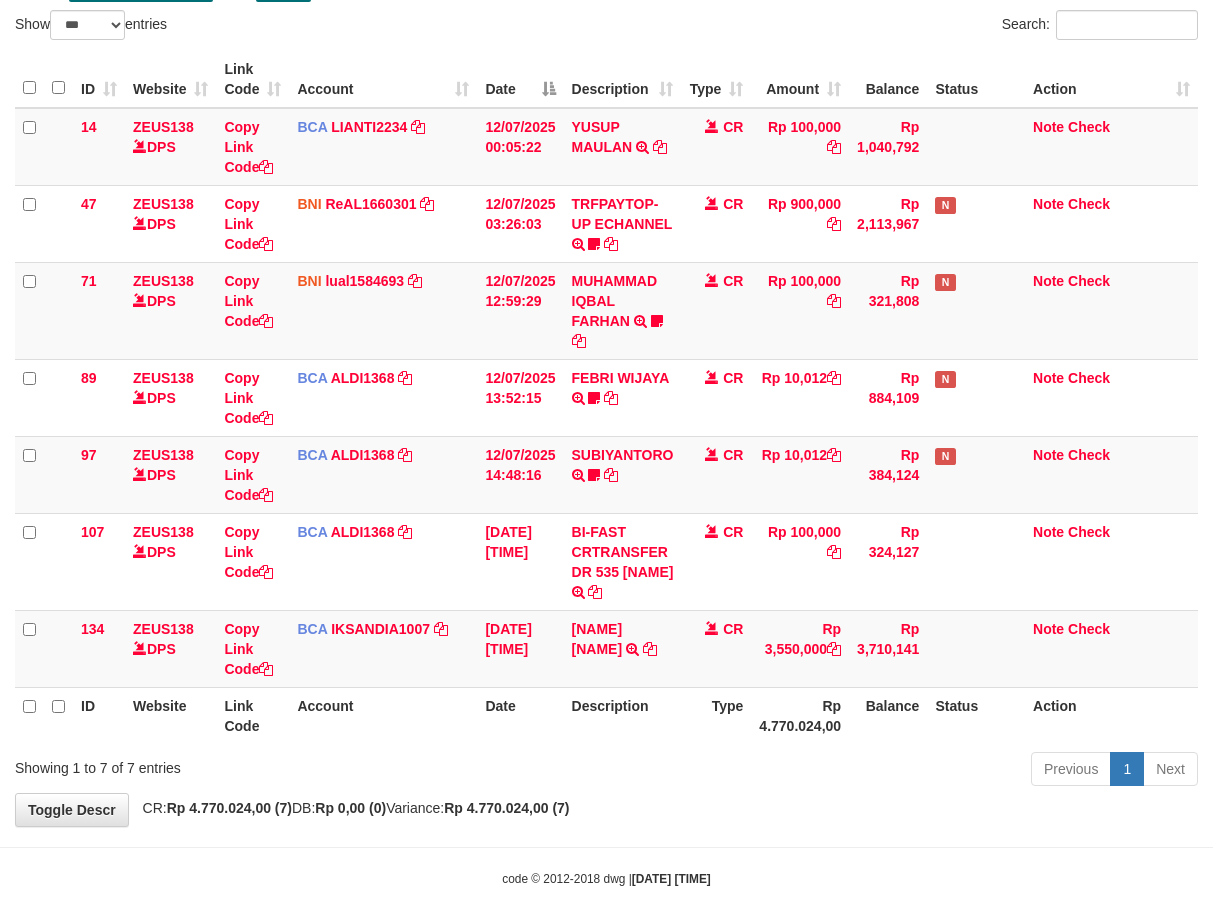 scroll, scrollTop: 193, scrollLeft: 0, axis: vertical 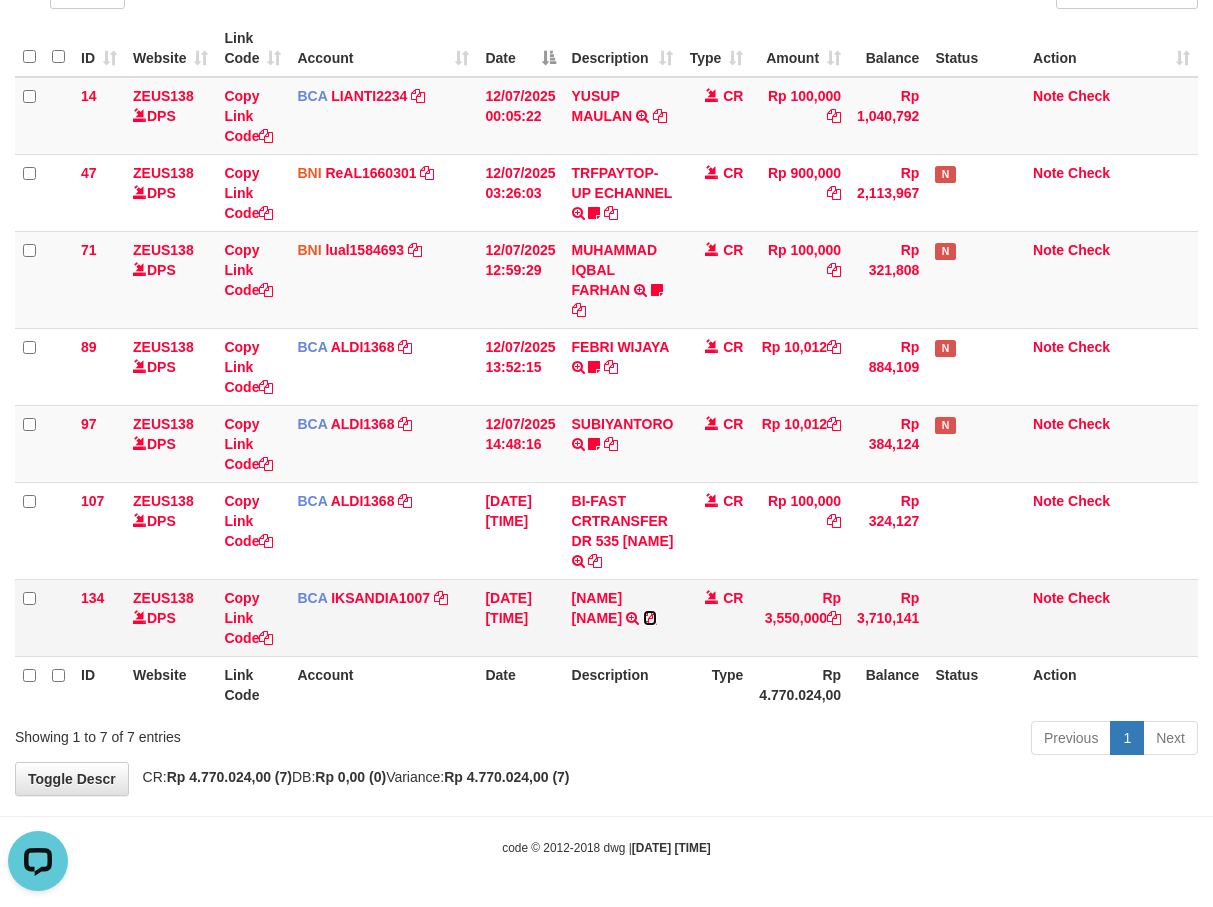 click at bounding box center (650, 618) 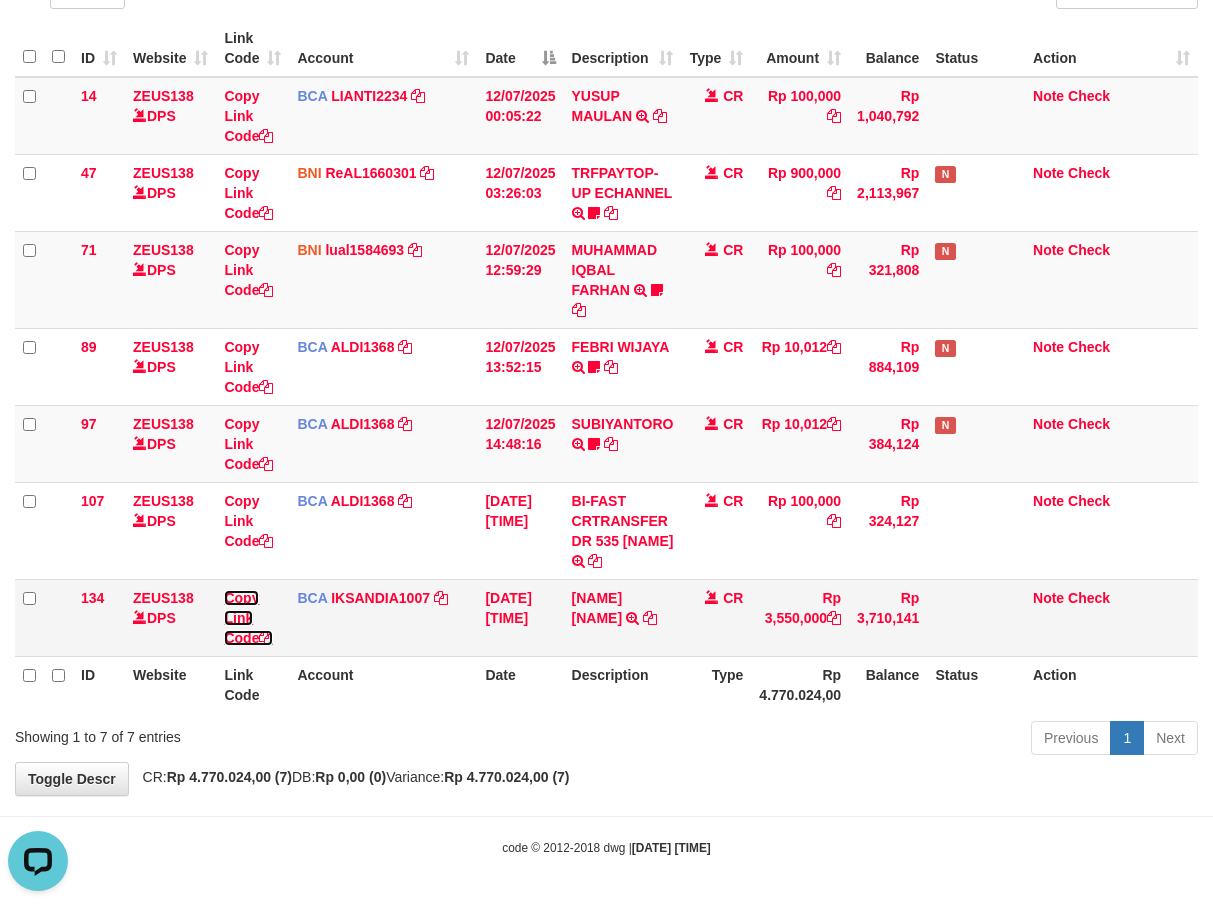 click on "Copy Link Code" at bounding box center (248, 618) 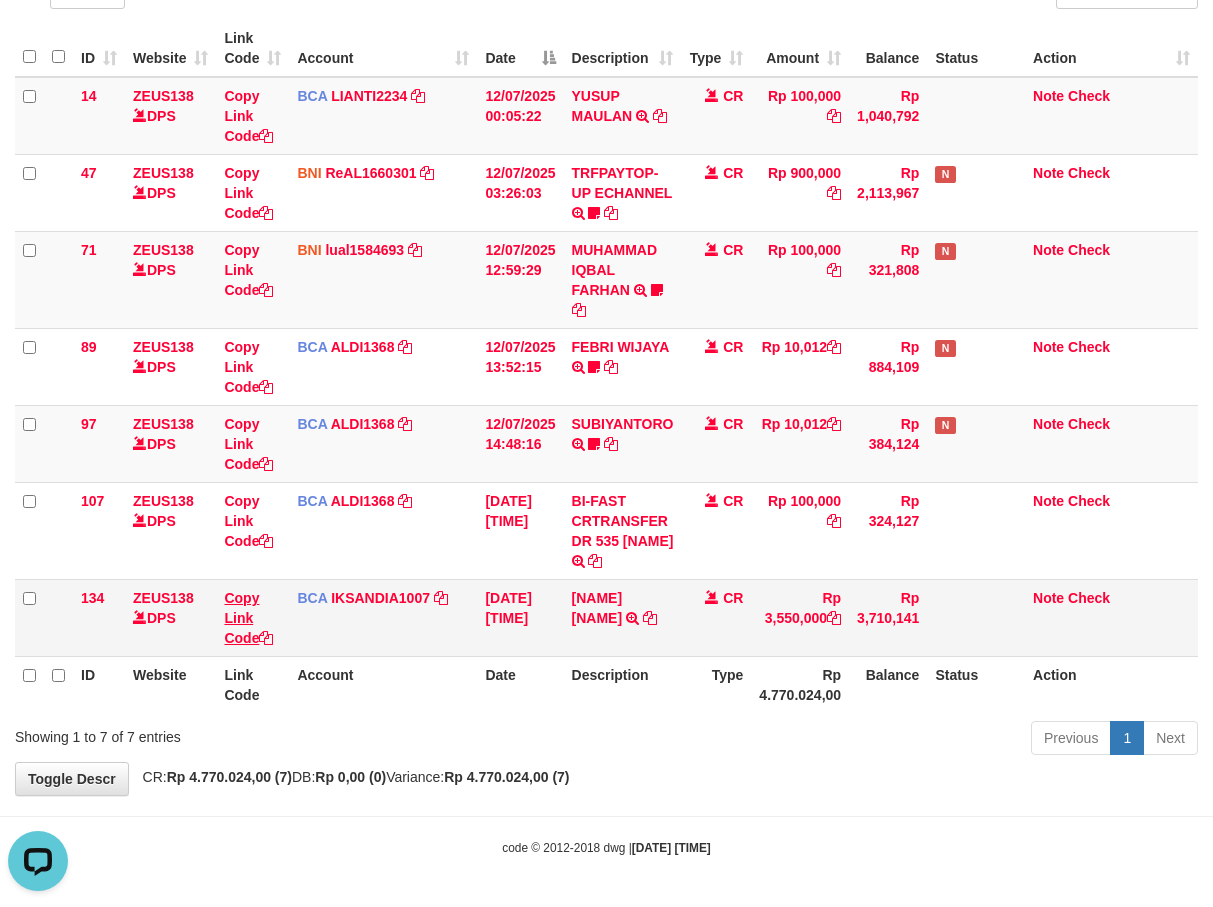 scroll, scrollTop: 297, scrollLeft: 0, axis: vertical 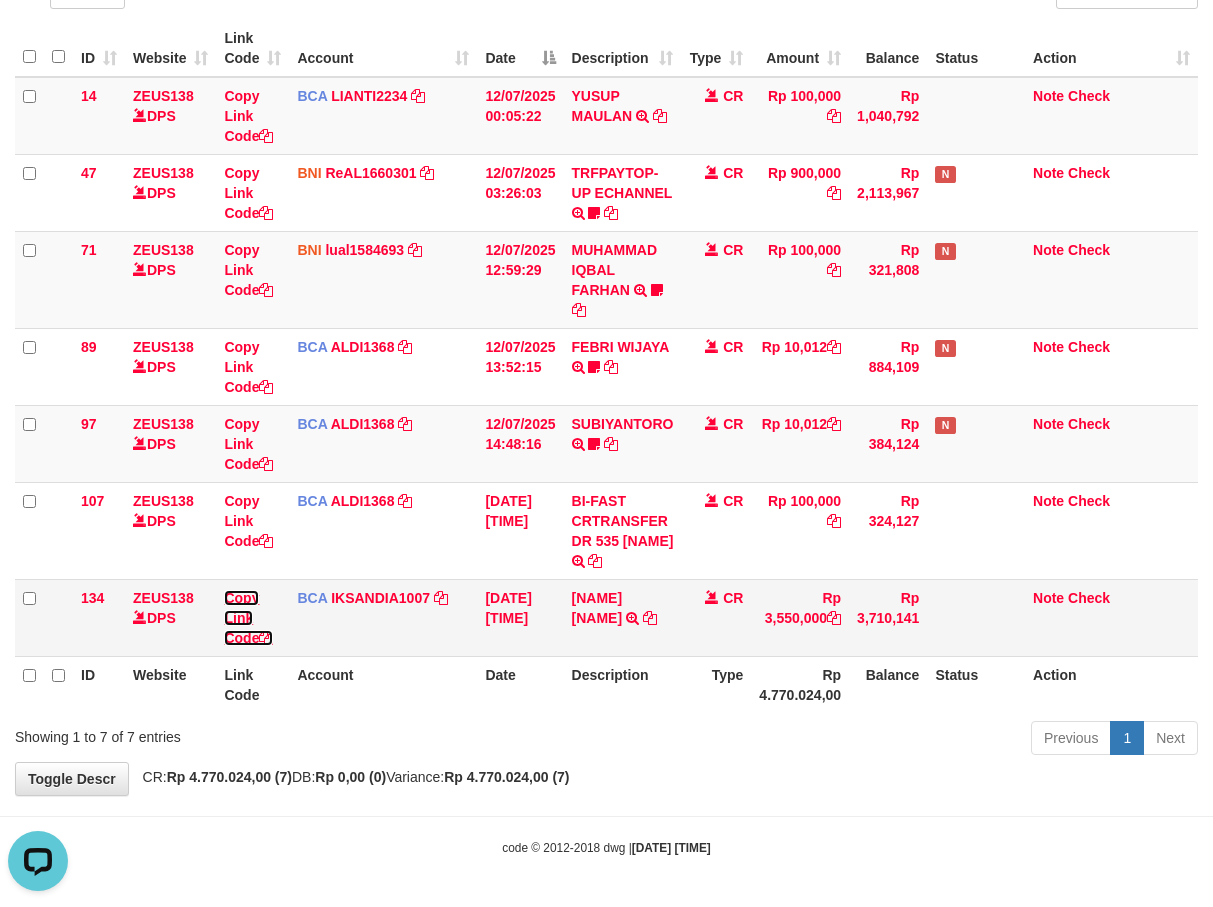 click on "Copy Link Code" at bounding box center [248, 618] 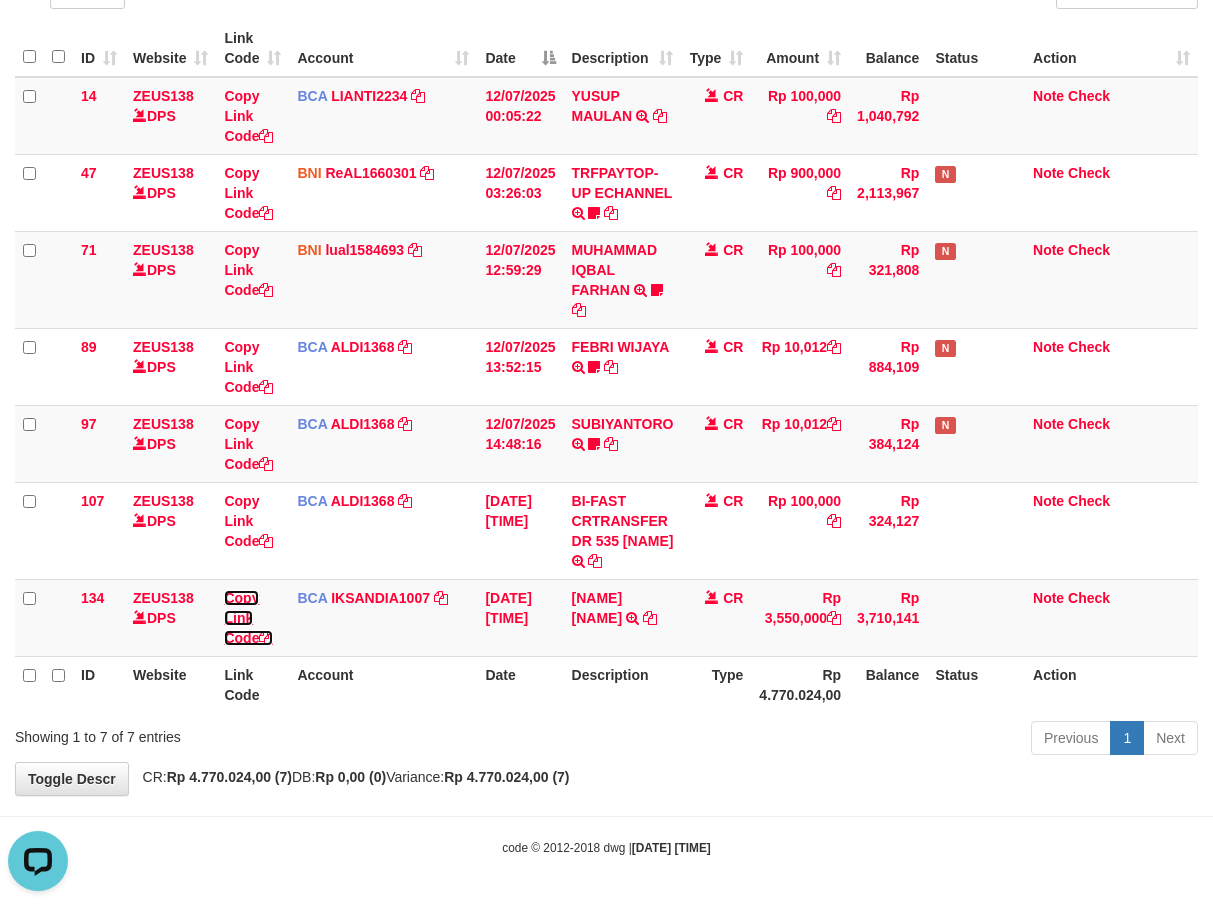 drag, startPoint x: 249, startPoint y: 604, endPoint x: 1226, endPoint y: 513, distance: 981.2288 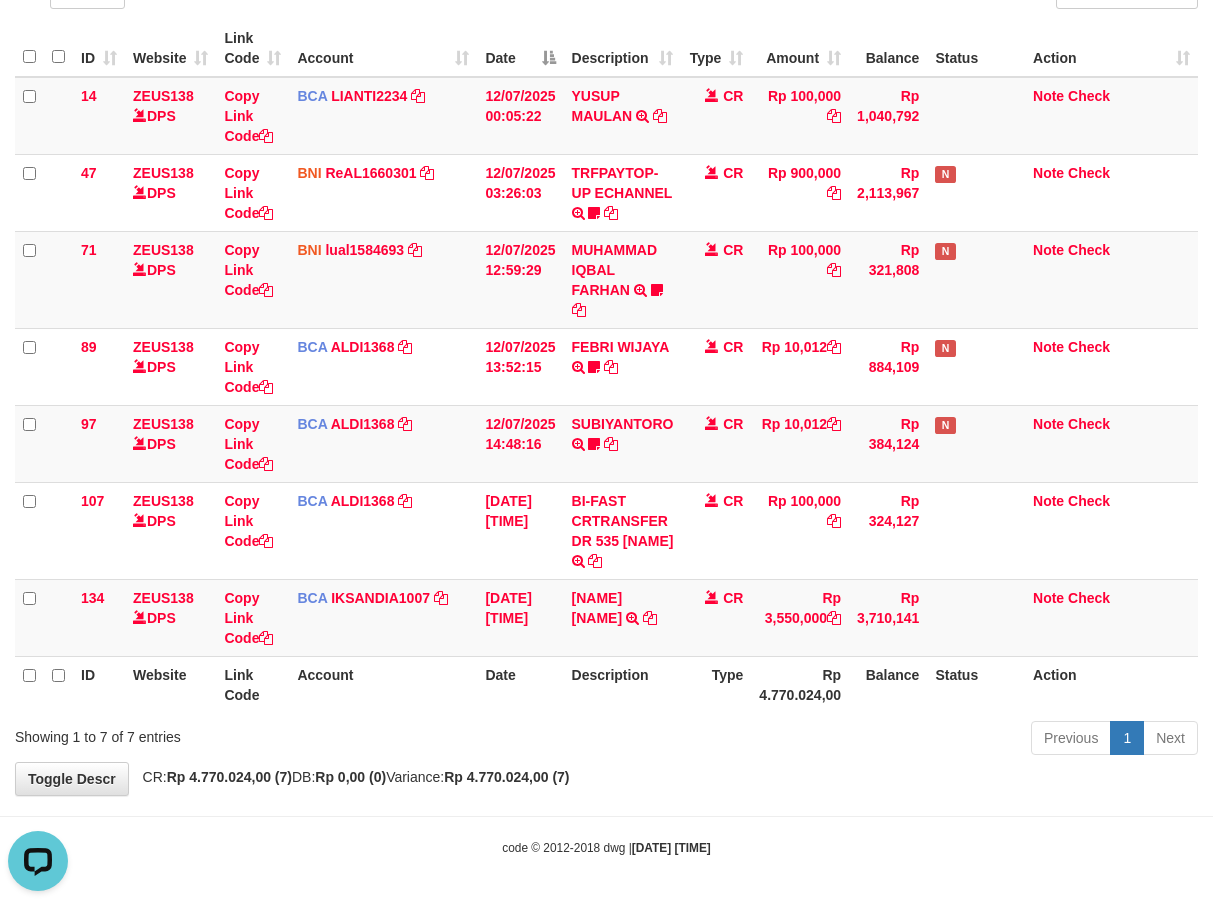 scroll, scrollTop: 297, scrollLeft: 0, axis: vertical 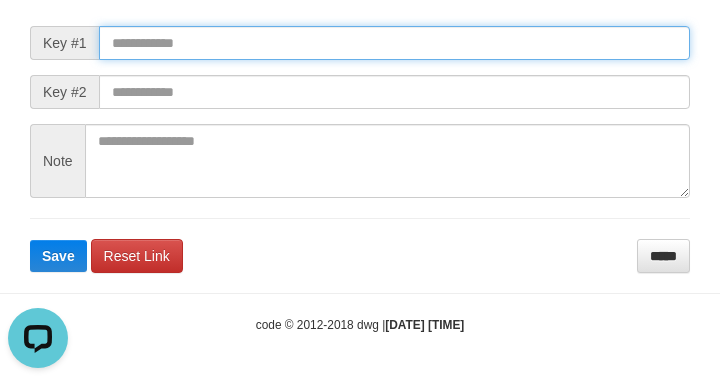 click at bounding box center [394, 43] 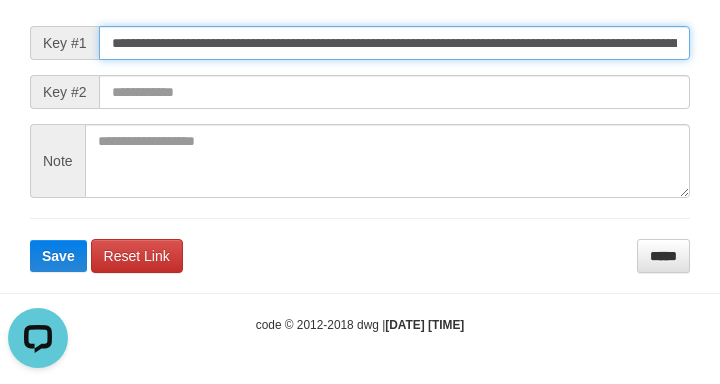 scroll, scrollTop: 0, scrollLeft: 1410, axis: horizontal 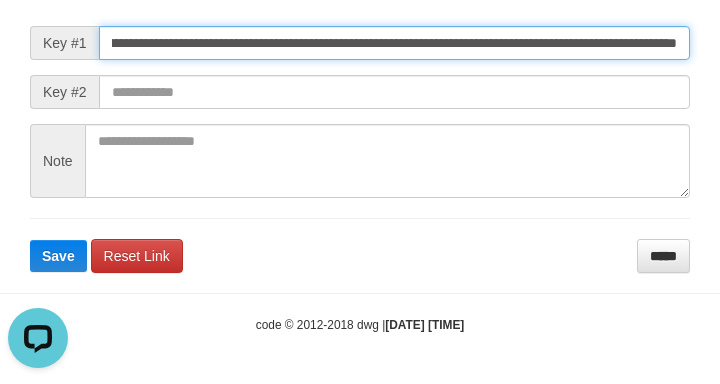 type on "**********" 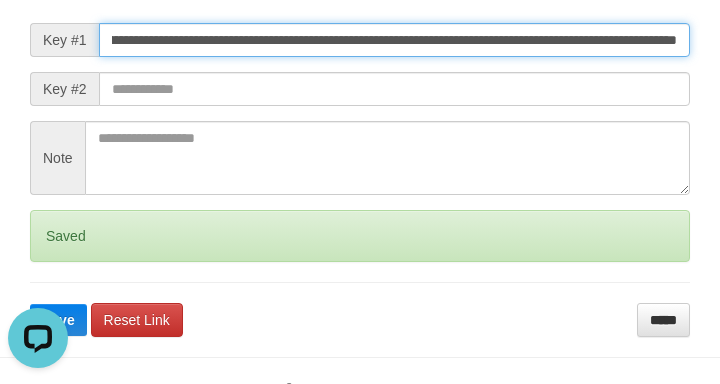 click on "Save" at bounding box center [58, 320] 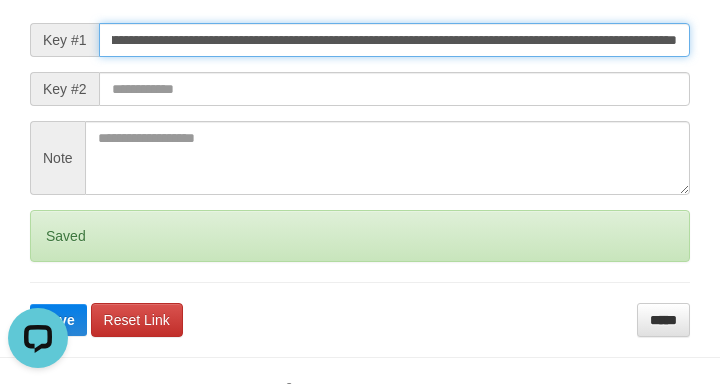 click on "Save" at bounding box center [58, 320] 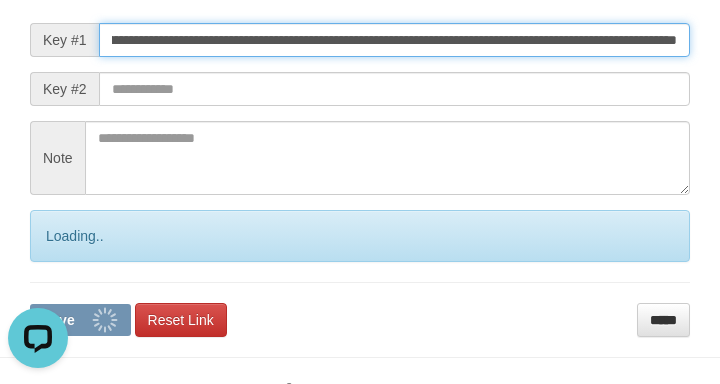 click on "Save" at bounding box center [80, 320] 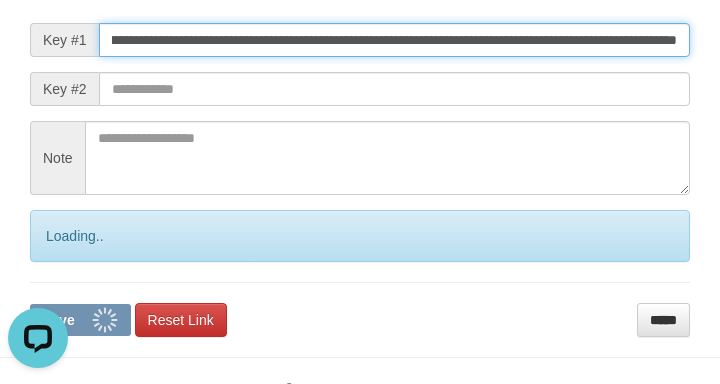 click on "Save" at bounding box center [80, 320] 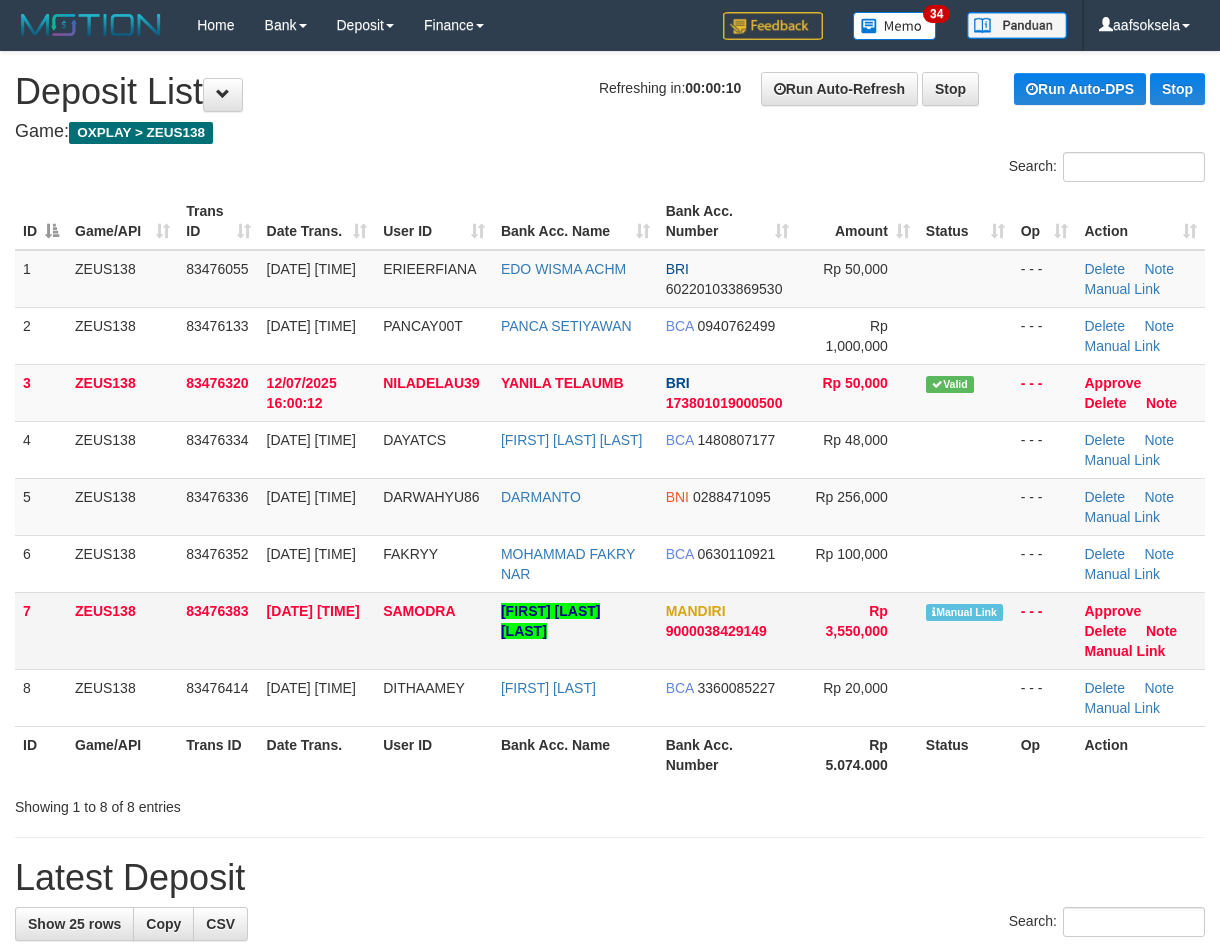 scroll, scrollTop: 0, scrollLeft: 0, axis: both 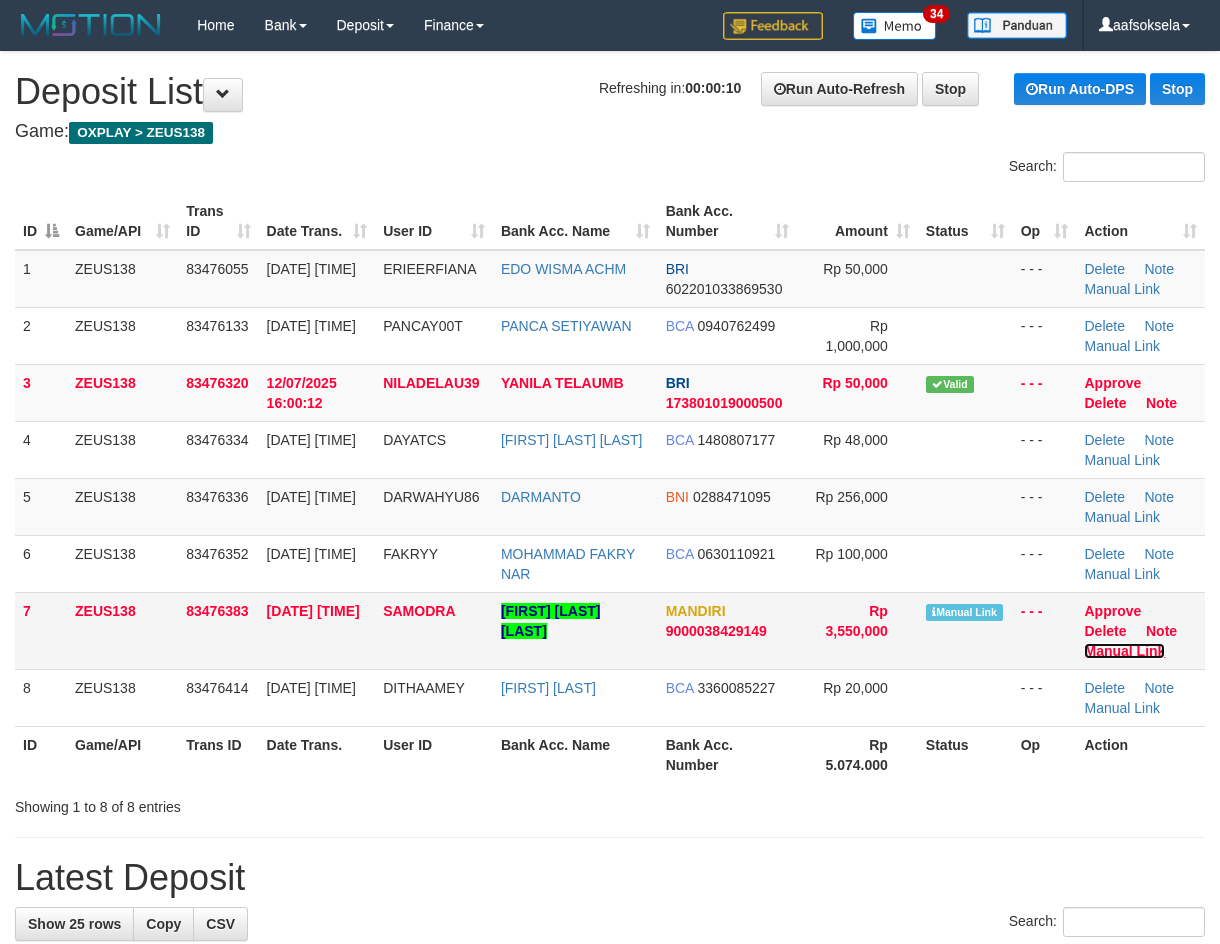 click on "Manual Link" at bounding box center (1124, 651) 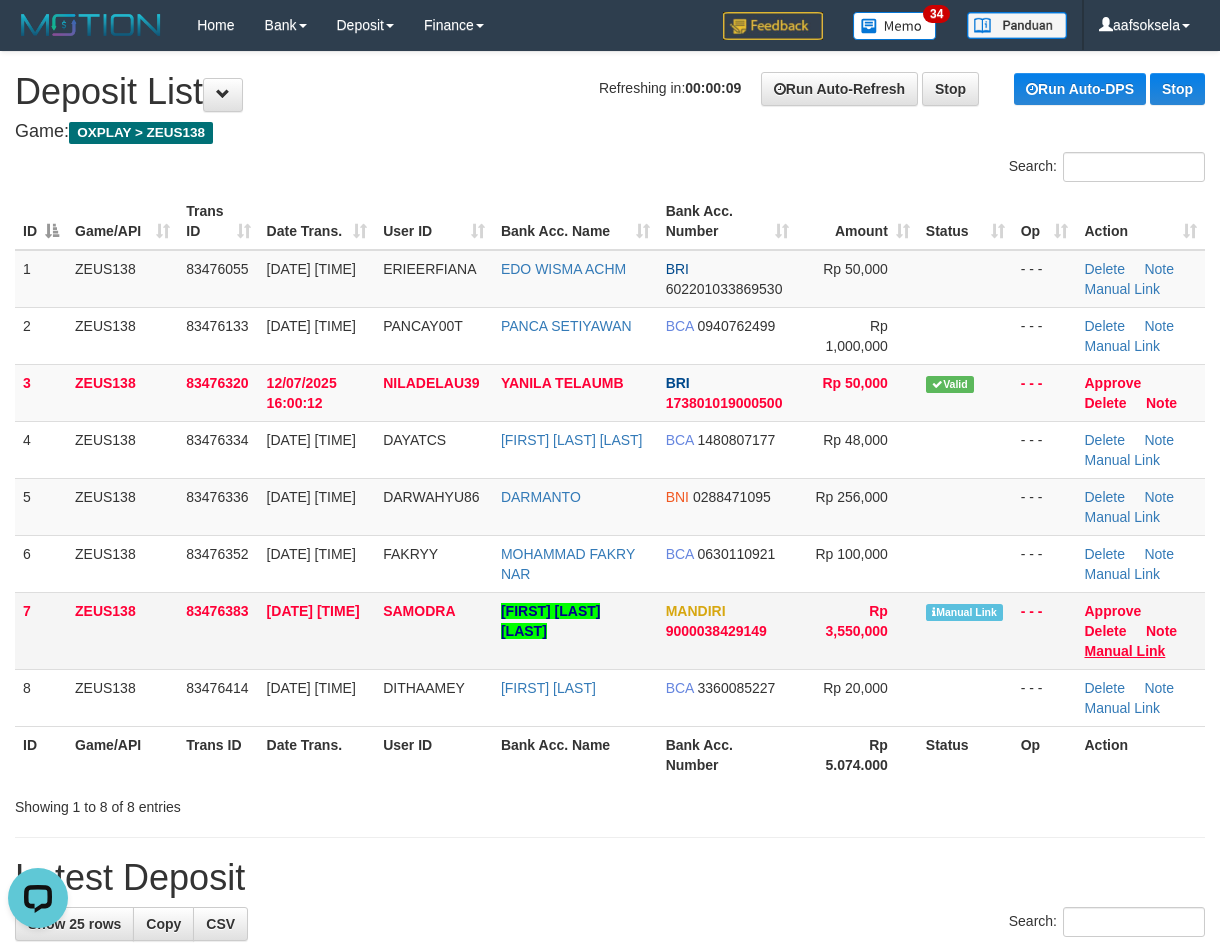 scroll, scrollTop: 0, scrollLeft: 0, axis: both 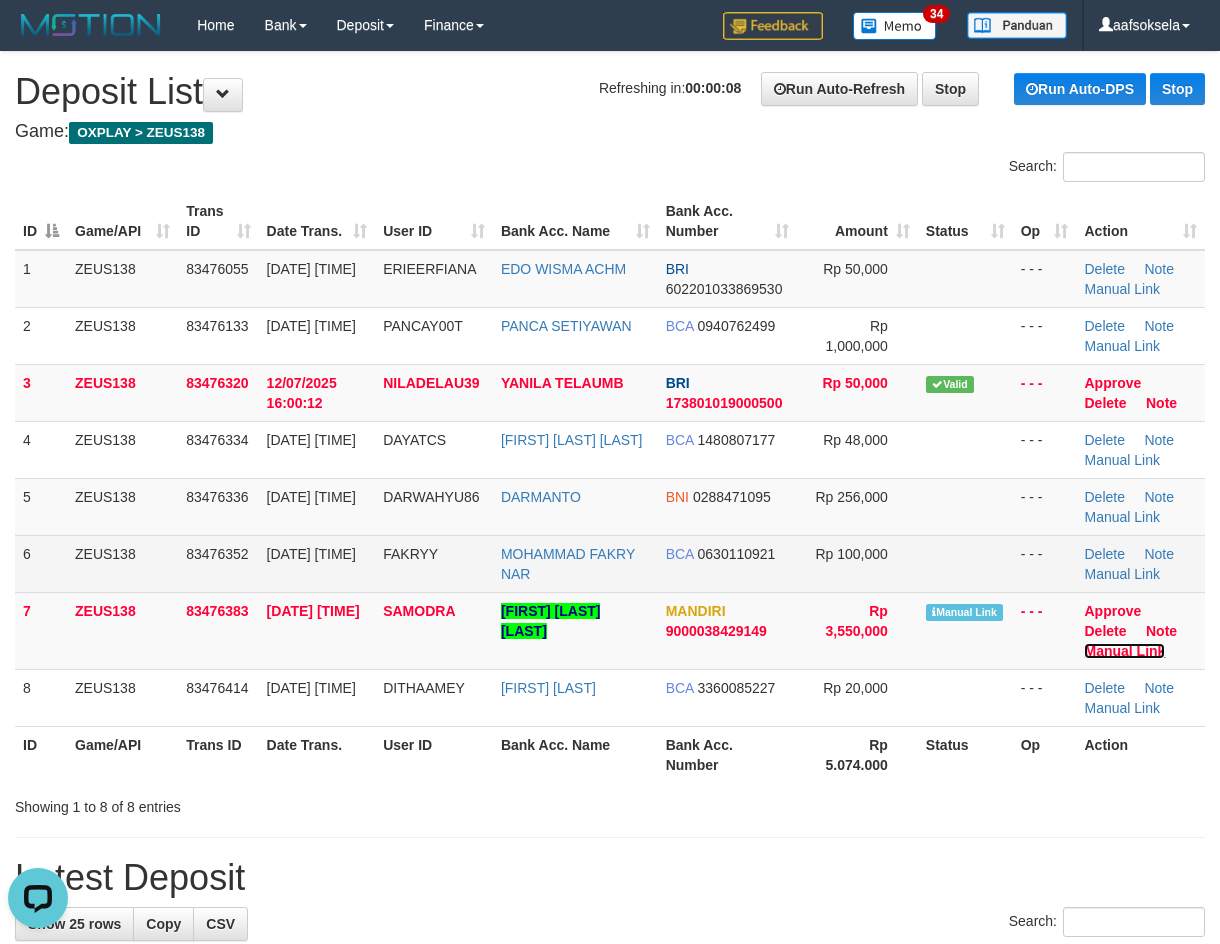 click on "Manual Link" at bounding box center (1124, 651) 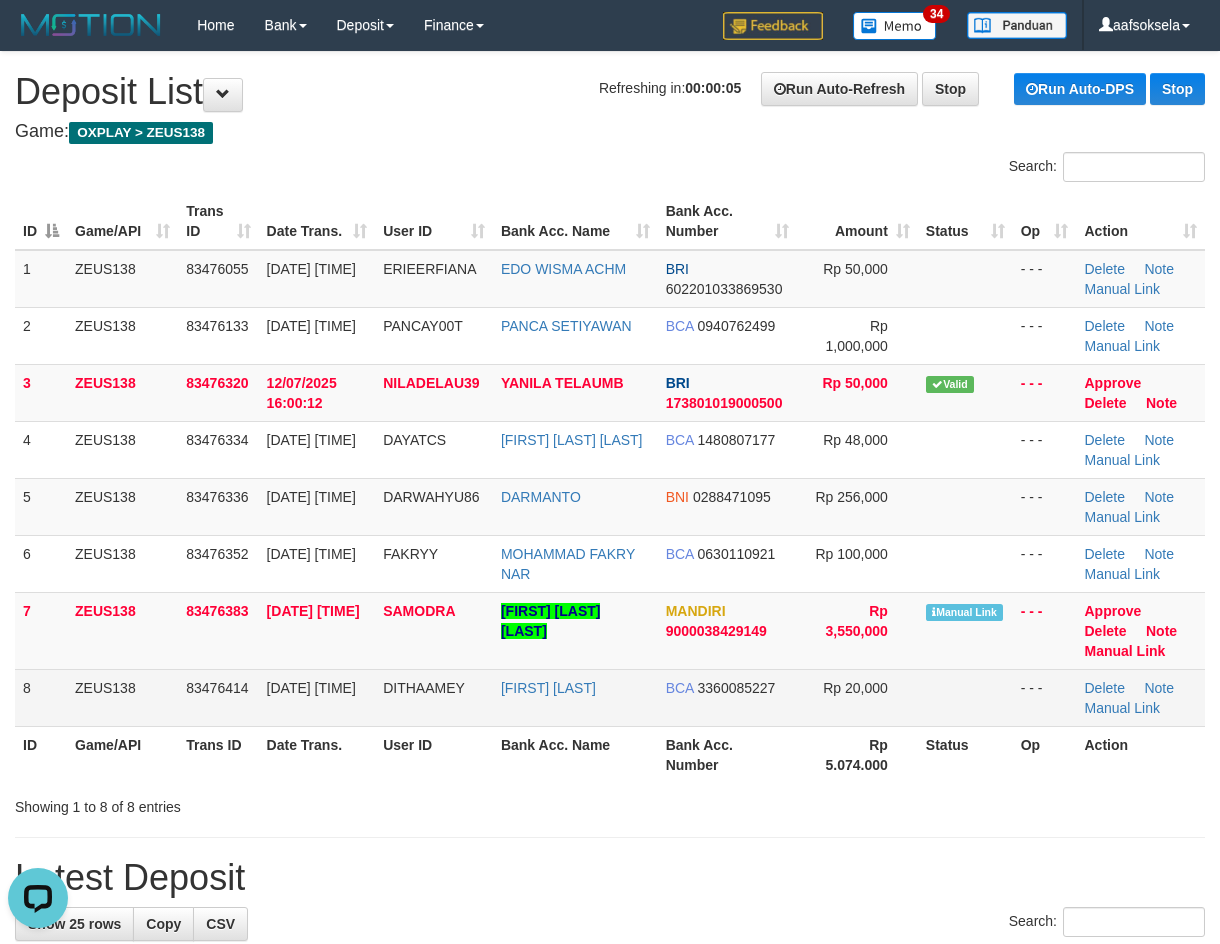 click on "ITA RUSPITA" at bounding box center [575, 697] 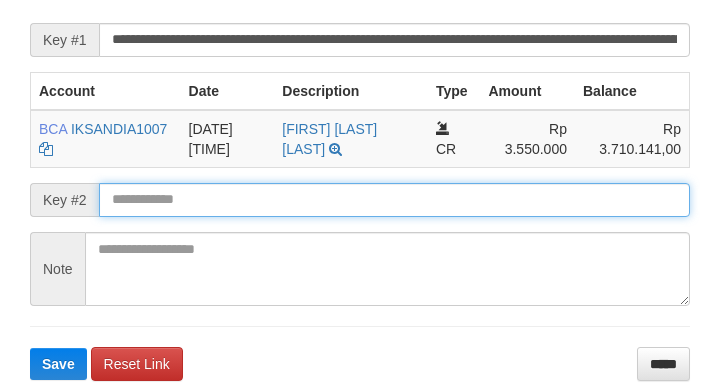 click on "Save" at bounding box center (58, 364) 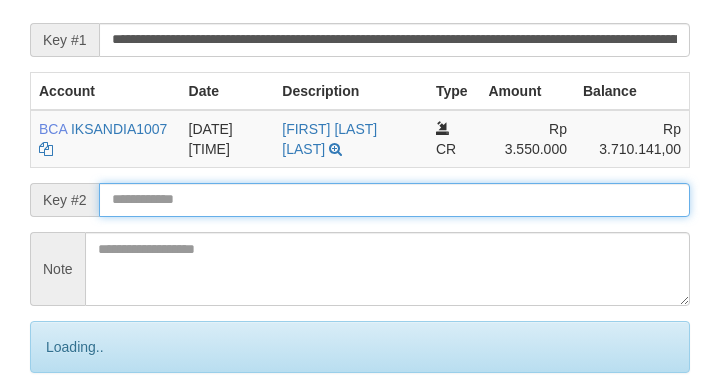 click on "Save" at bounding box center (80, 431) 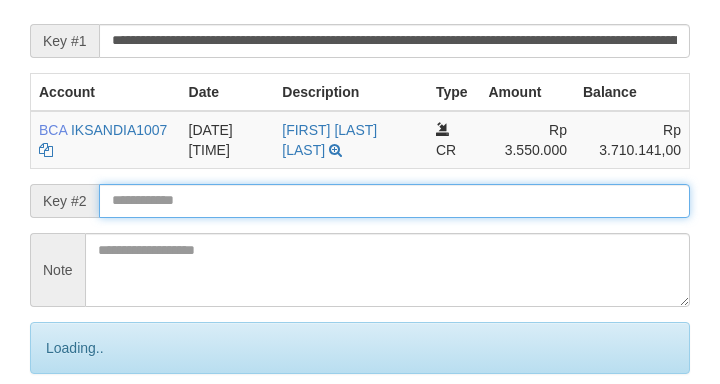 click on "Save" at bounding box center [80, 432] 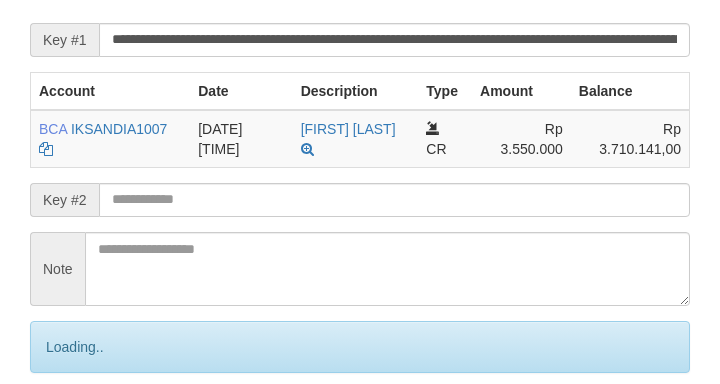 click on "Save" at bounding box center [80, 431] 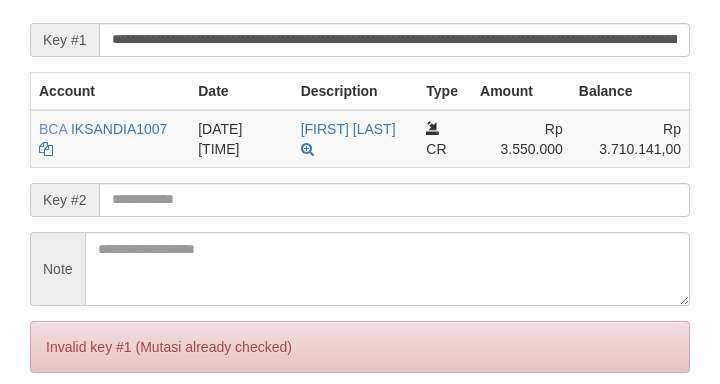click on "Save" at bounding box center [58, 431] 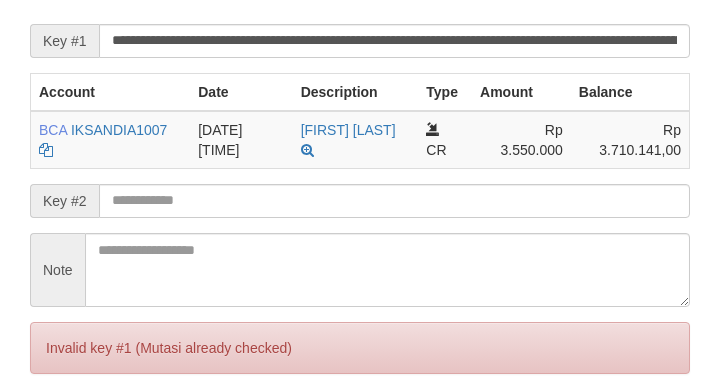 click on "Save" at bounding box center [58, 432] 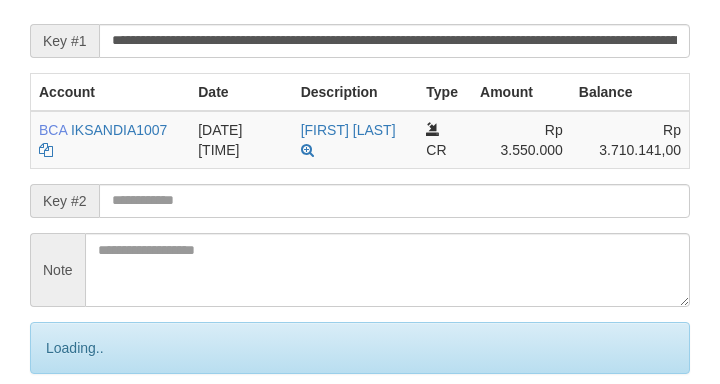 click on "Save" at bounding box center (80, 432) 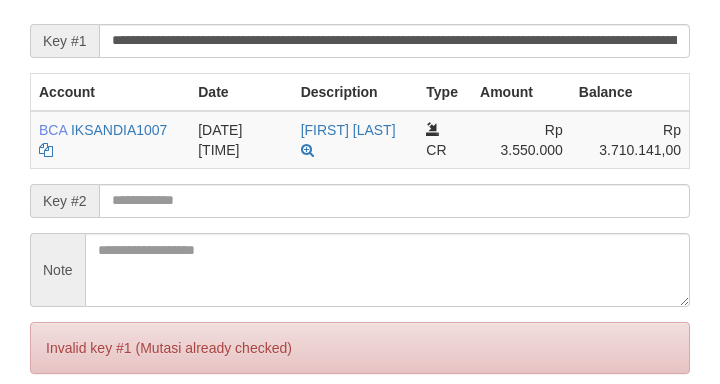 scroll, scrollTop: 345, scrollLeft: 0, axis: vertical 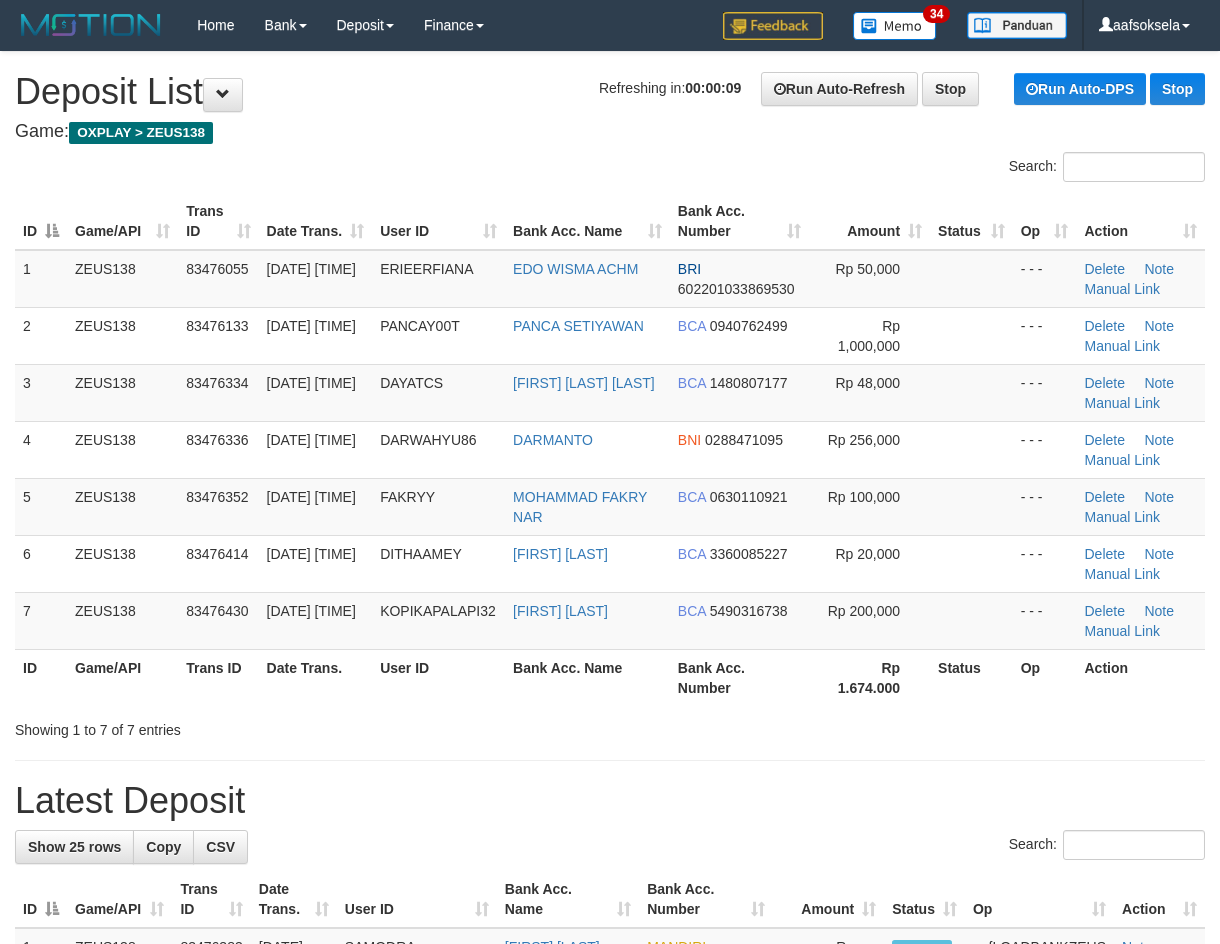 click on "Showing 1 to 7 of 7 entries" at bounding box center [610, 726] 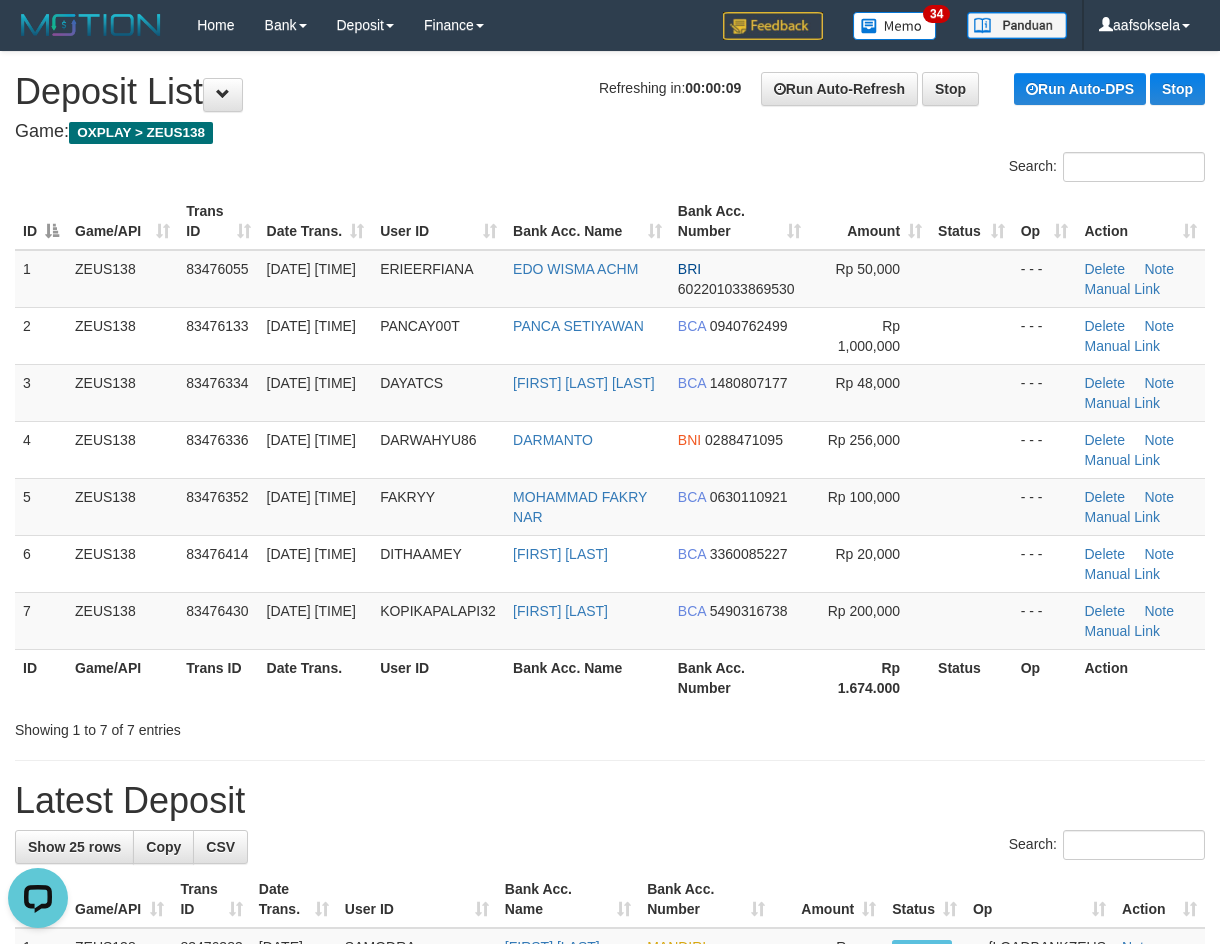 scroll, scrollTop: 0, scrollLeft: 0, axis: both 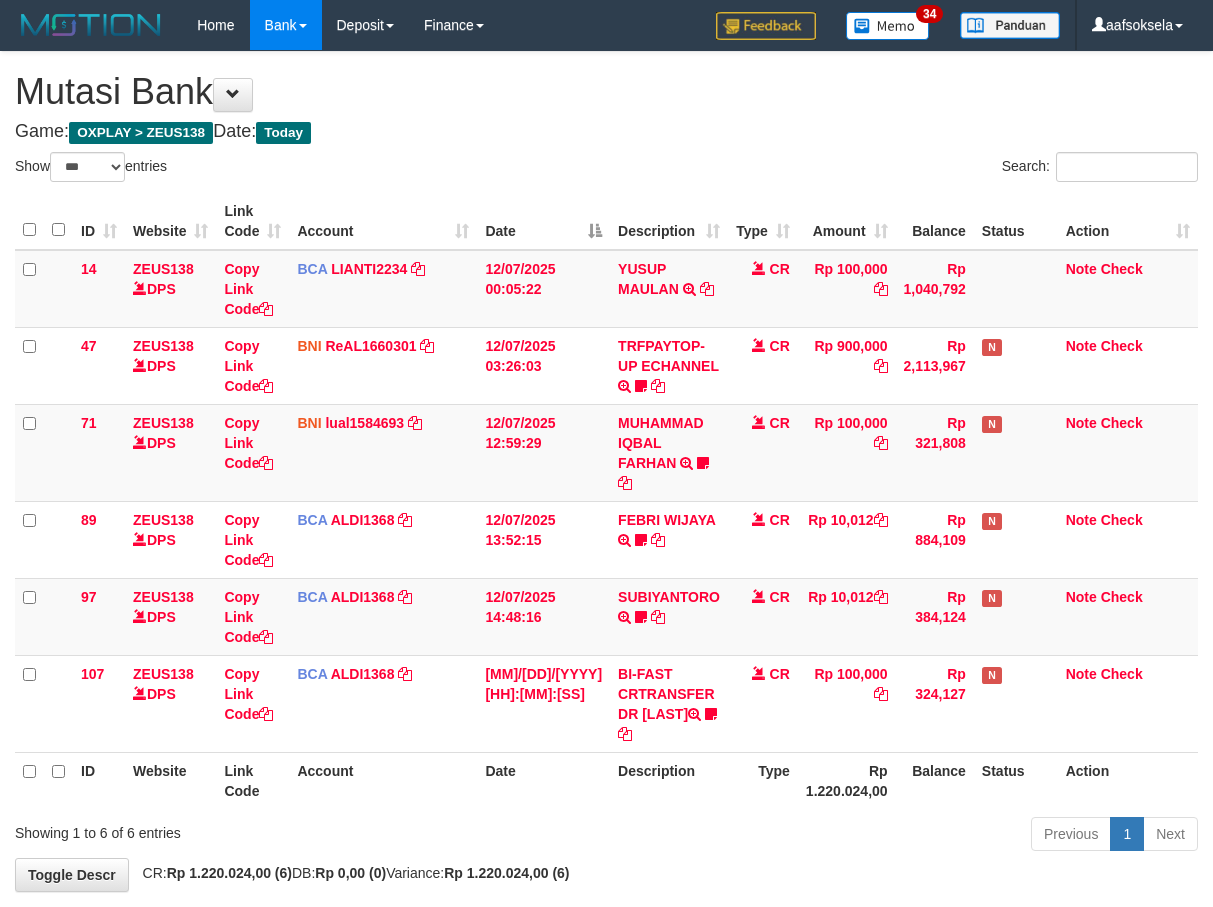 select on "***" 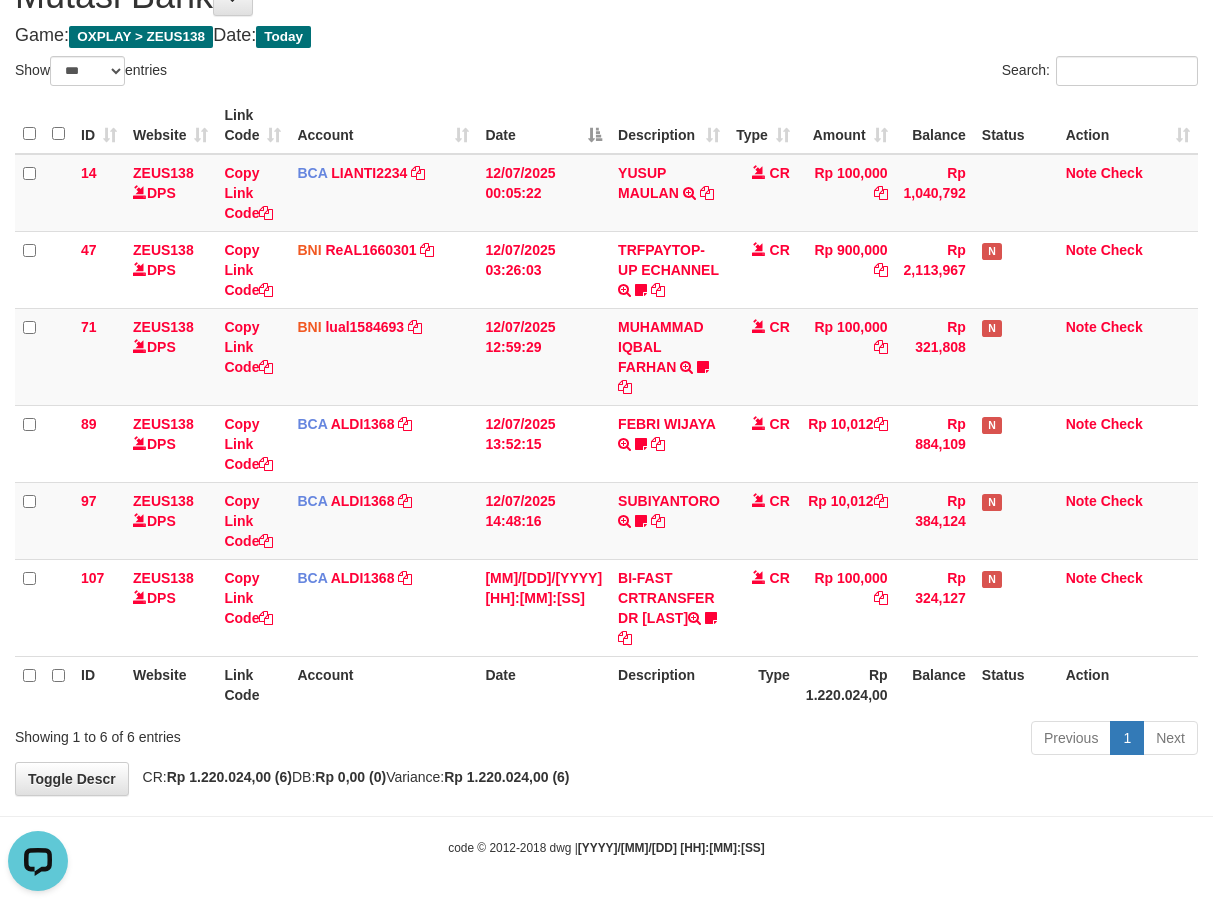 scroll, scrollTop: 0, scrollLeft: 0, axis: both 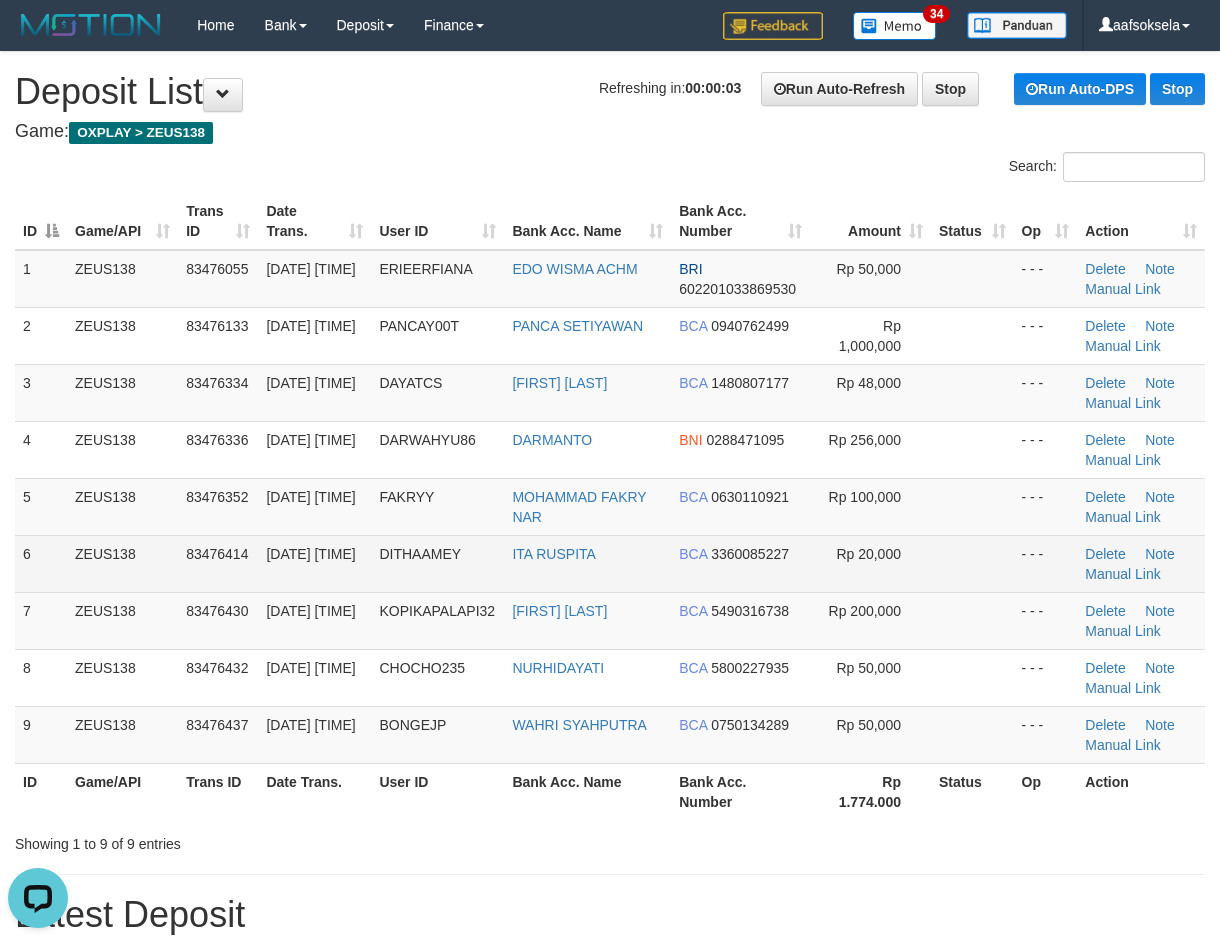 drag, startPoint x: 472, startPoint y: 523, endPoint x: 482, endPoint y: 543, distance: 22.36068 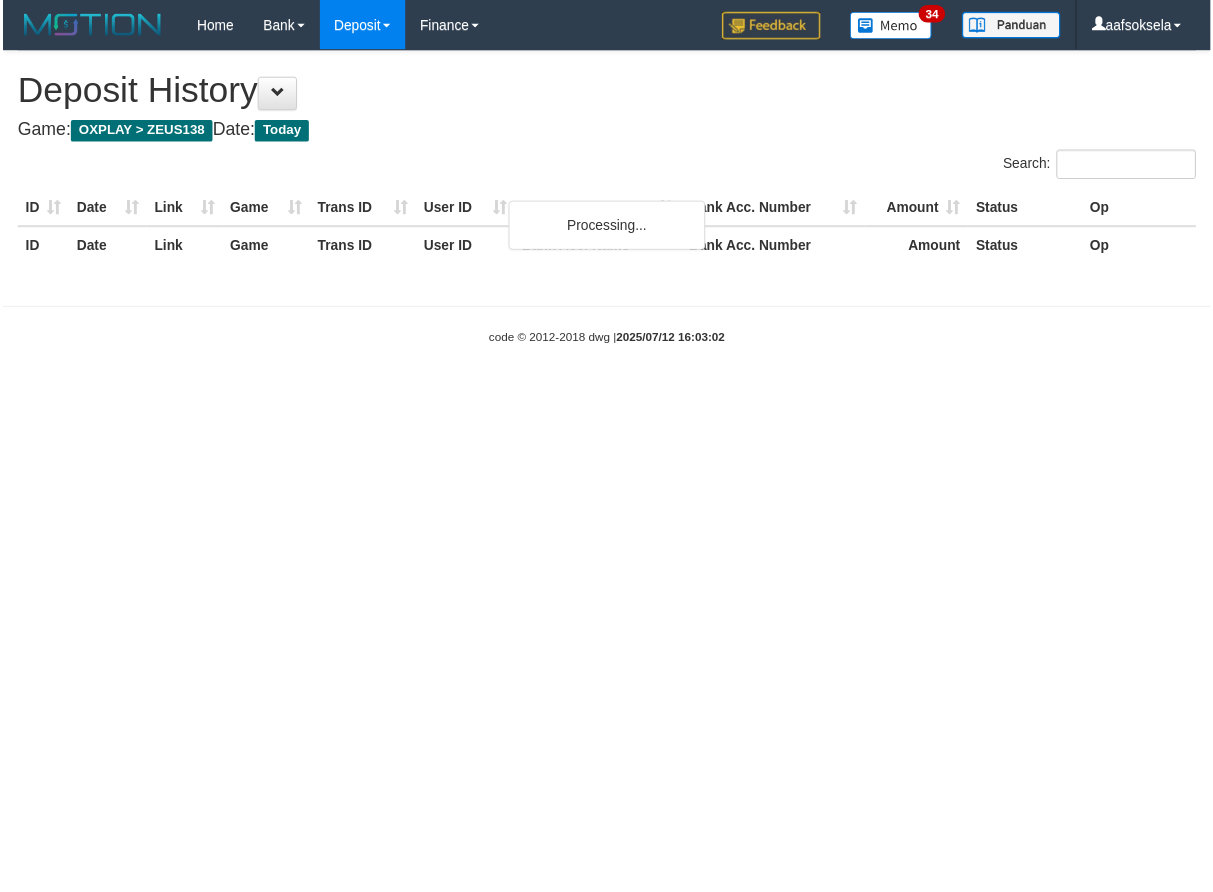 scroll, scrollTop: 0, scrollLeft: 0, axis: both 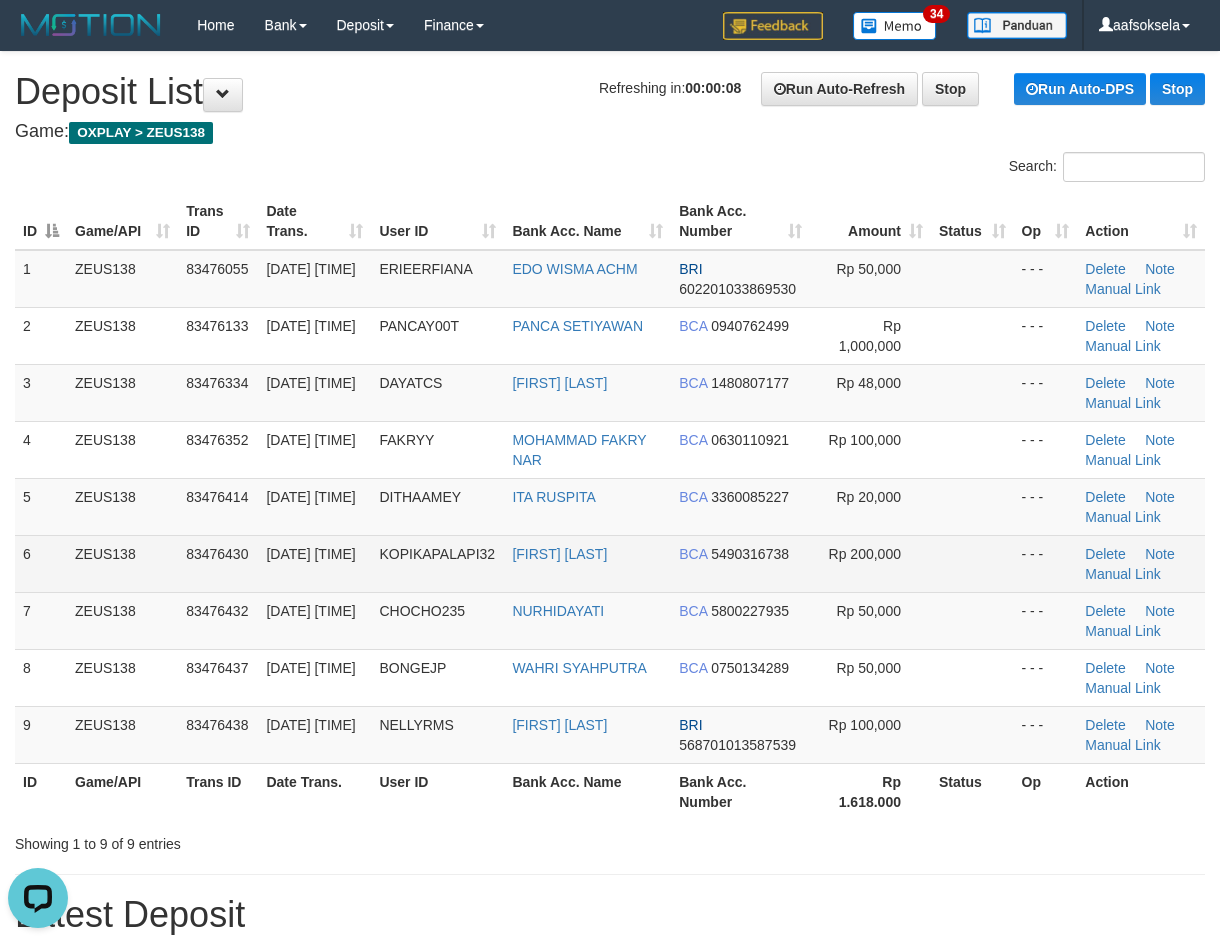 click on "83476430" at bounding box center (217, 554) 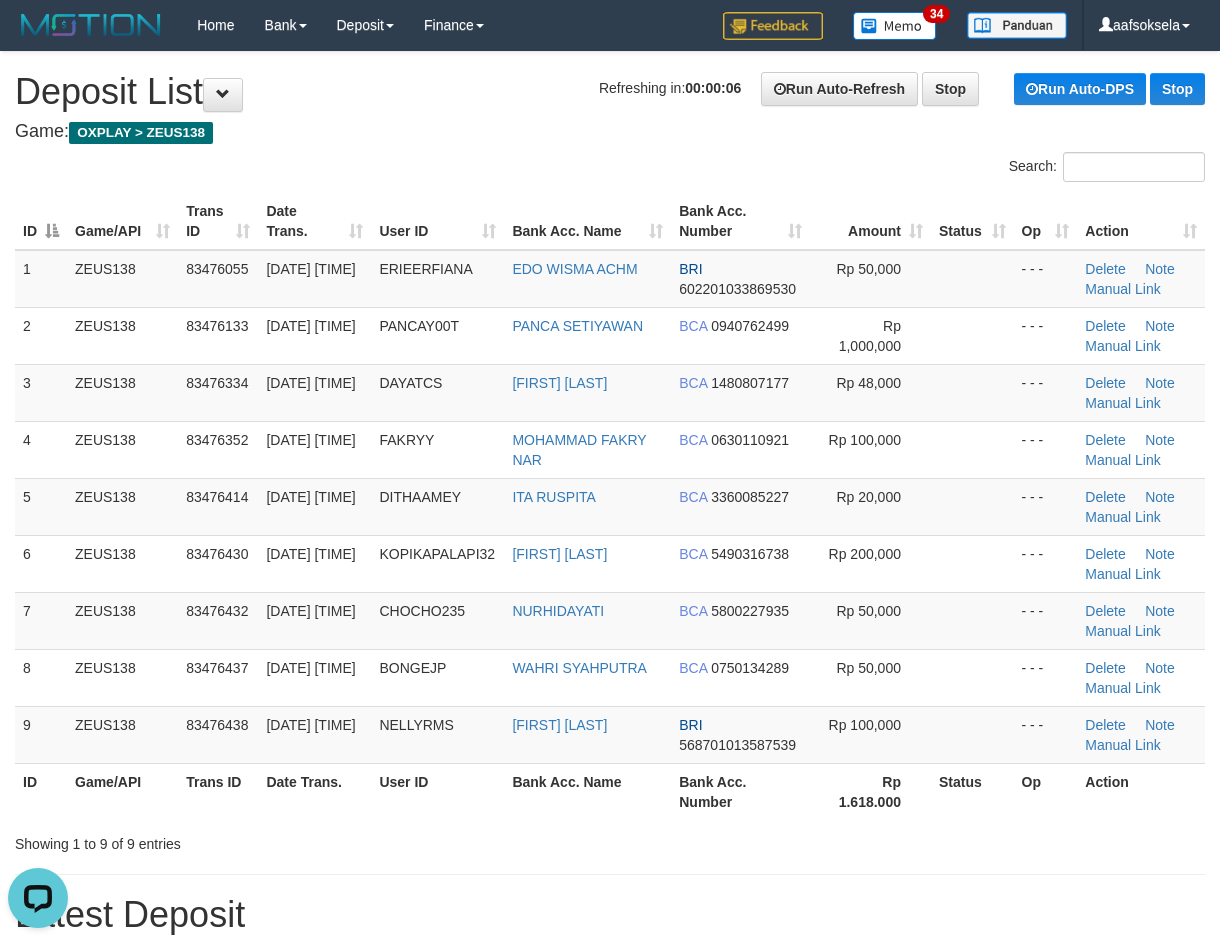 click on "ID Game/API Trans ID Date Trans. User ID Bank Acc. Name Bank Acc. Number Amount Status Op Action
1
ZEUS138
83476055
12/07/2025 15:52:44
ERIEERFIANA
EDO WISMA ACHM
BRI
602201033869530
Rp 50,000
- - -
Delete
Note
Manual Link
2
ZEUS138
83476133
12/07/2025 15:55:06
PANCAY00T
PANCA SETIYAWAN
BCA
0940762499
Rp 1,000,000
Note" at bounding box center (610, 506) 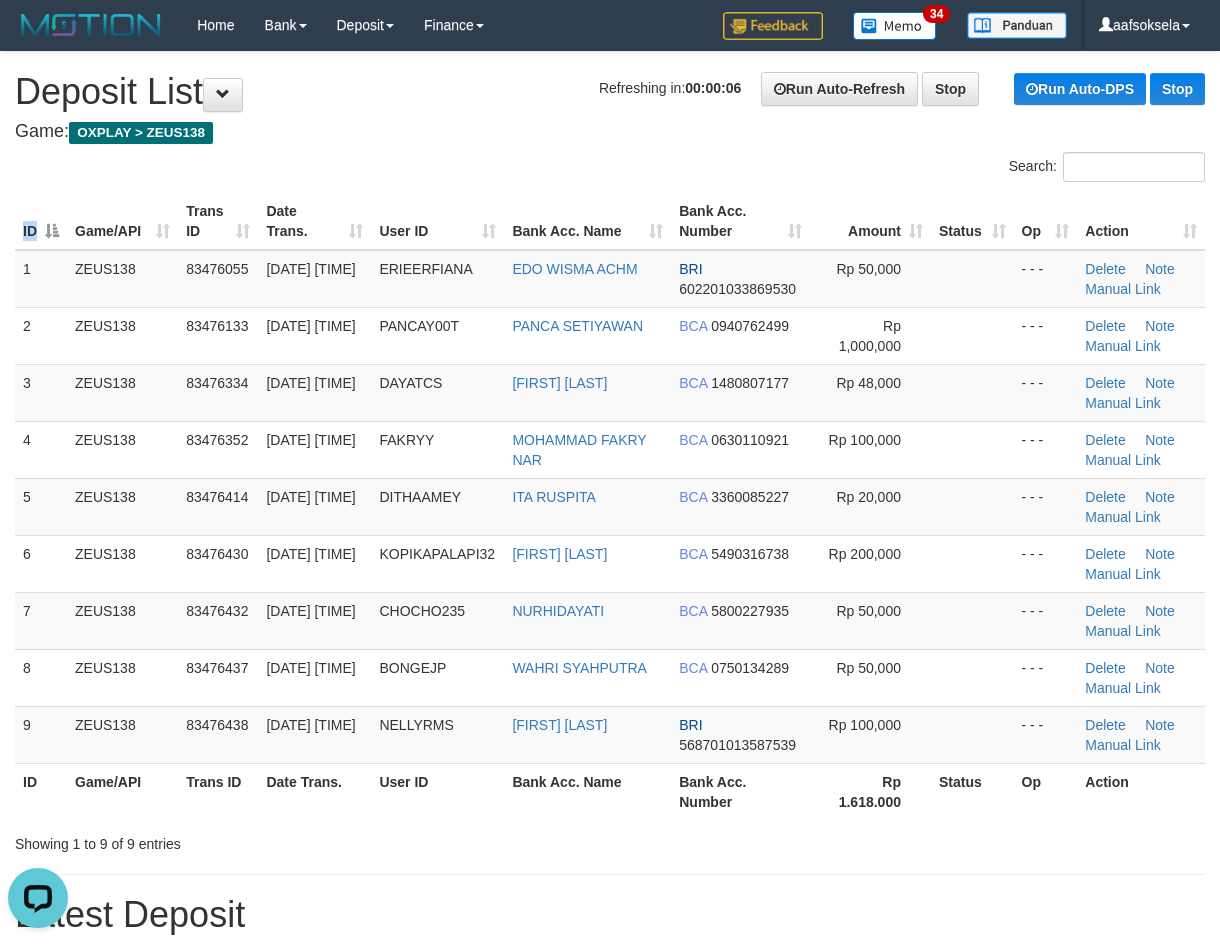 click on "Toggle navigation
Home
Bank
Account List
Mutasi Bank
Search
Sync
Note Mutasi
Deposit
DPS Fetch
DPS List
History
Note DPS
Finance
Financial Data
aafsoksela
My Profile
Log Out" at bounding box center [610, 1356] 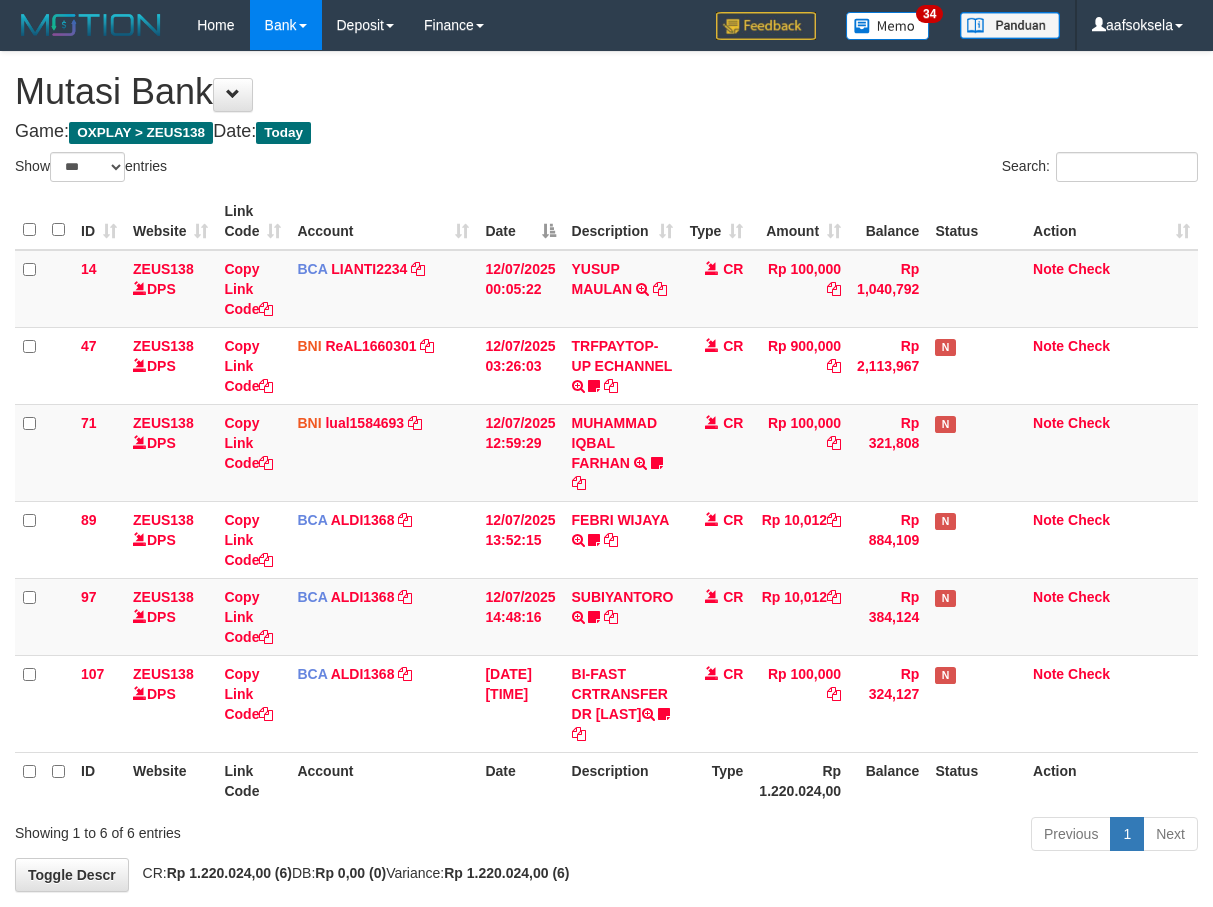 select on "***" 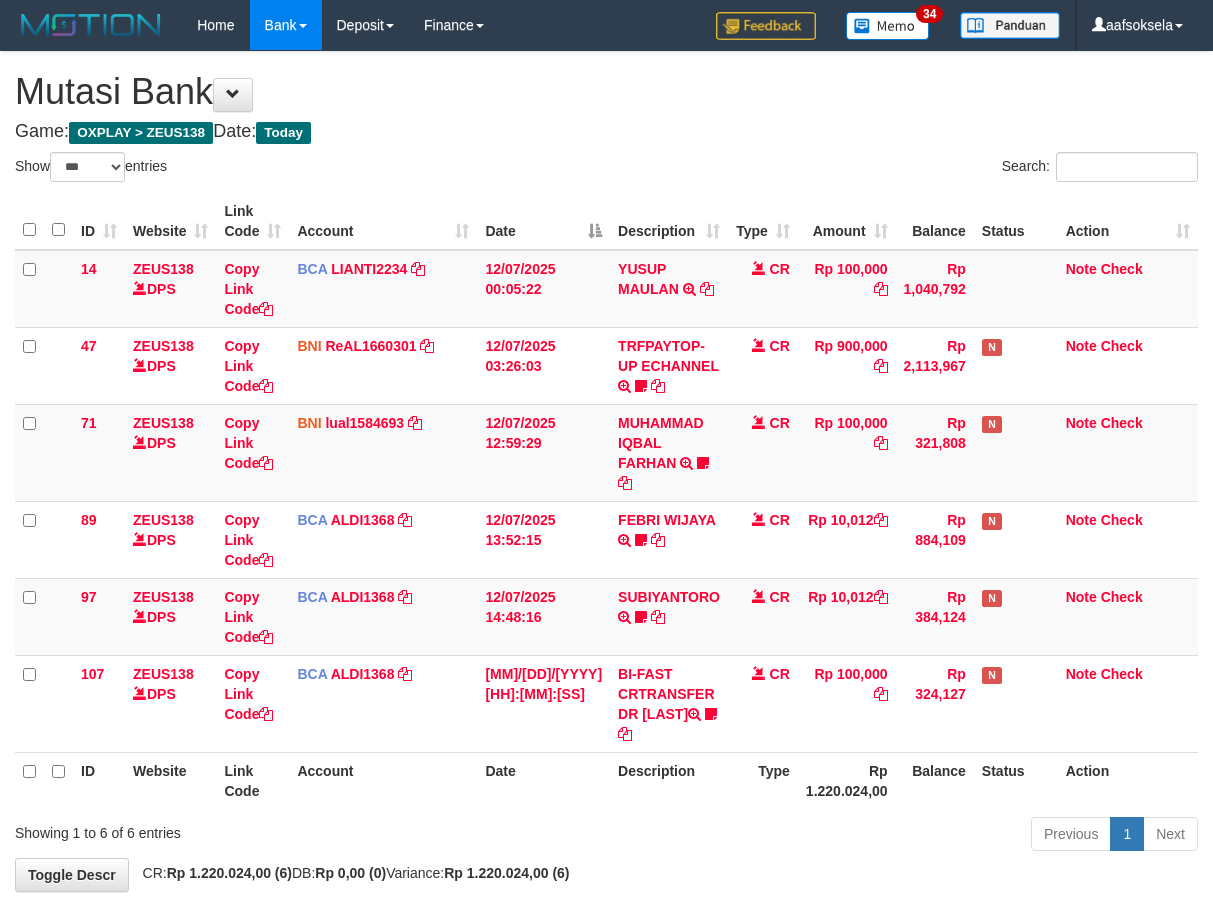 select on "***" 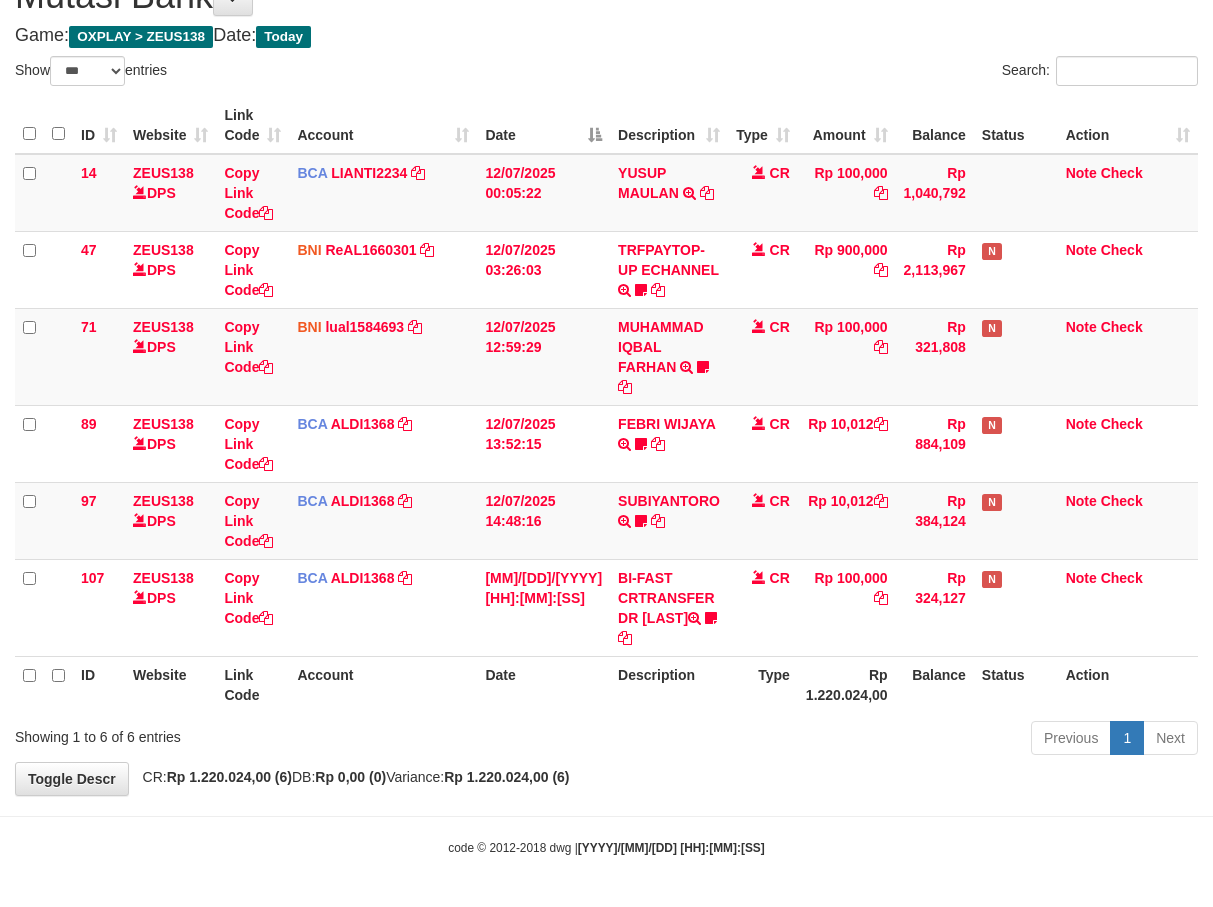 click on "Description" at bounding box center (669, 684) 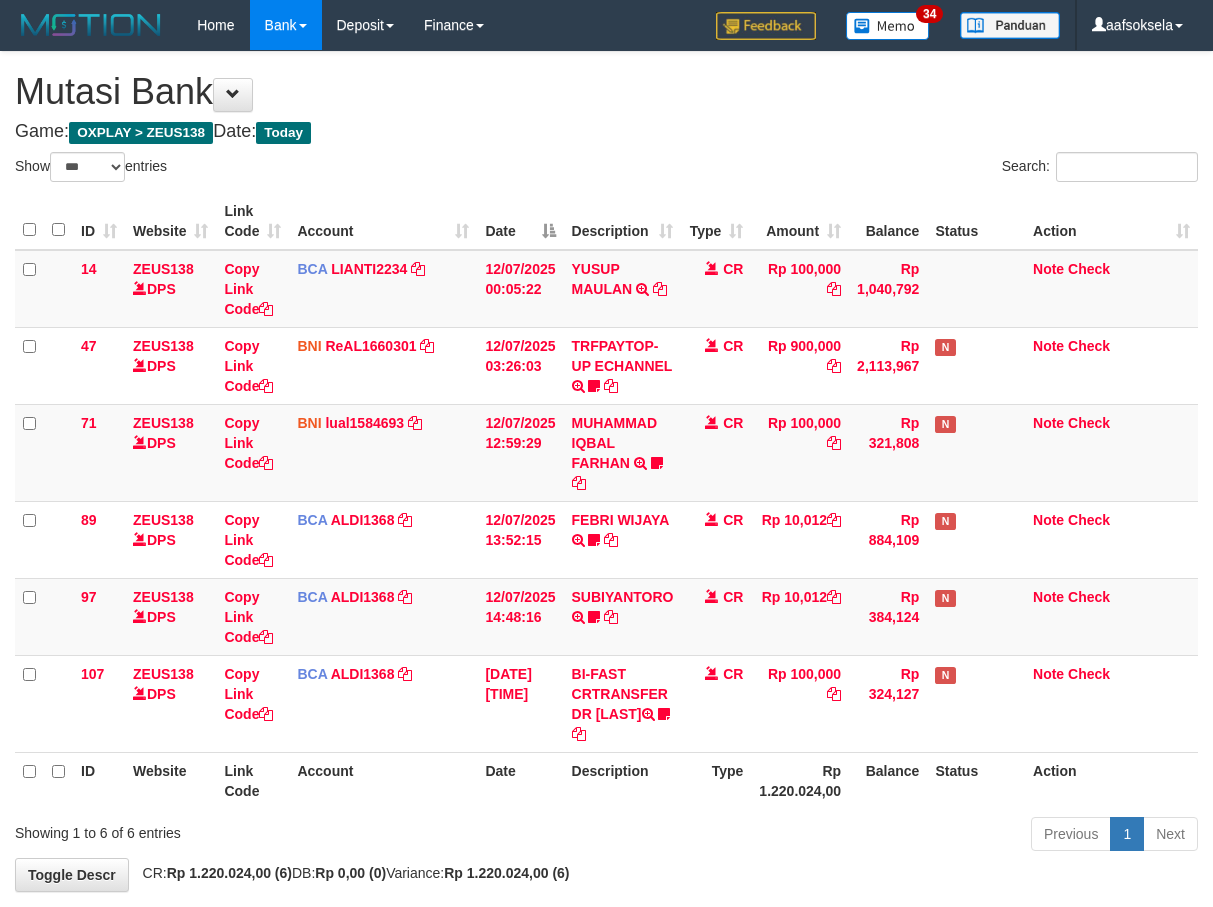 select on "***" 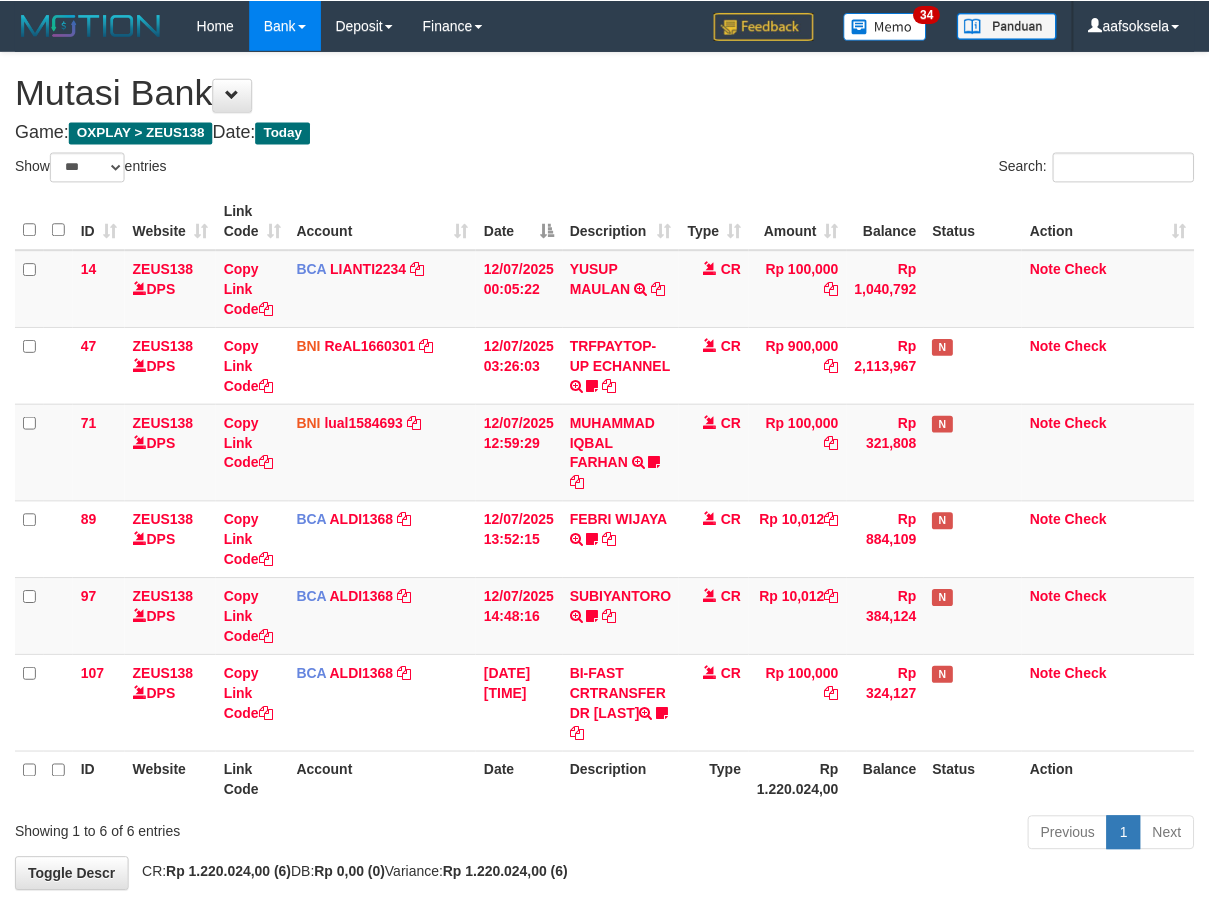 scroll, scrollTop: 116, scrollLeft: 0, axis: vertical 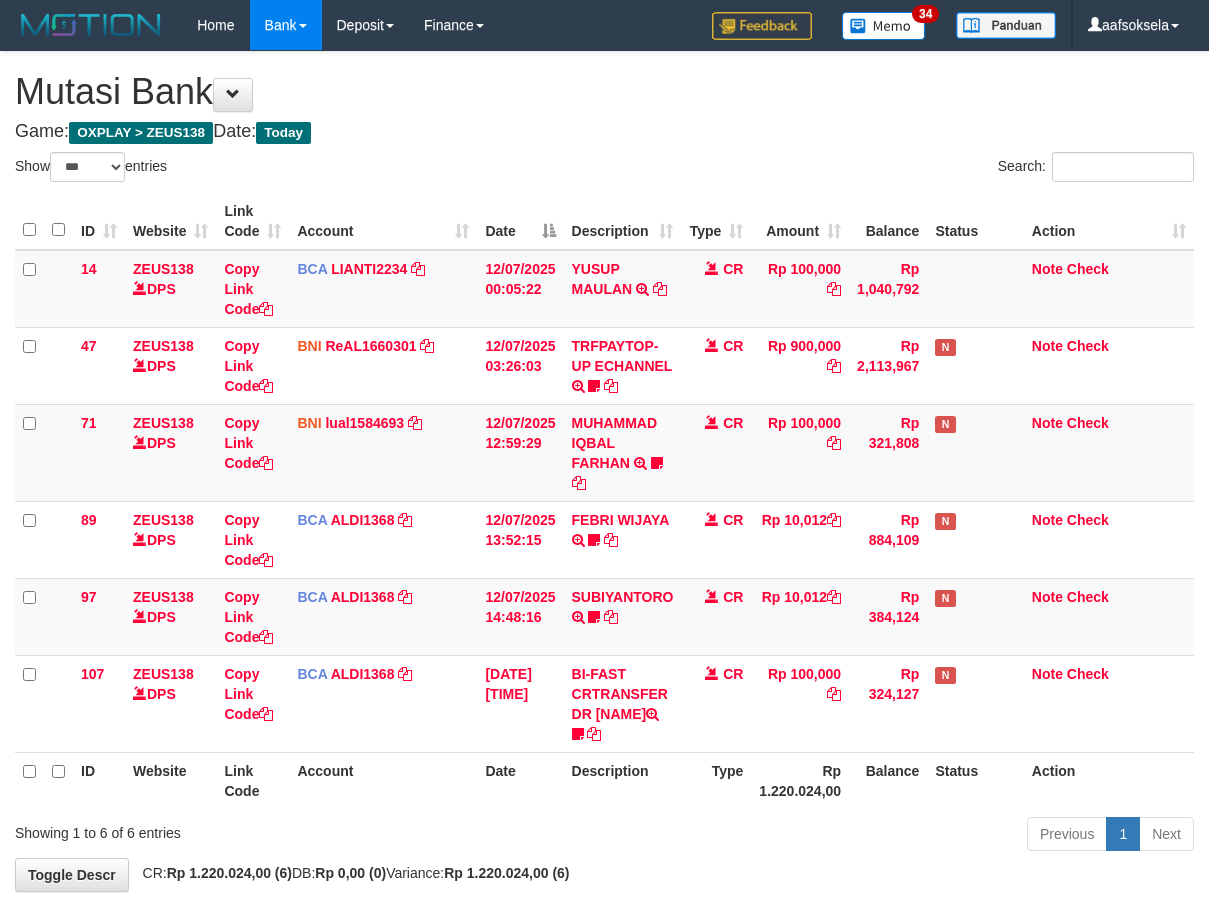 select on "***" 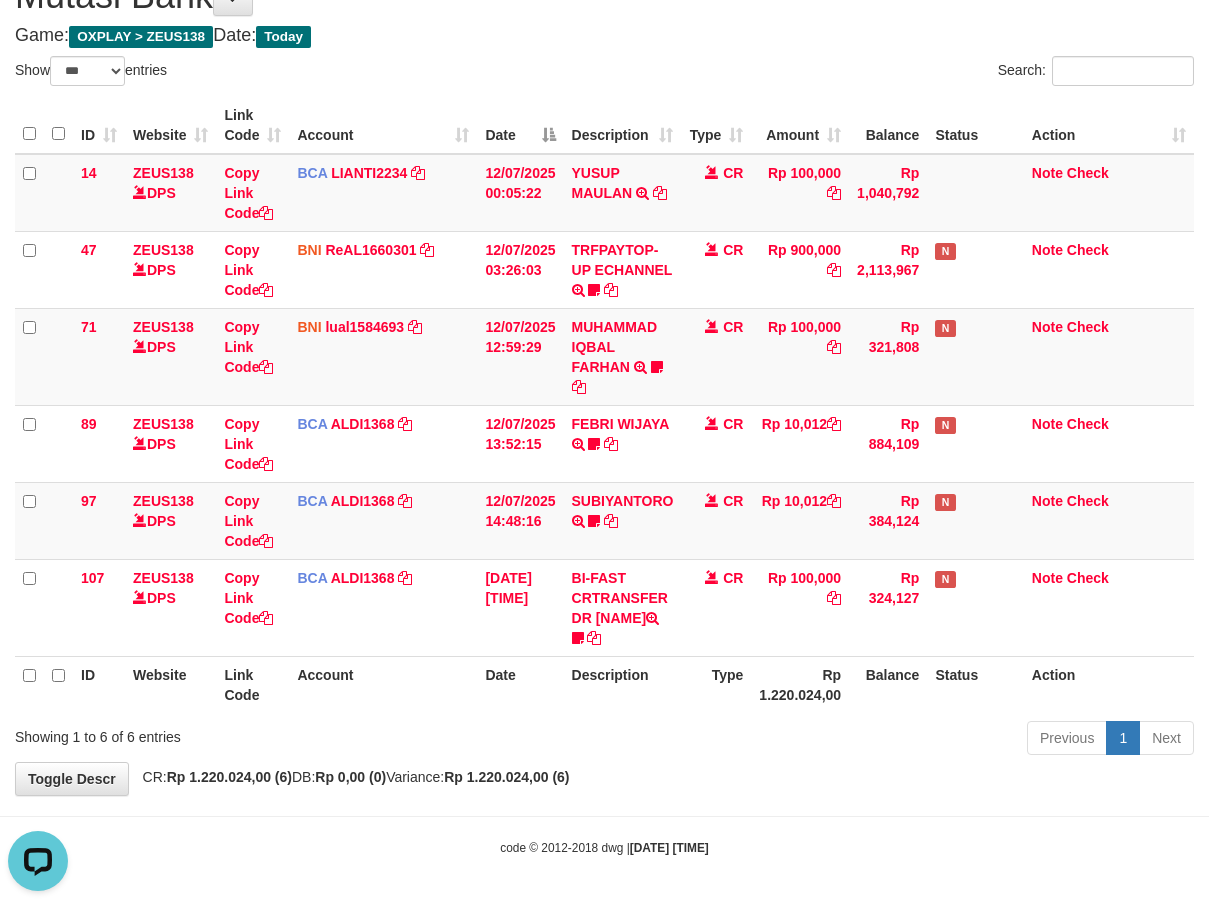 scroll, scrollTop: 0, scrollLeft: 0, axis: both 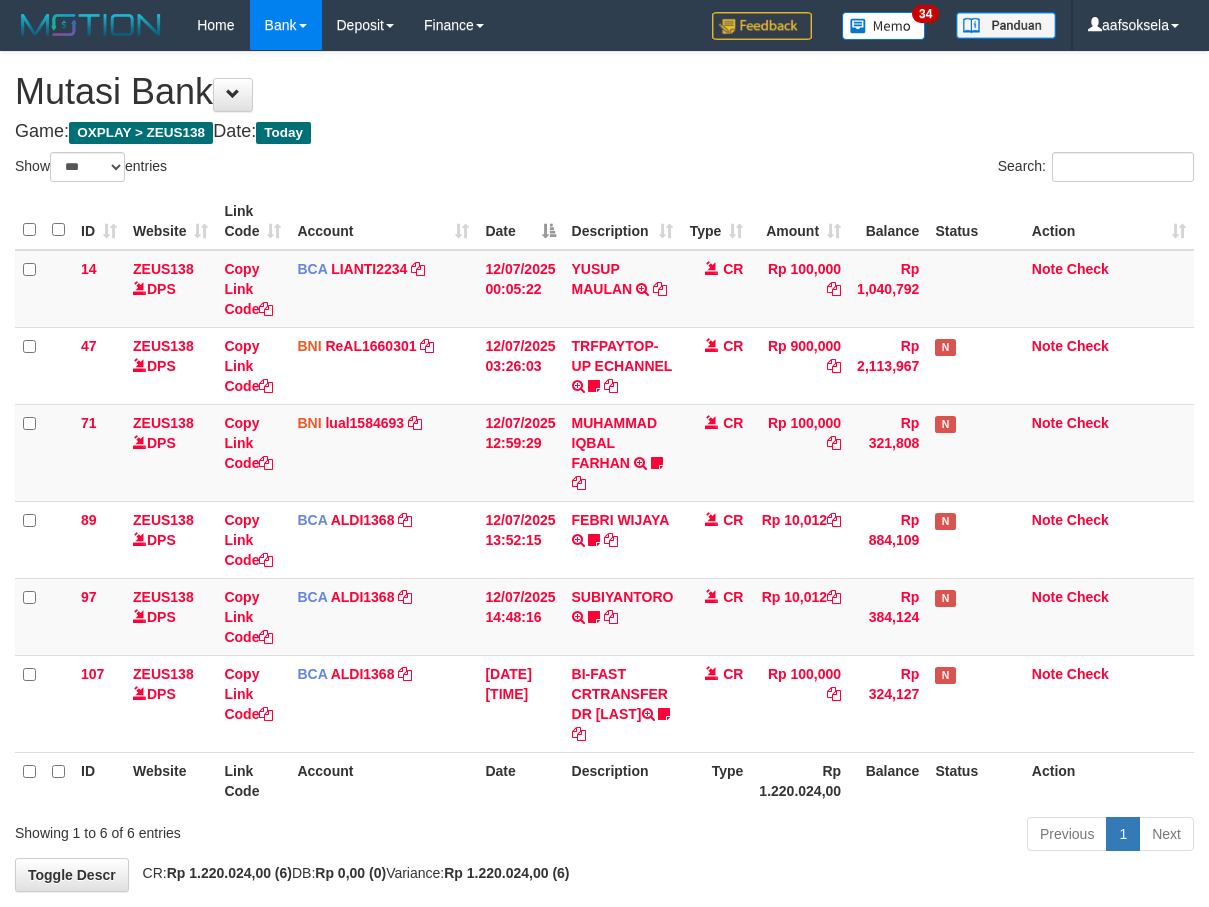 select on "***" 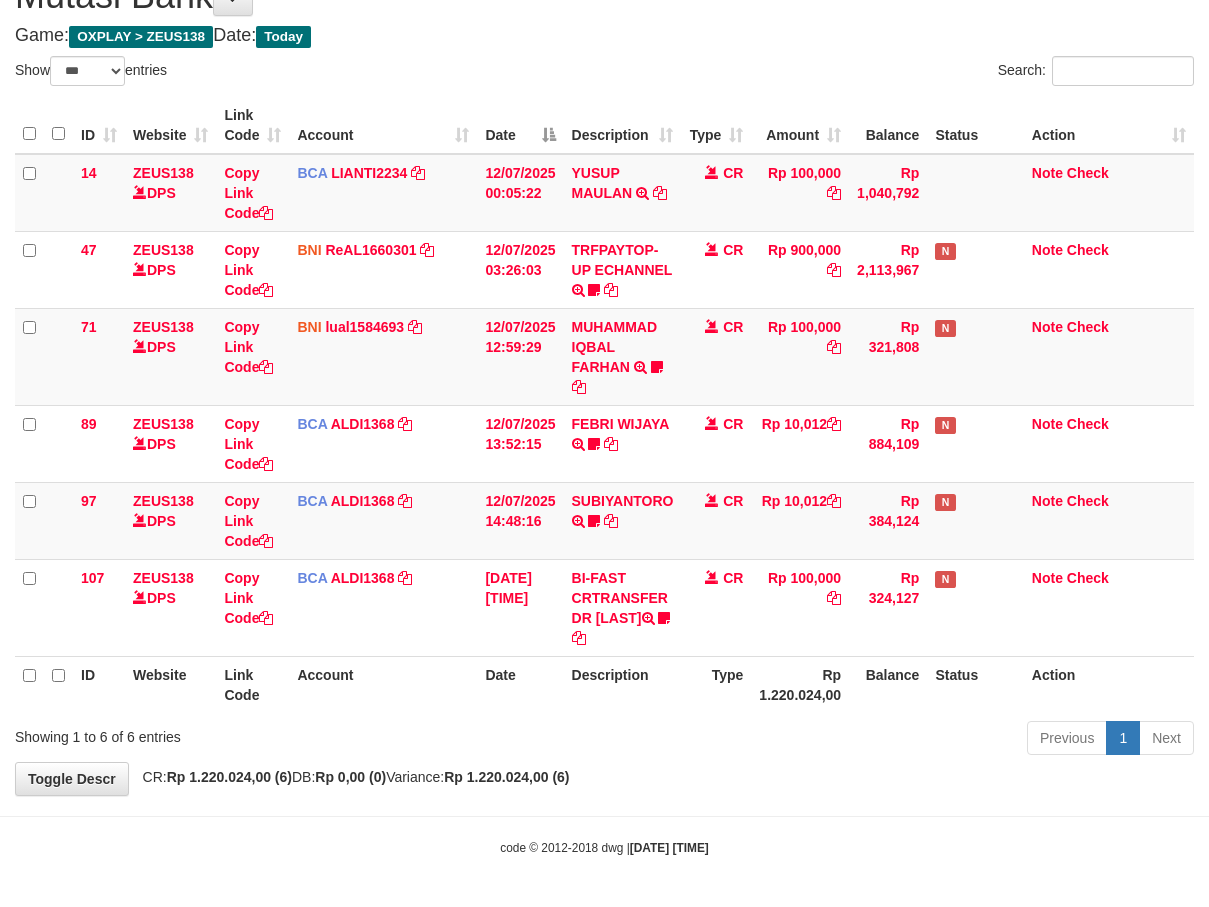 click on "Previous 1 Next" at bounding box center (856, 740) 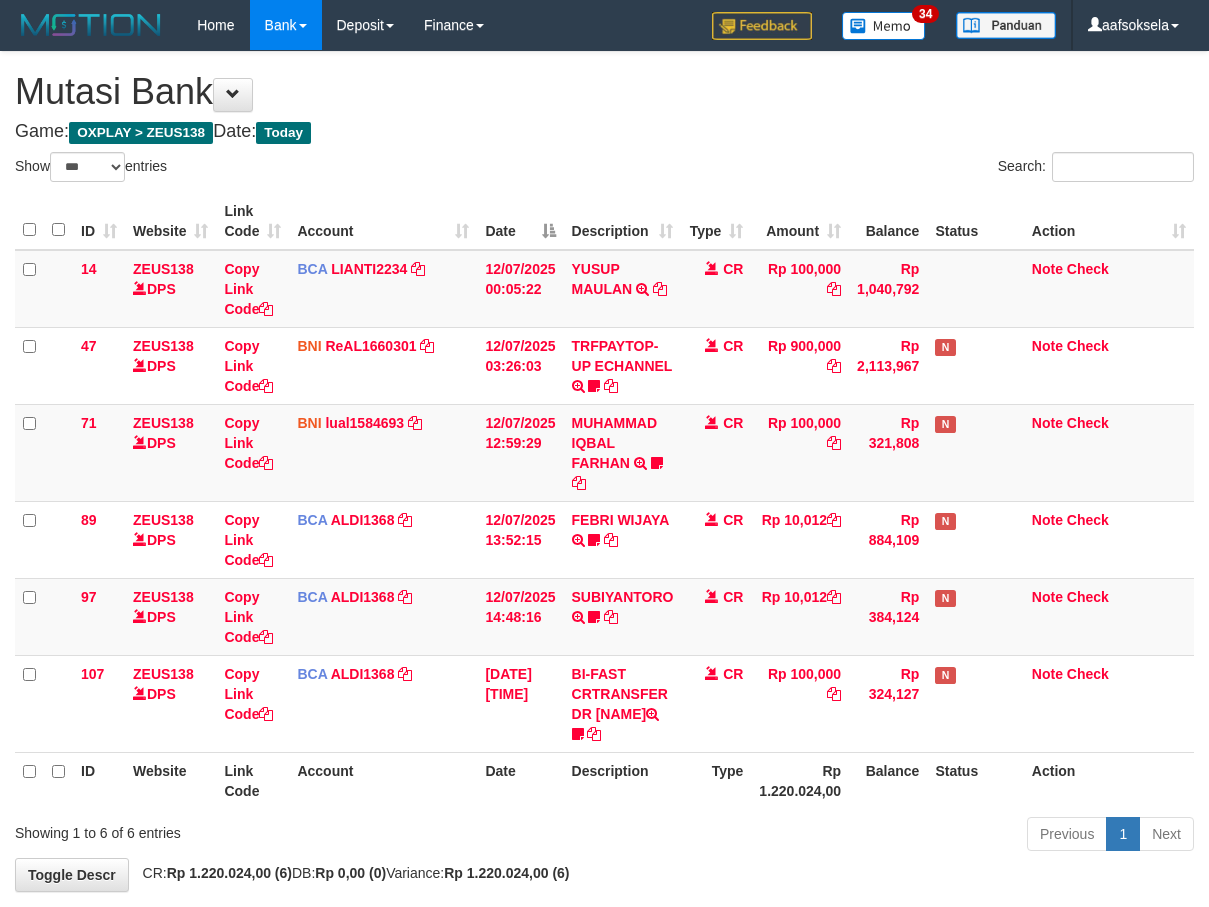 select on "***" 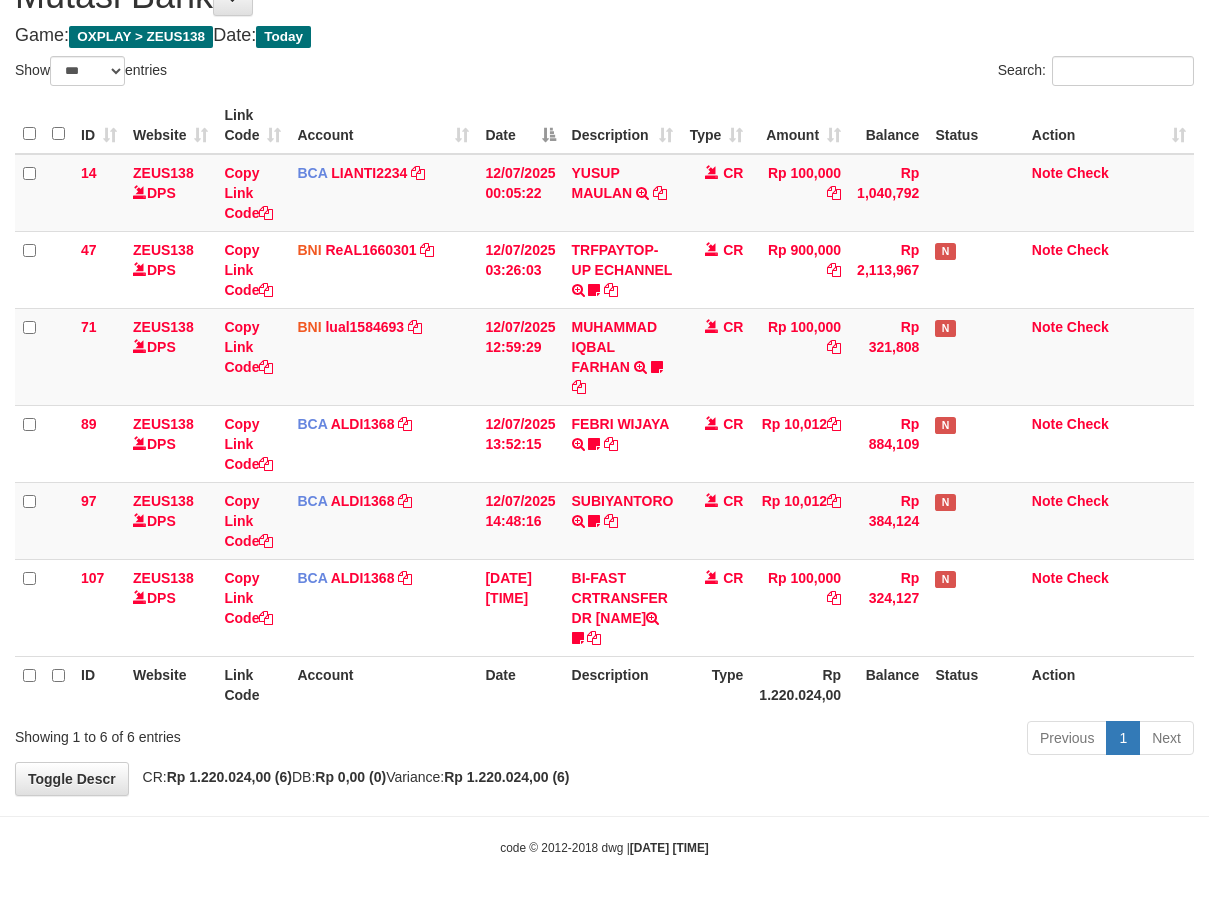 click on "Previous 1 Next" at bounding box center [856, 740] 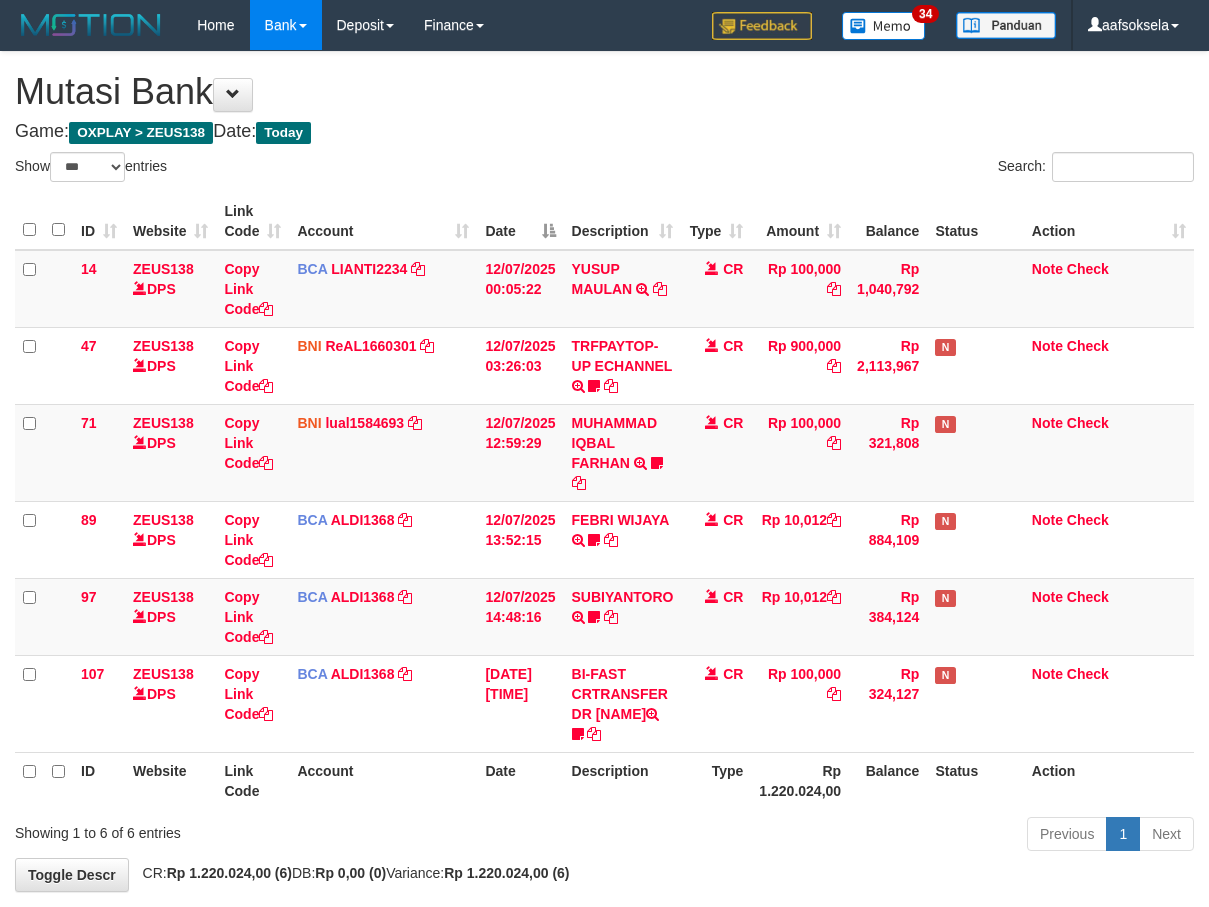 select on "***" 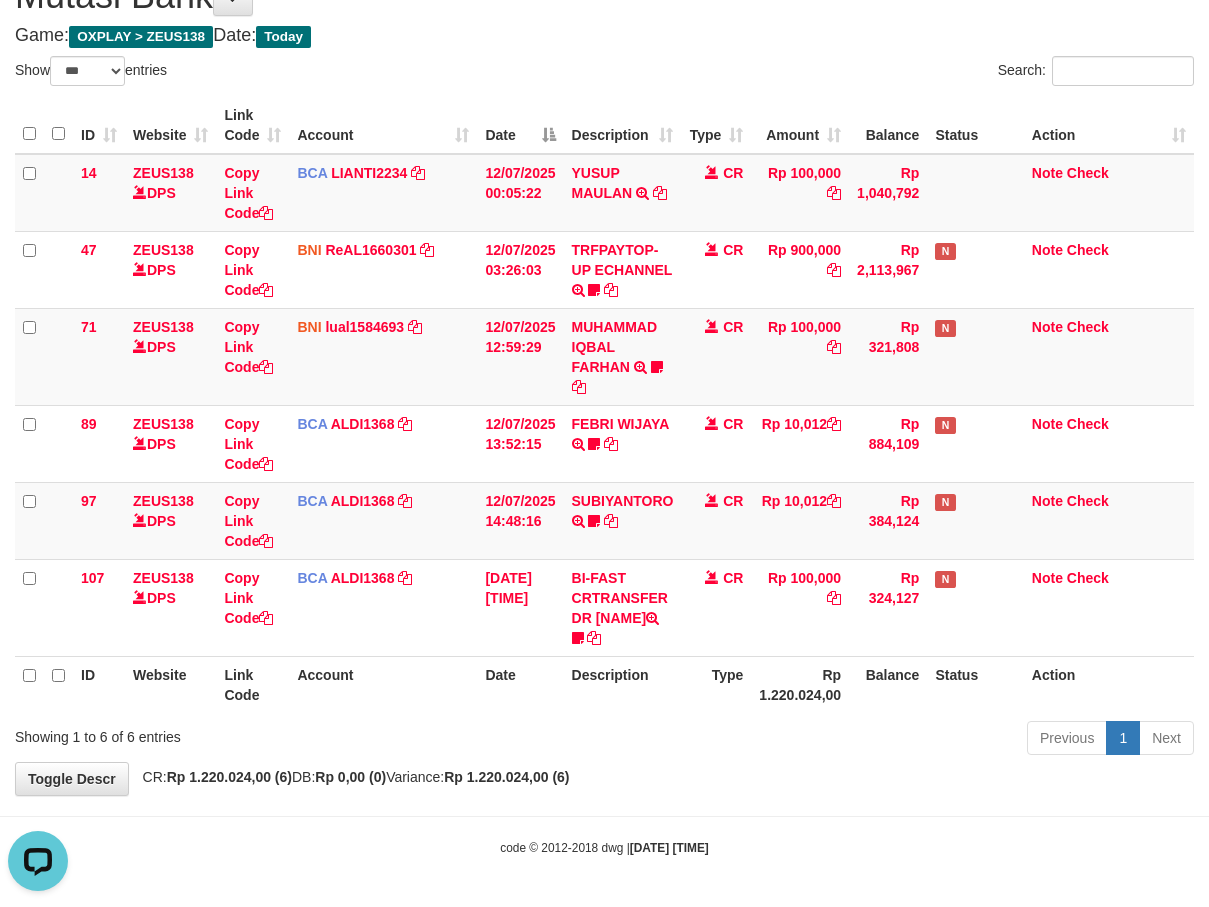 scroll, scrollTop: 0, scrollLeft: 0, axis: both 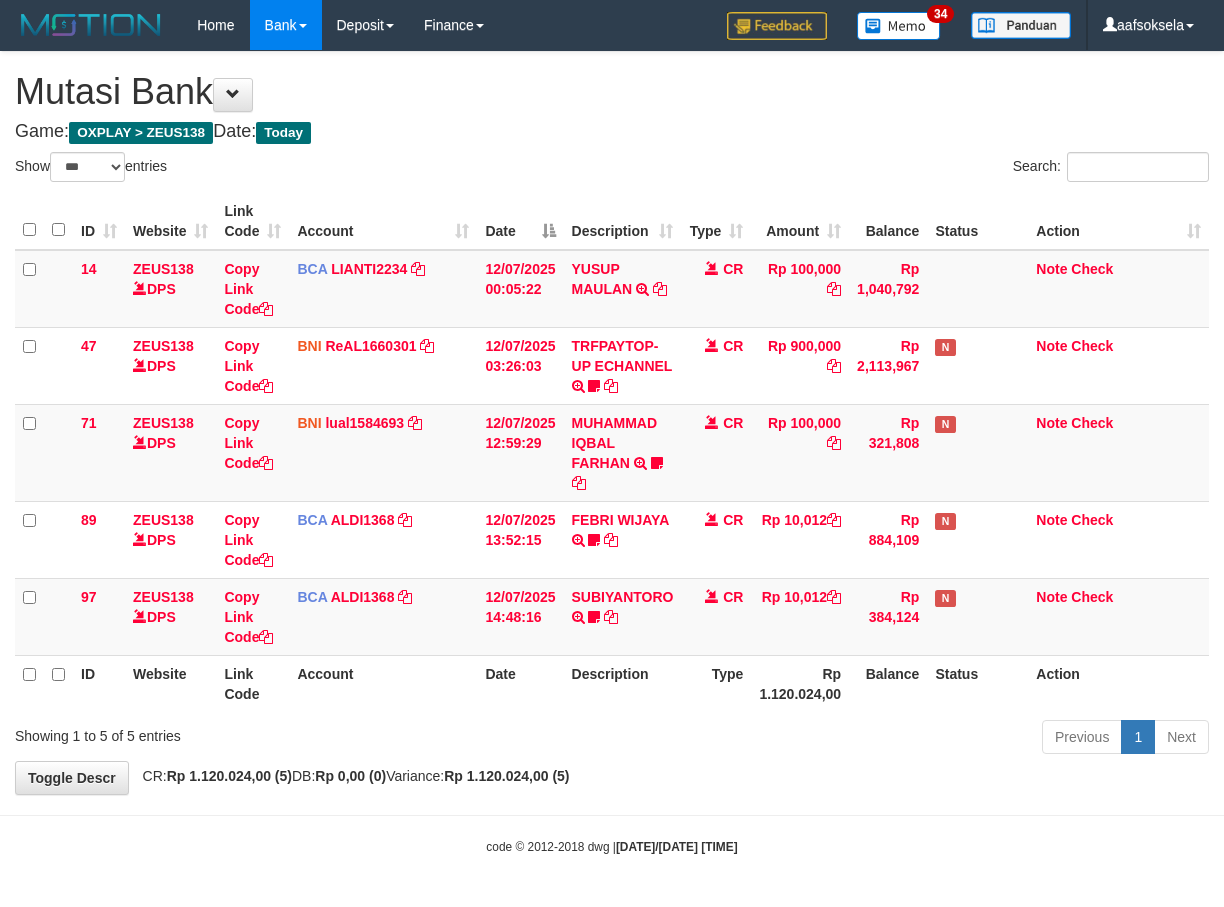 select on "***" 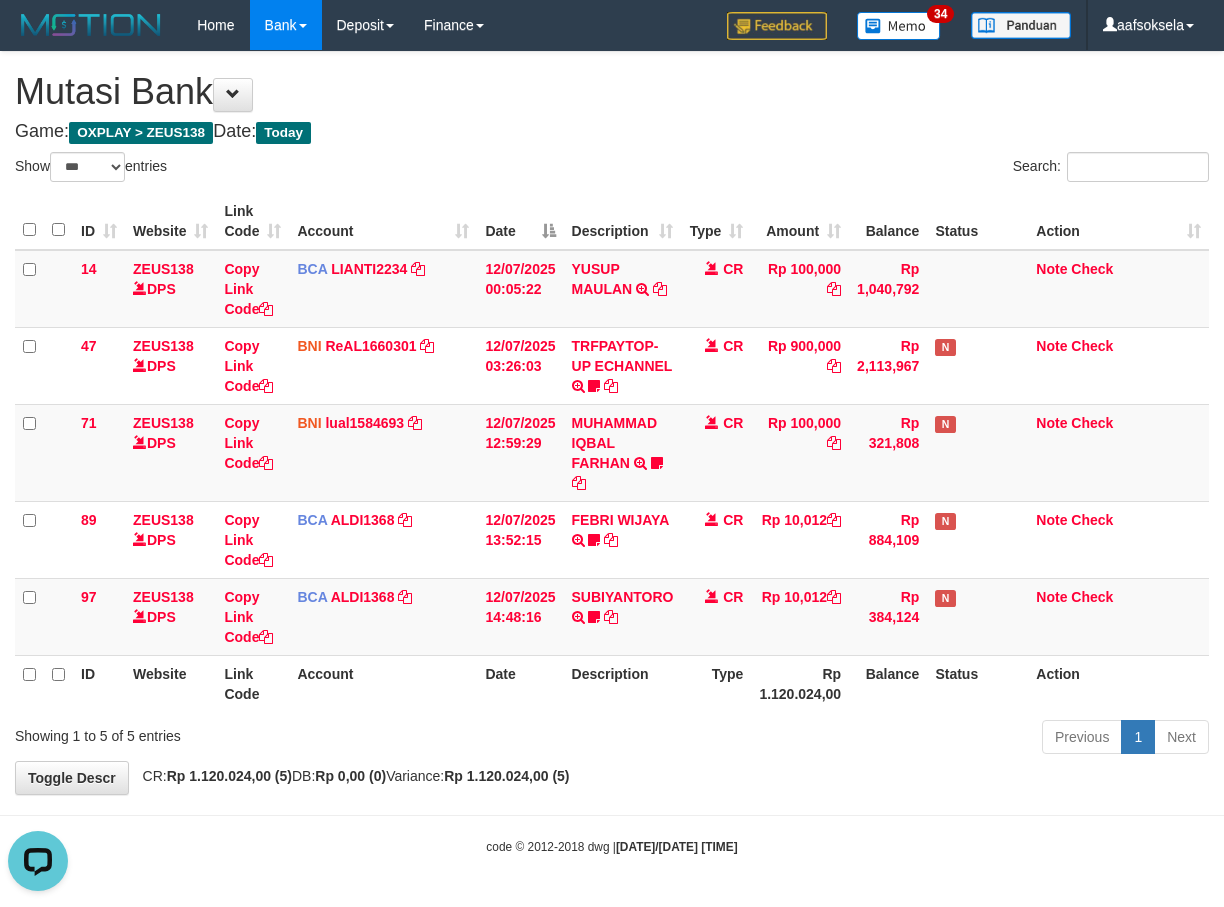 scroll, scrollTop: 0, scrollLeft: 0, axis: both 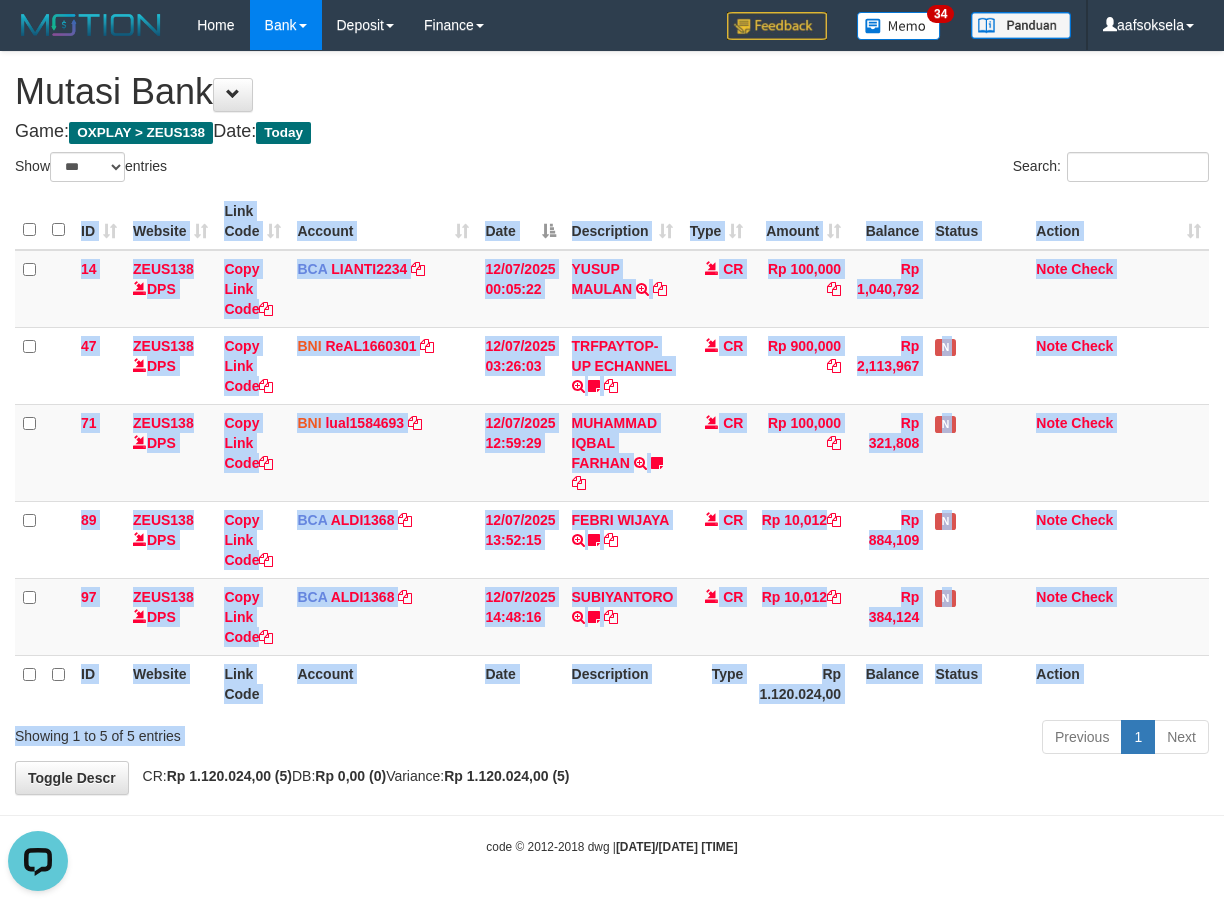 drag, startPoint x: 767, startPoint y: 715, endPoint x: 760, endPoint y: 749, distance: 34.713108 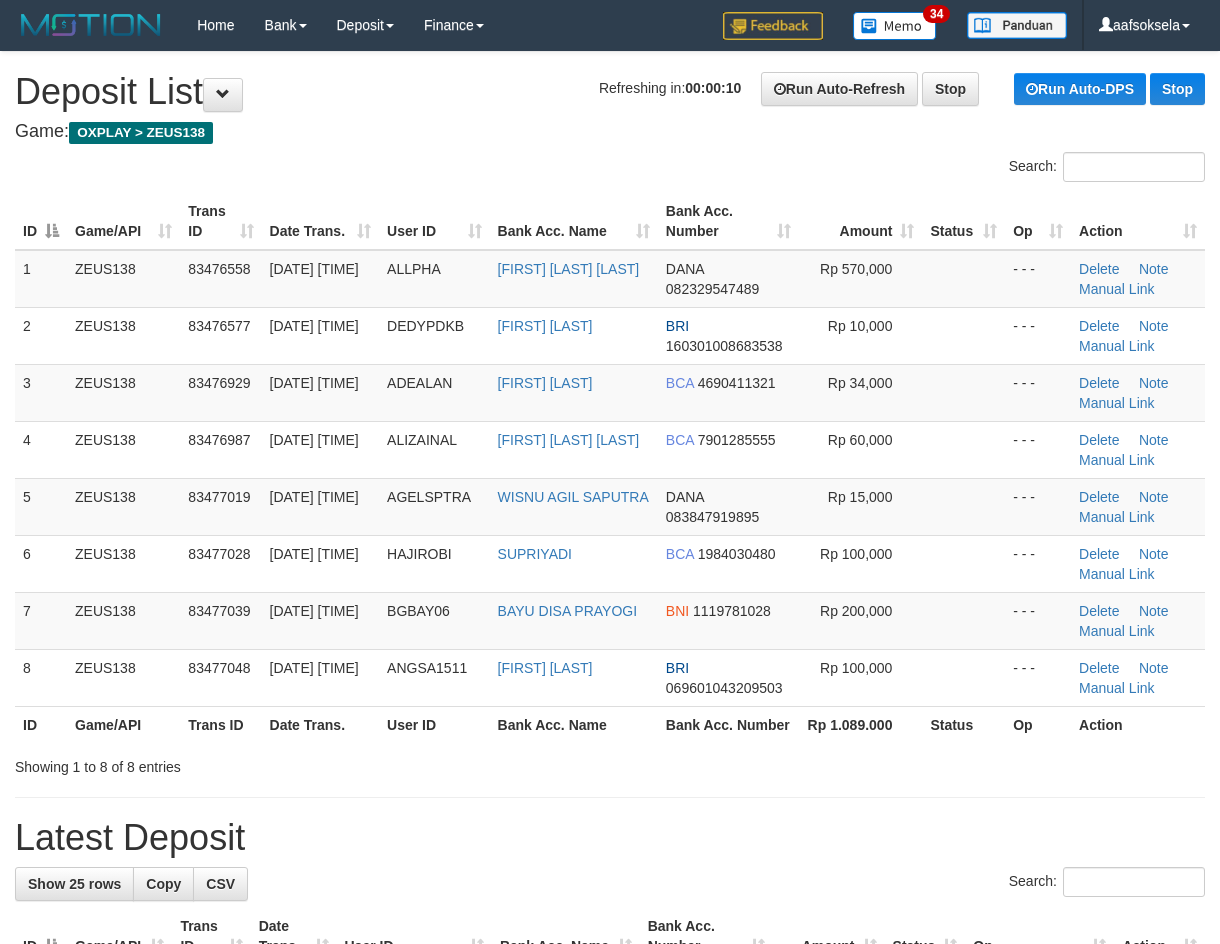 scroll, scrollTop: 0, scrollLeft: 0, axis: both 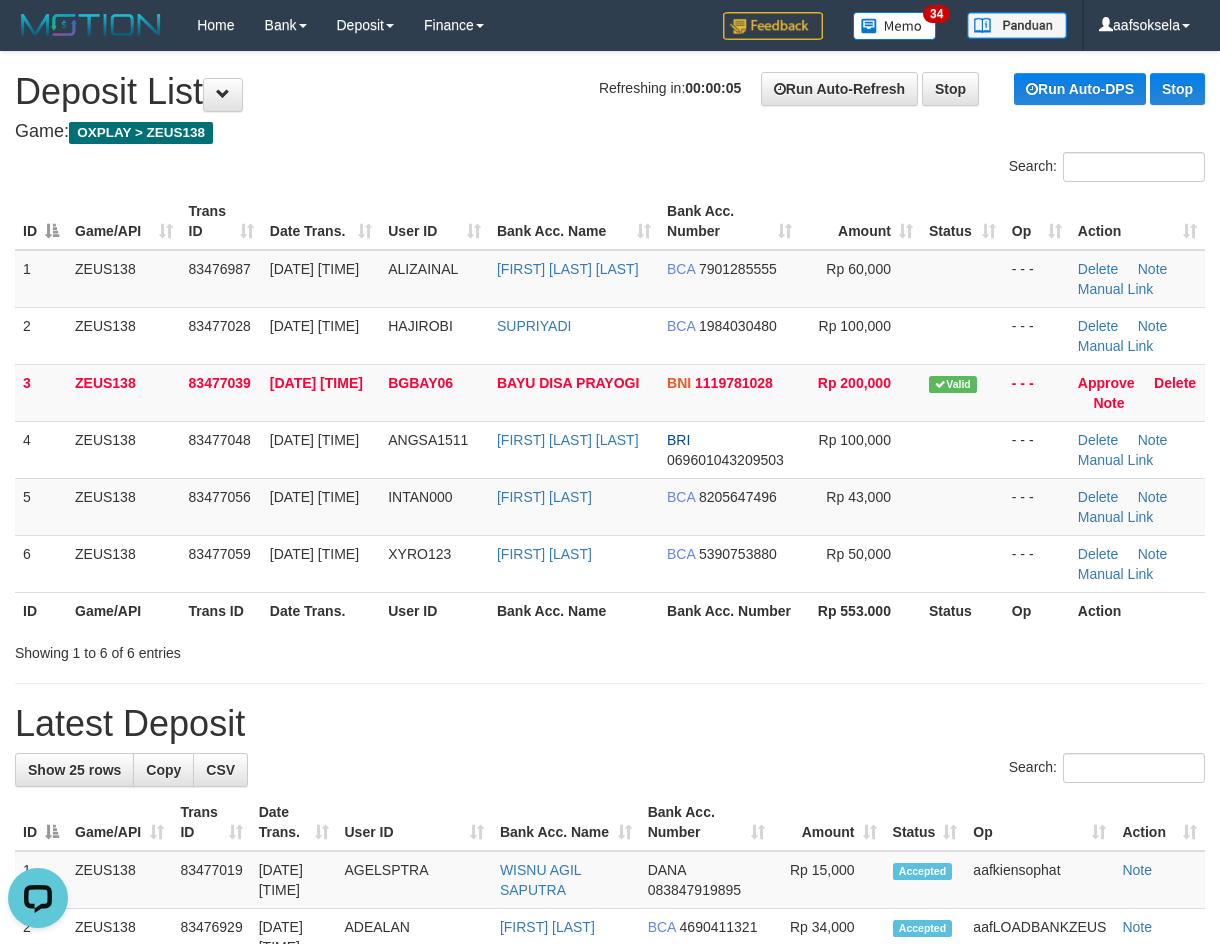 drag, startPoint x: 434, startPoint y: 654, endPoint x: 35, endPoint y: 737, distance: 407.5414 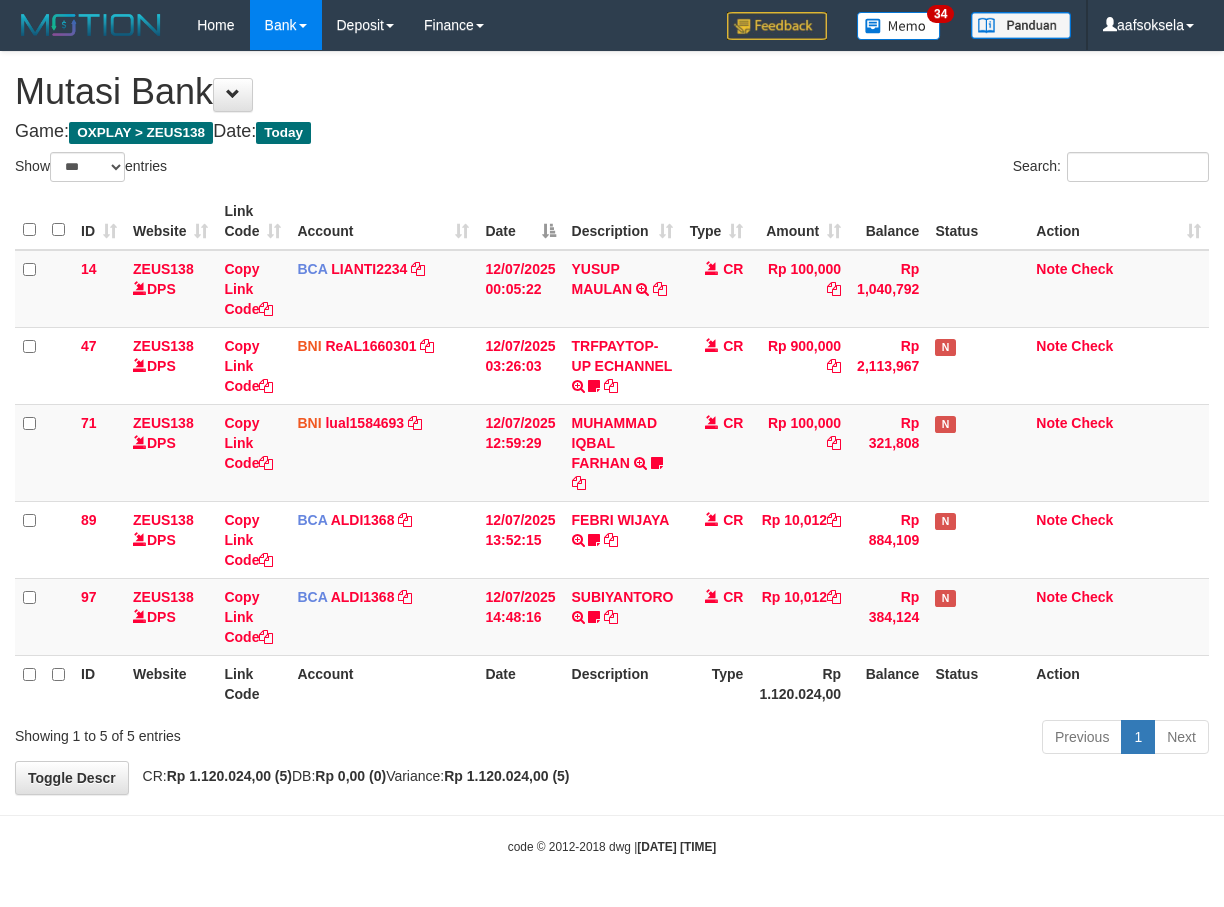 select on "***" 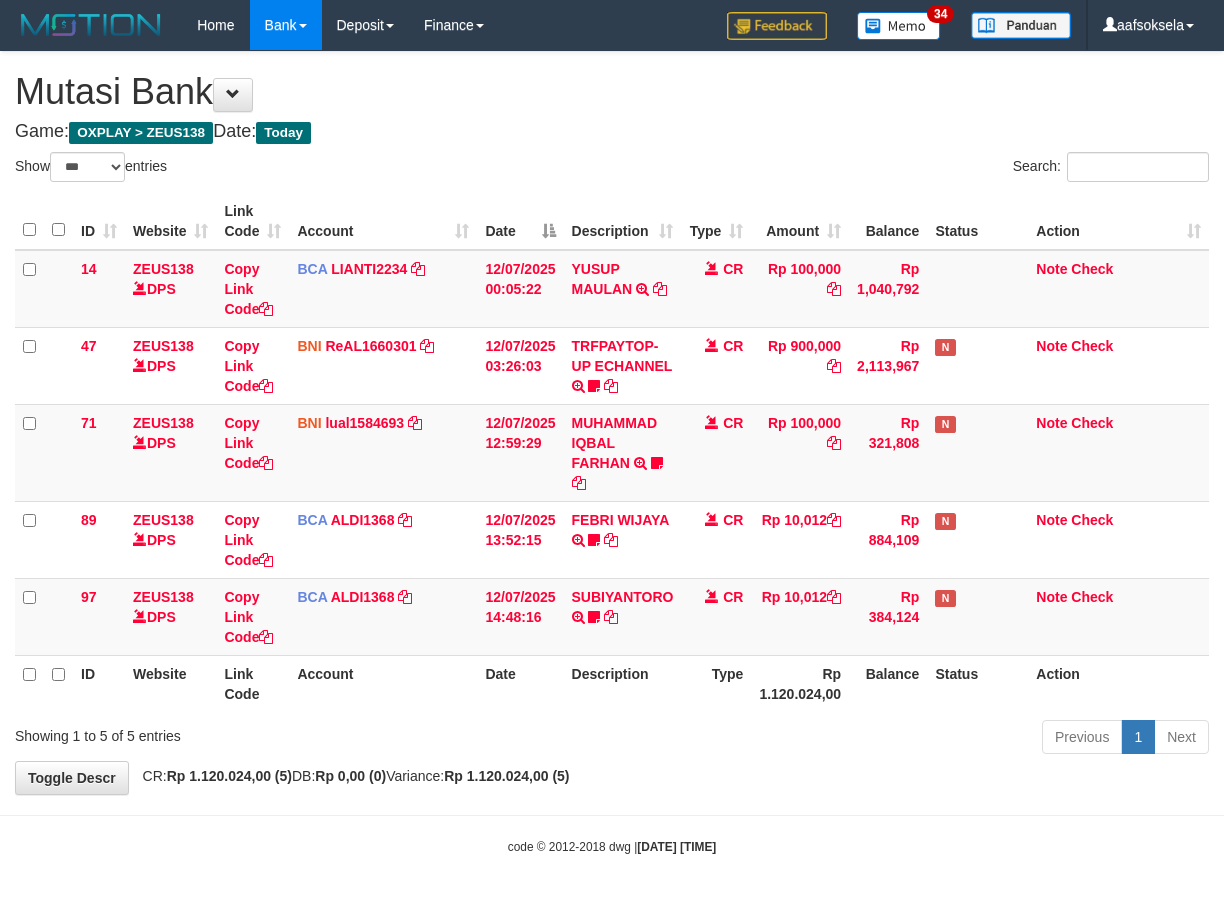 scroll, scrollTop: 0, scrollLeft: 0, axis: both 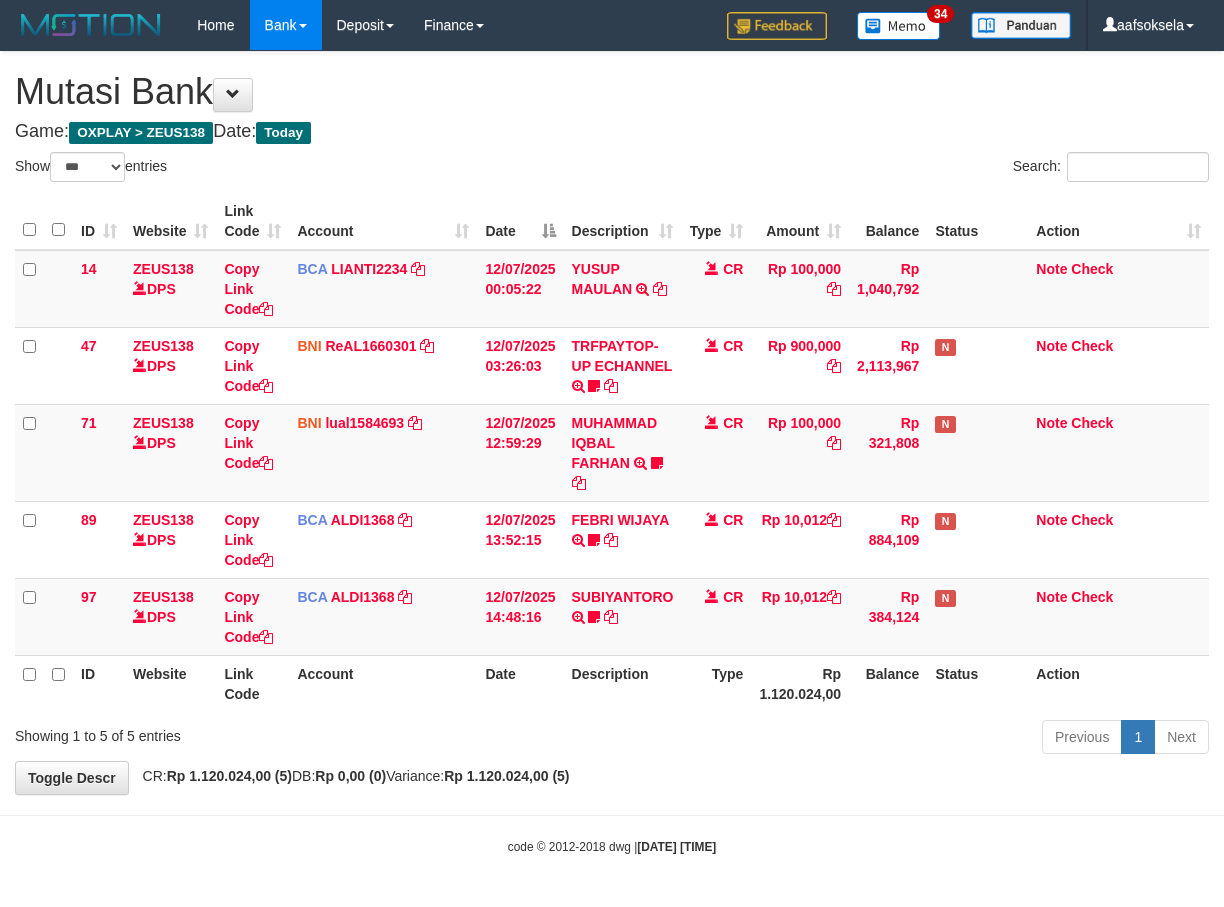 select on "***" 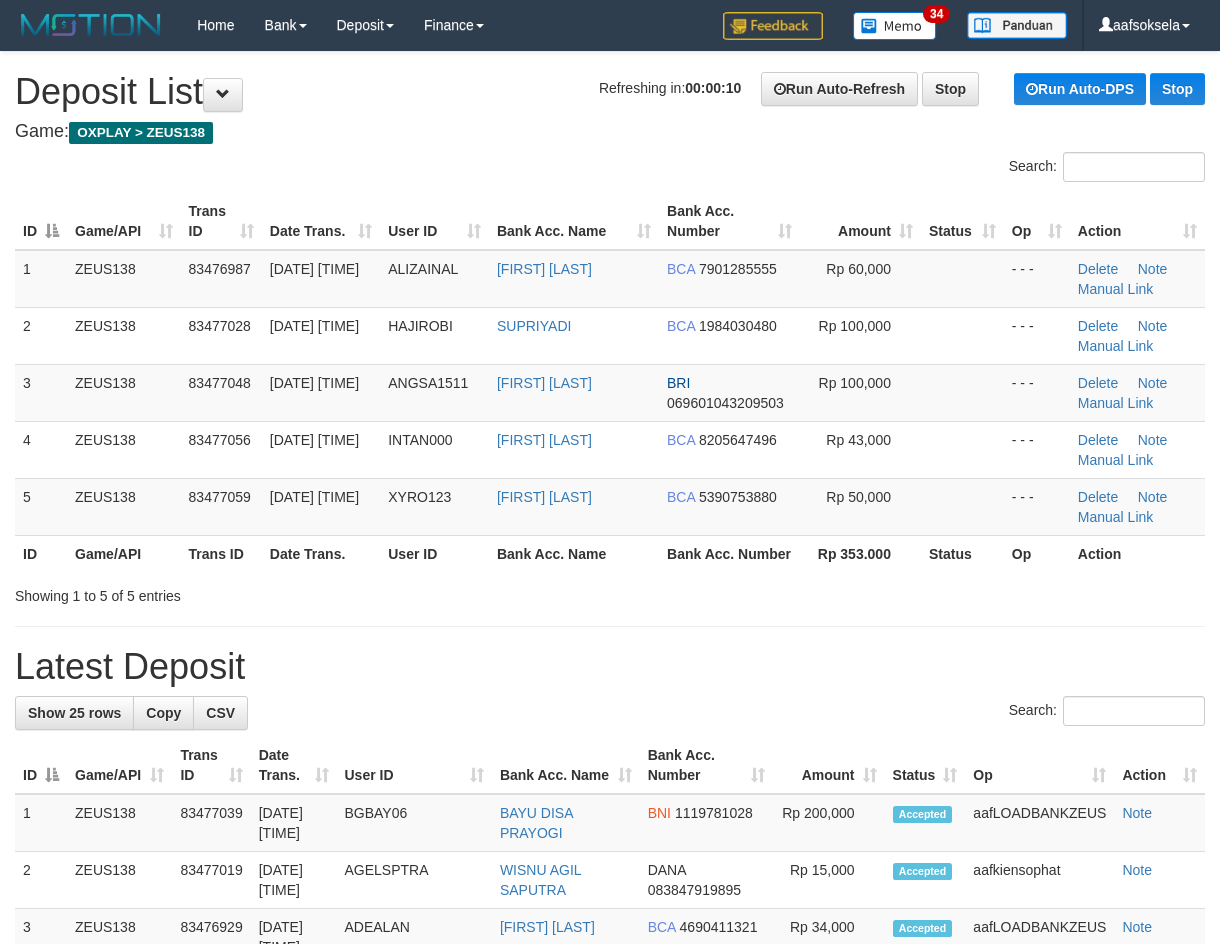 scroll, scrollTop: 0, scrollLeft: 0, axis: both 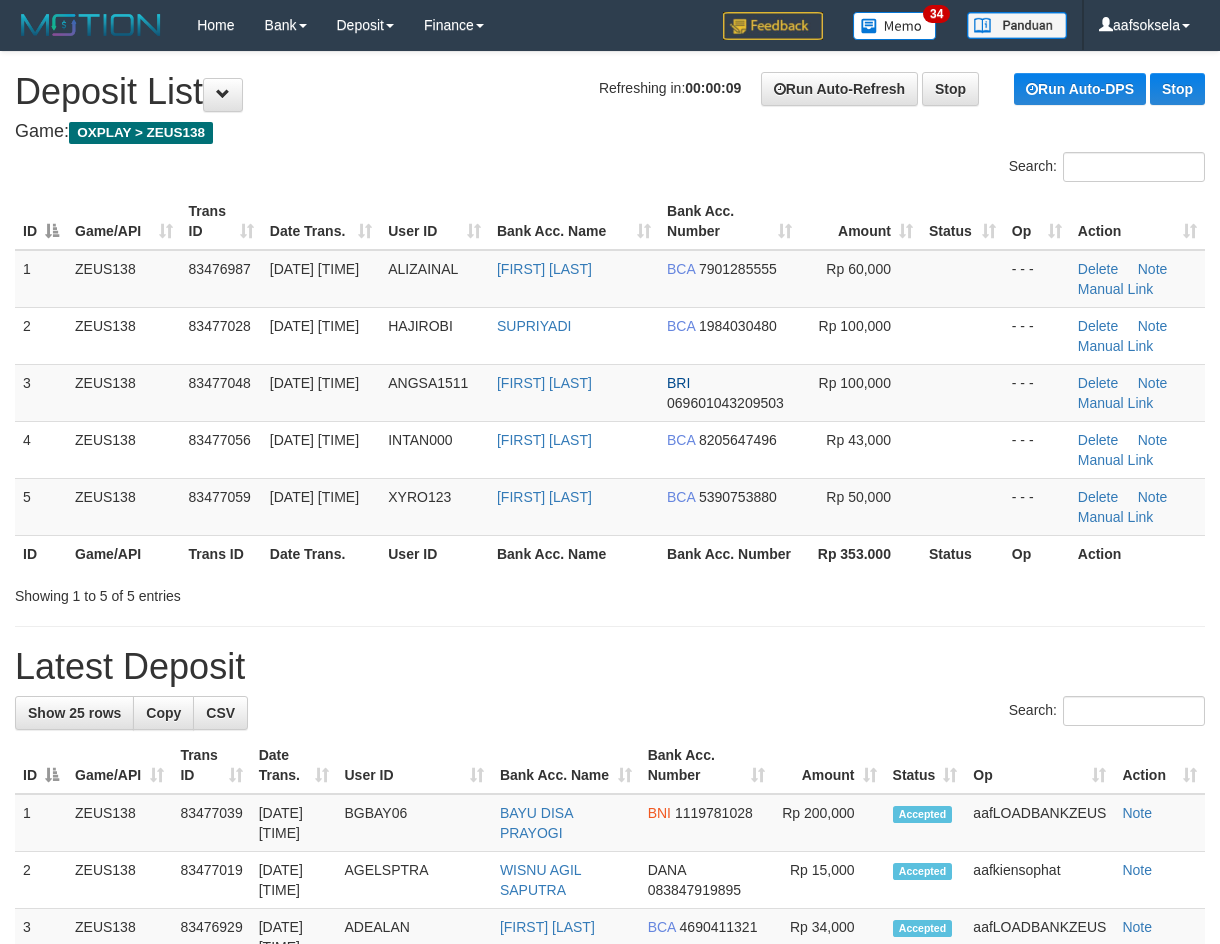 click on "**********" at bounding box center [610, 1202] 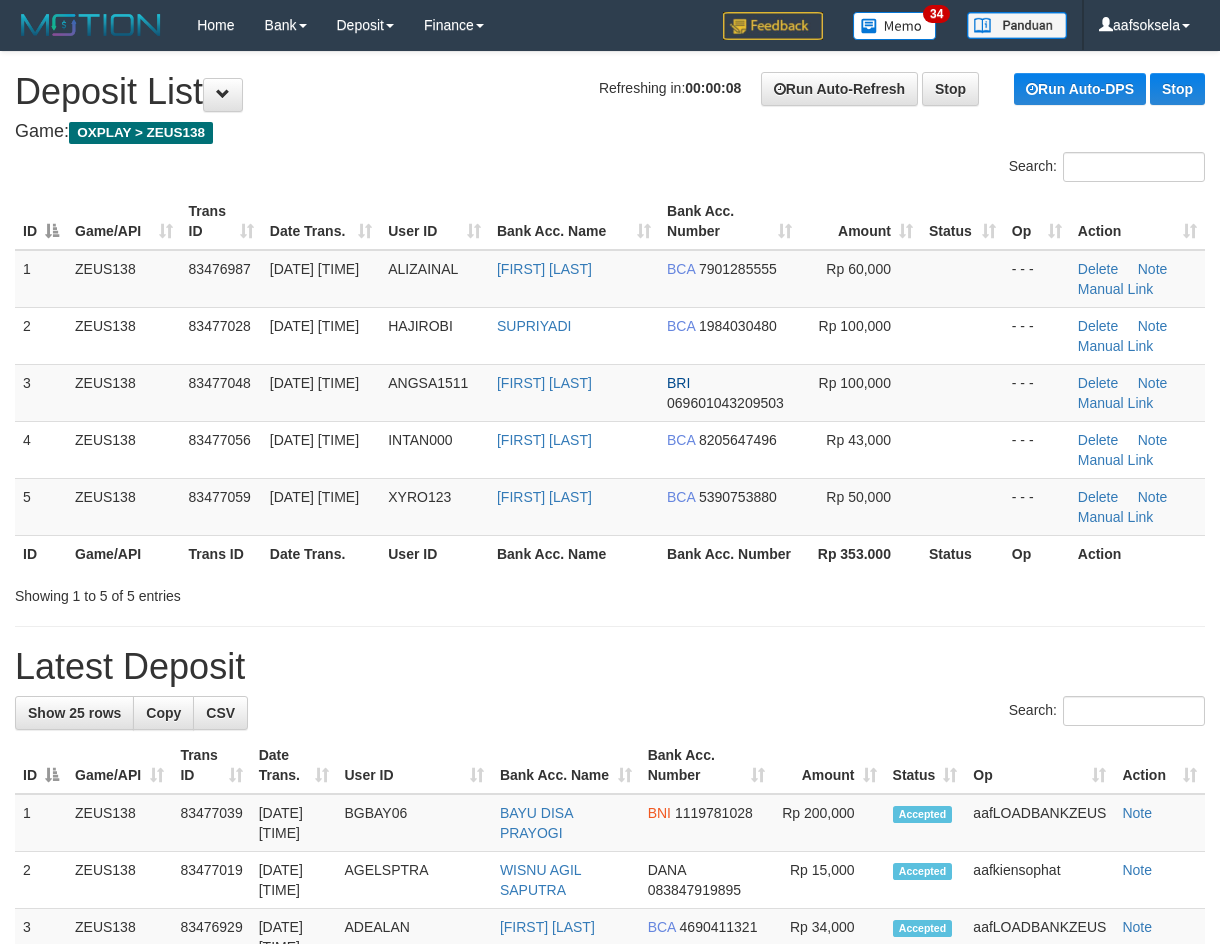 click on "**********" at bounding box center (610, 1202) 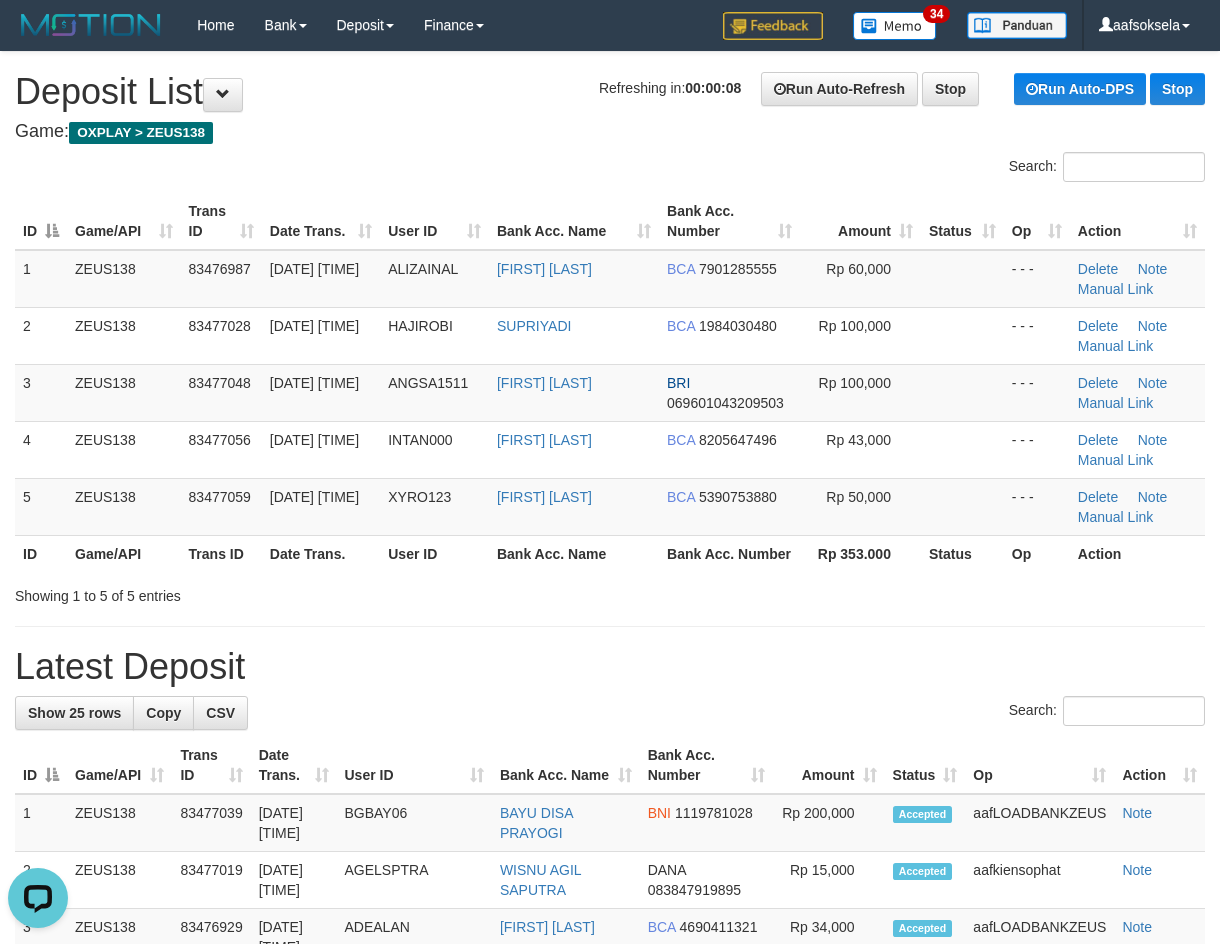 scroll, scrollTop: 0, scrollLeft: 0, axis: both 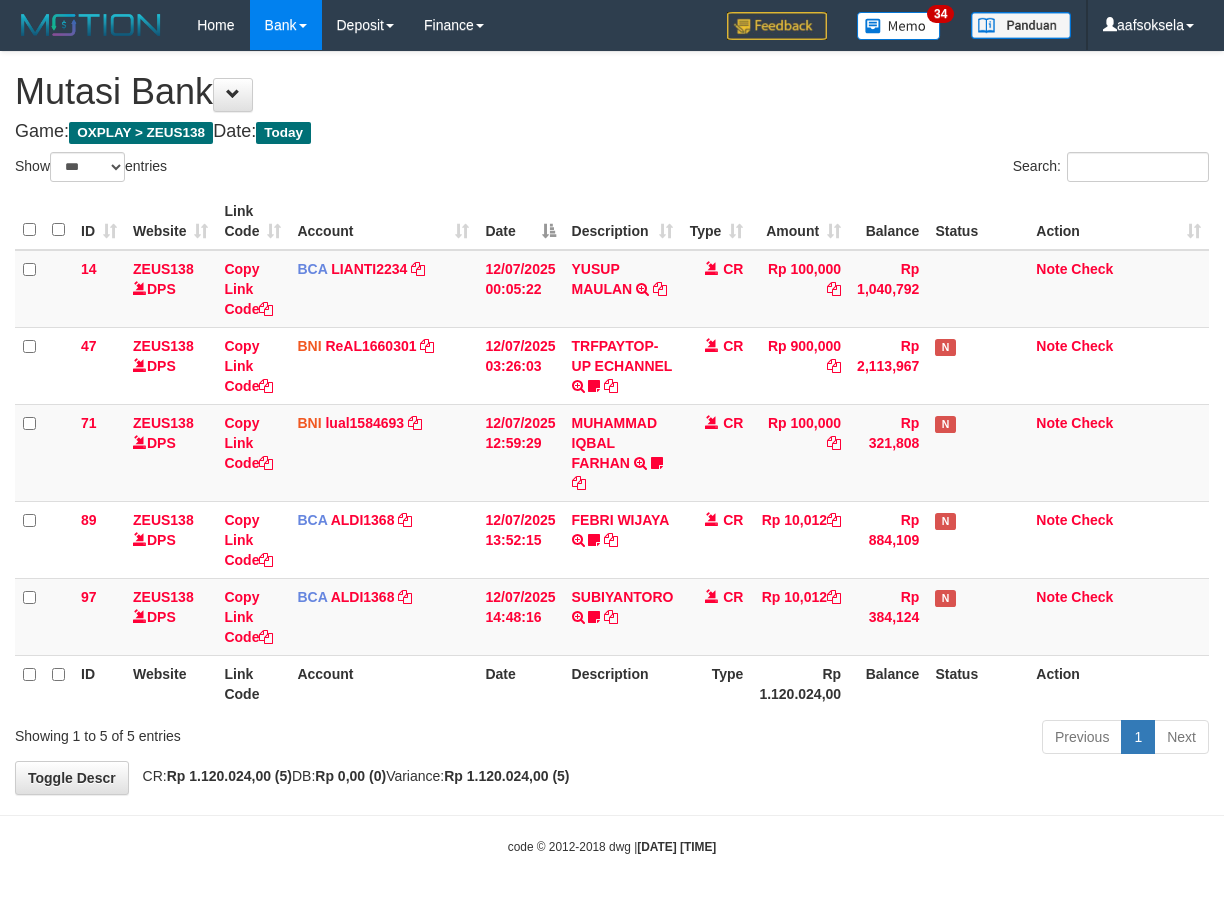 select on "***" 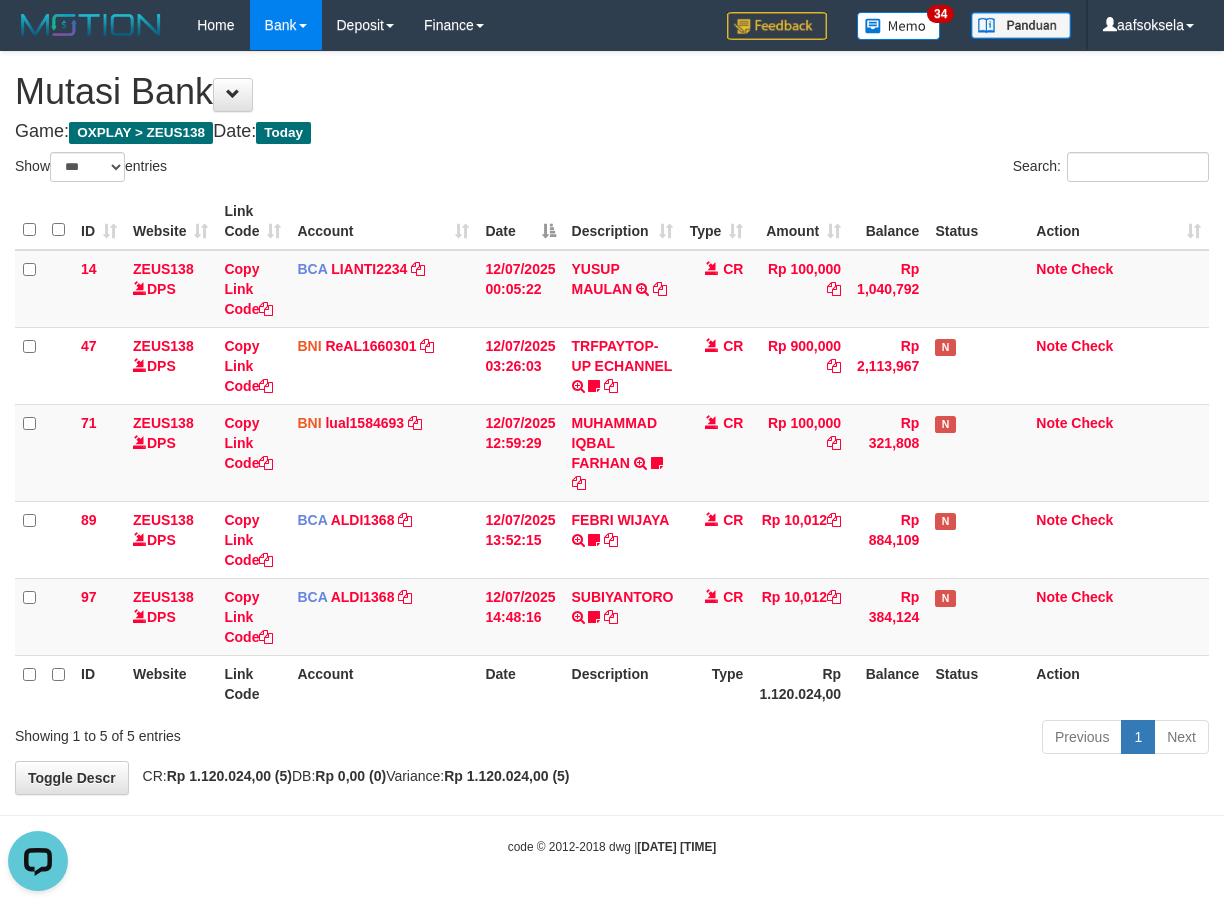 scroll, scrollTop: 0, scrollLeft: 0, axis: both 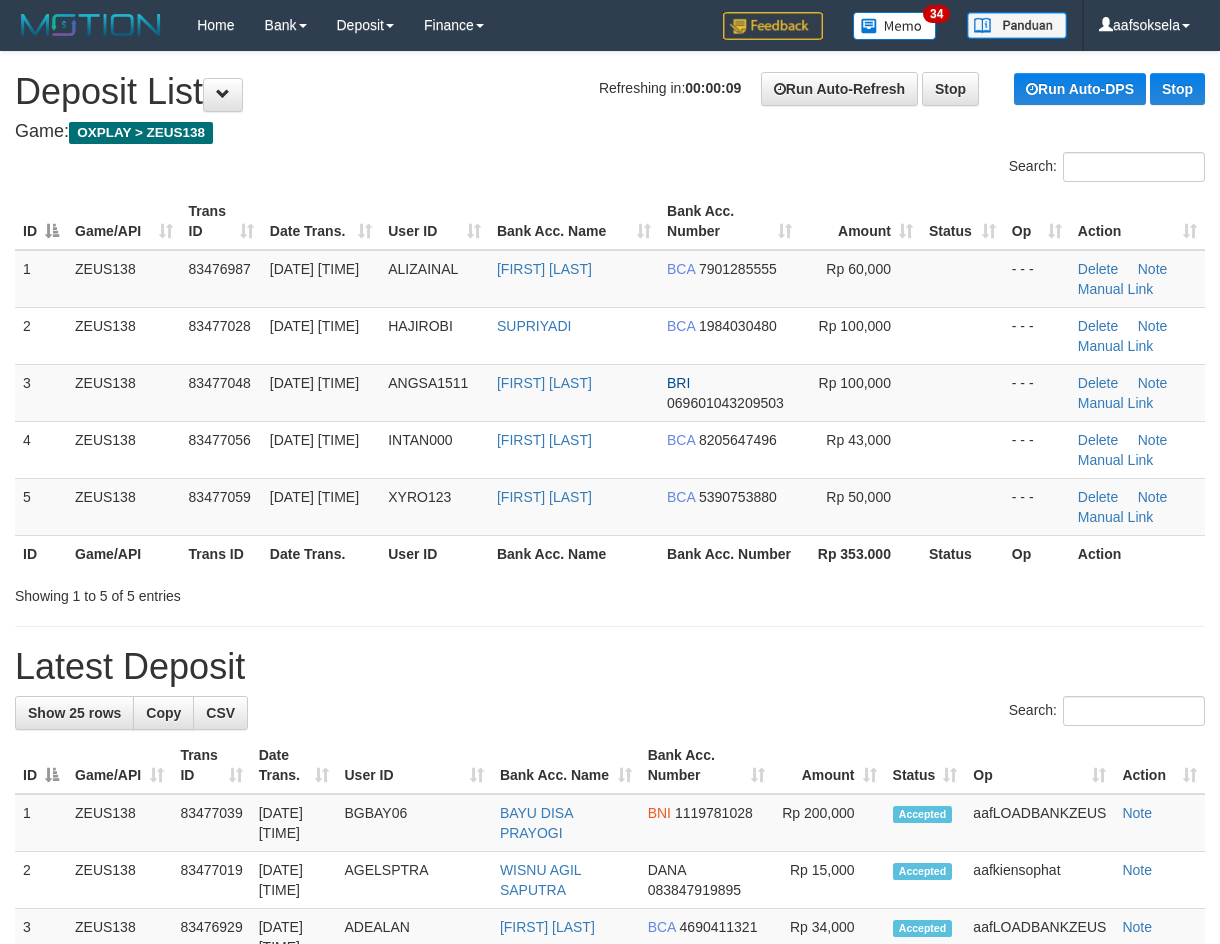 click on "Showing 1 to 5 of 5 entries" at bounding box center [254, 592] 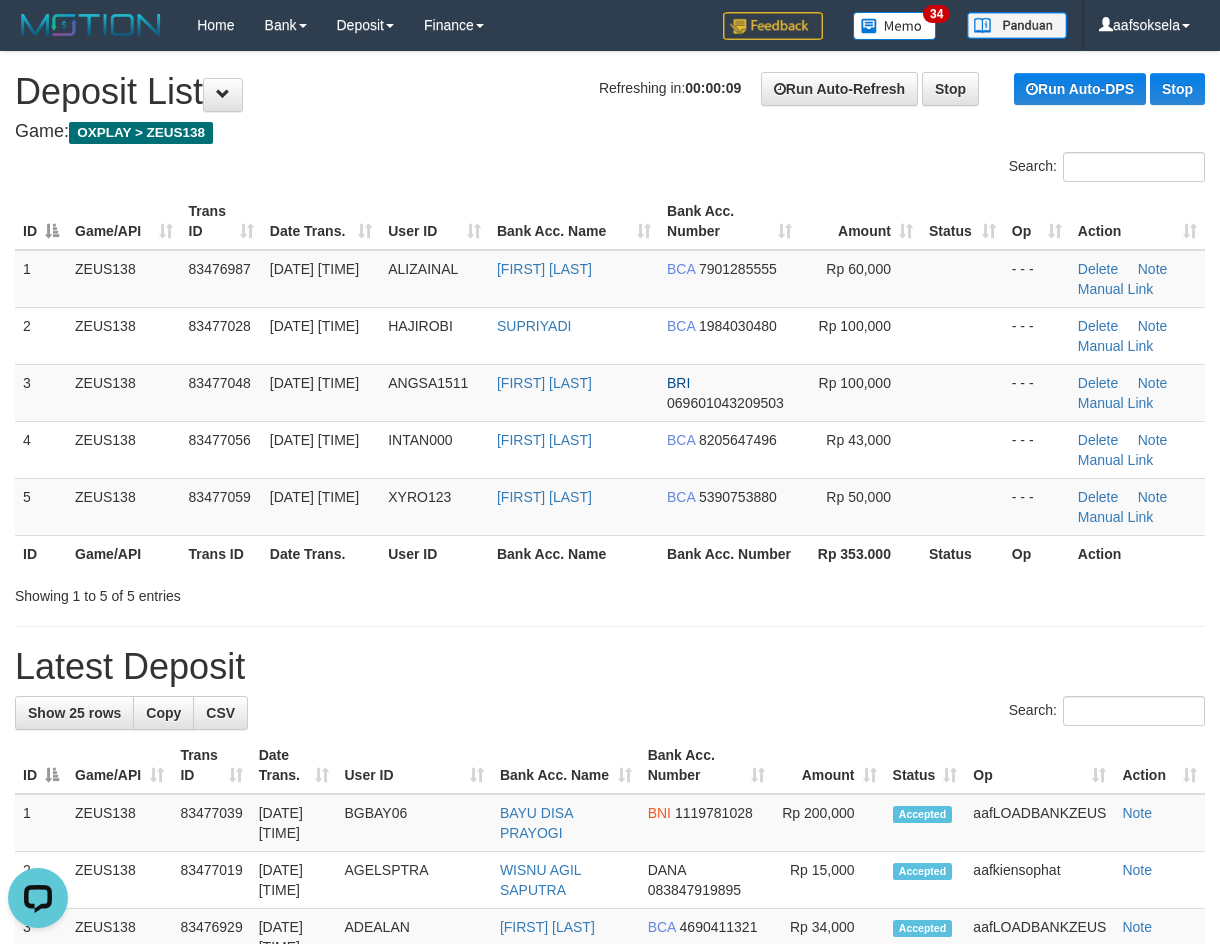 scroll, scrollTop: 0, scrollLeft: 0, axis: both 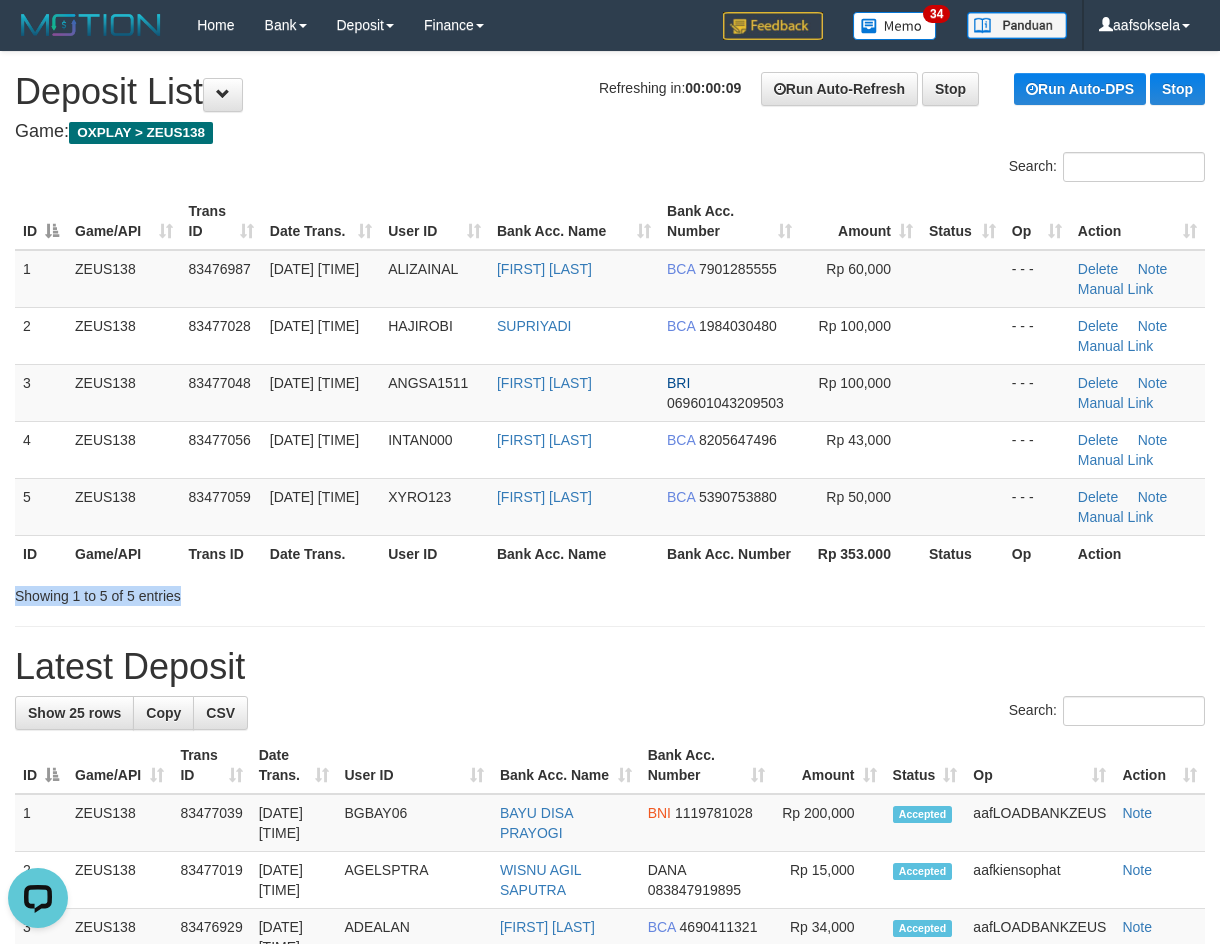 click on "Showing 1 to 5 of 5 entries" at bounding box center [254, 592] 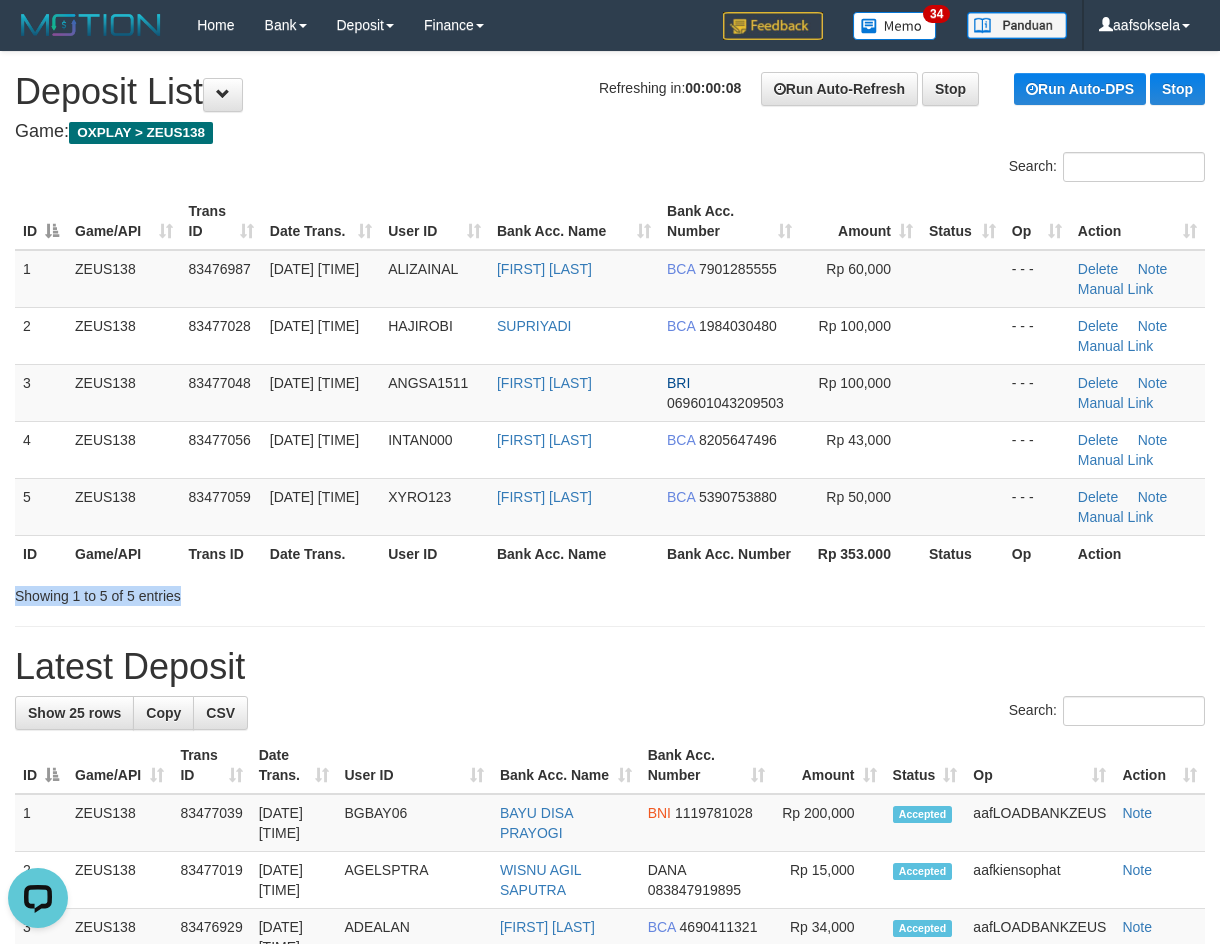 click on "Showing 1 to 5 of 5 entries" at bounding box center [254, 592] 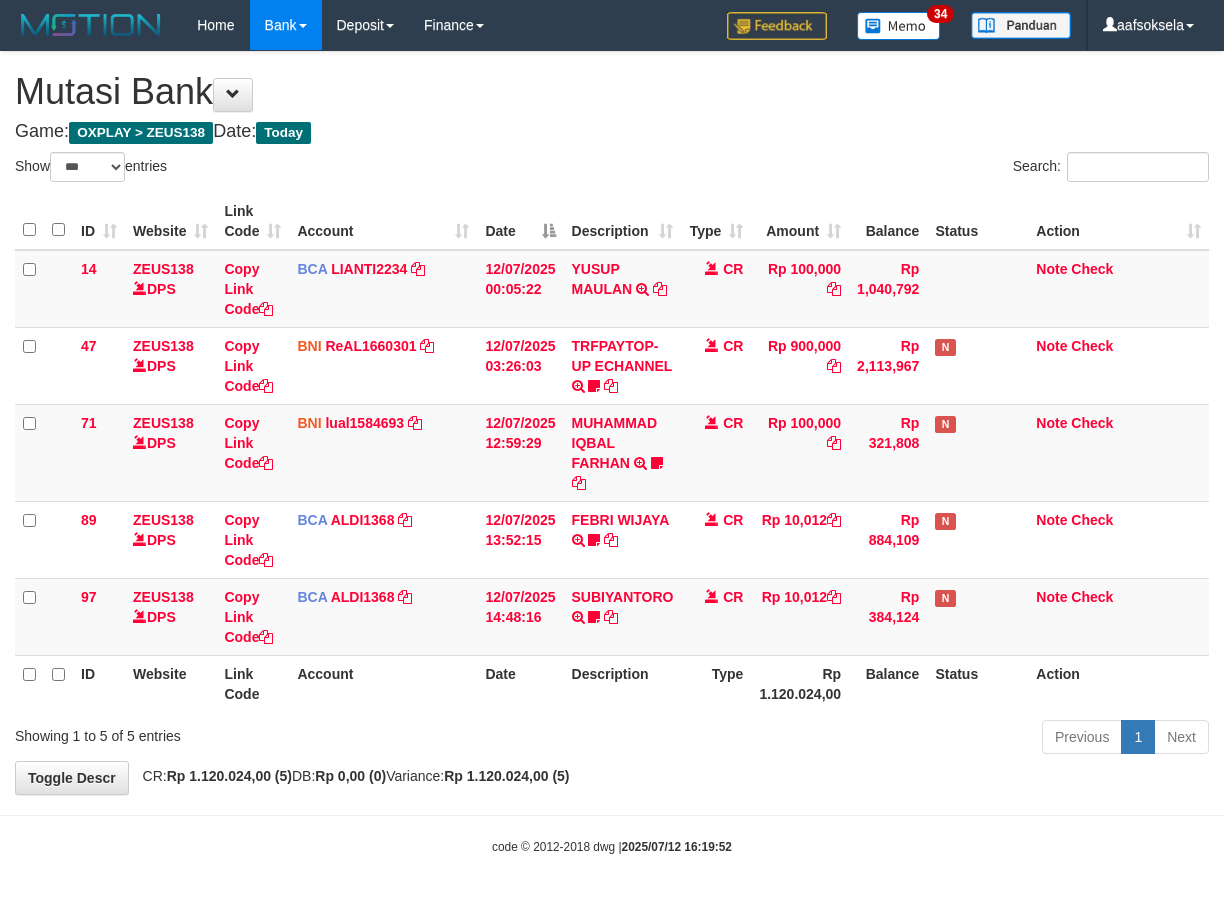 select on "***" 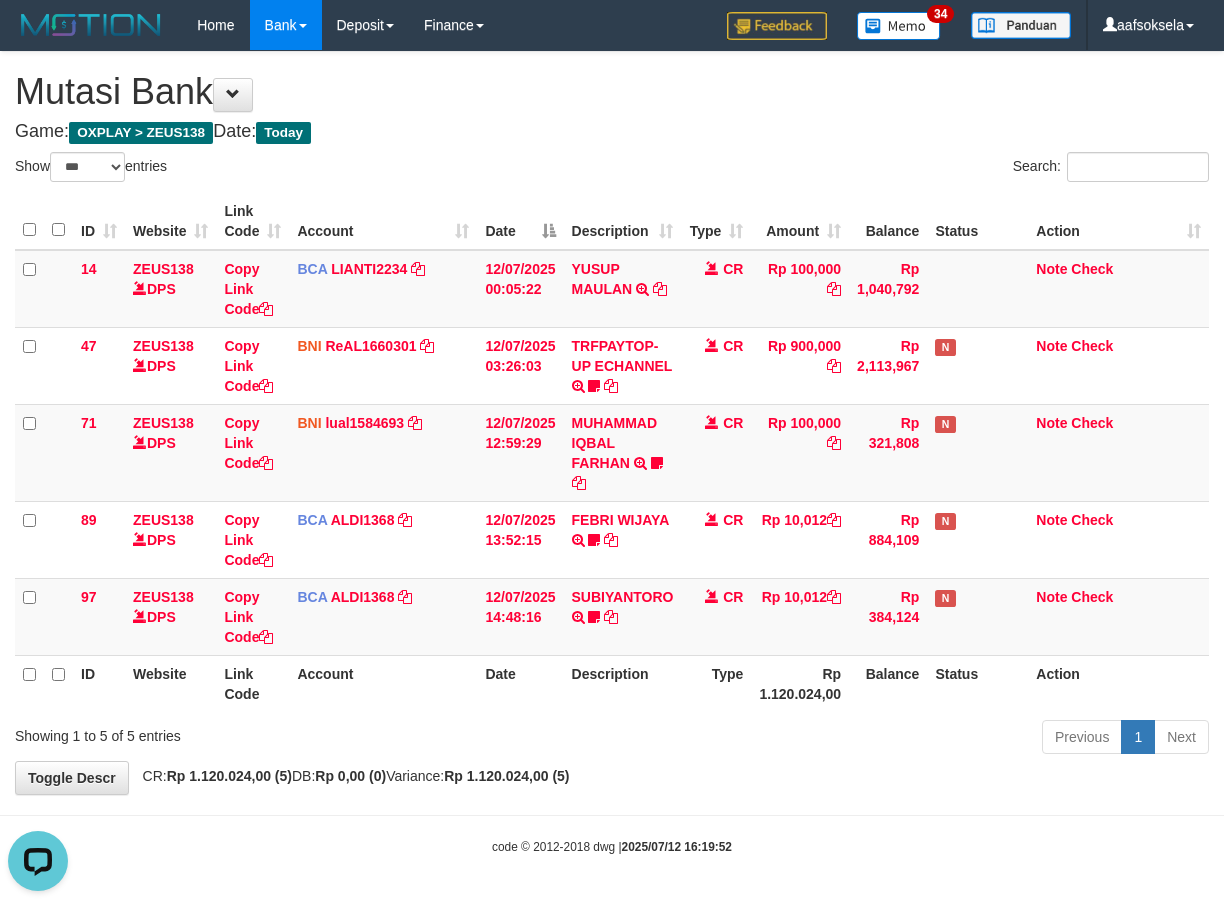 scroll, scrollTop: 0, scrollLeft: 0, axis: both 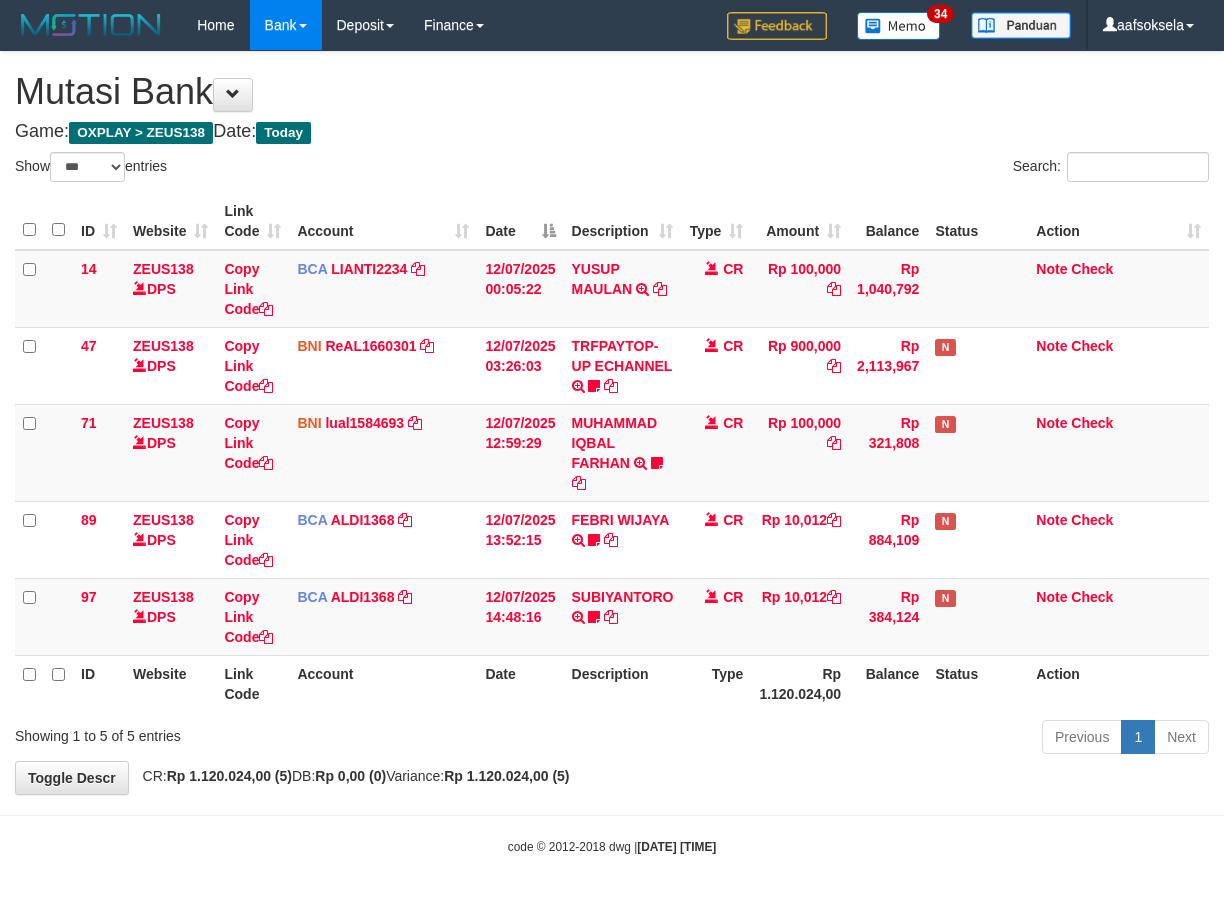 select on "***" 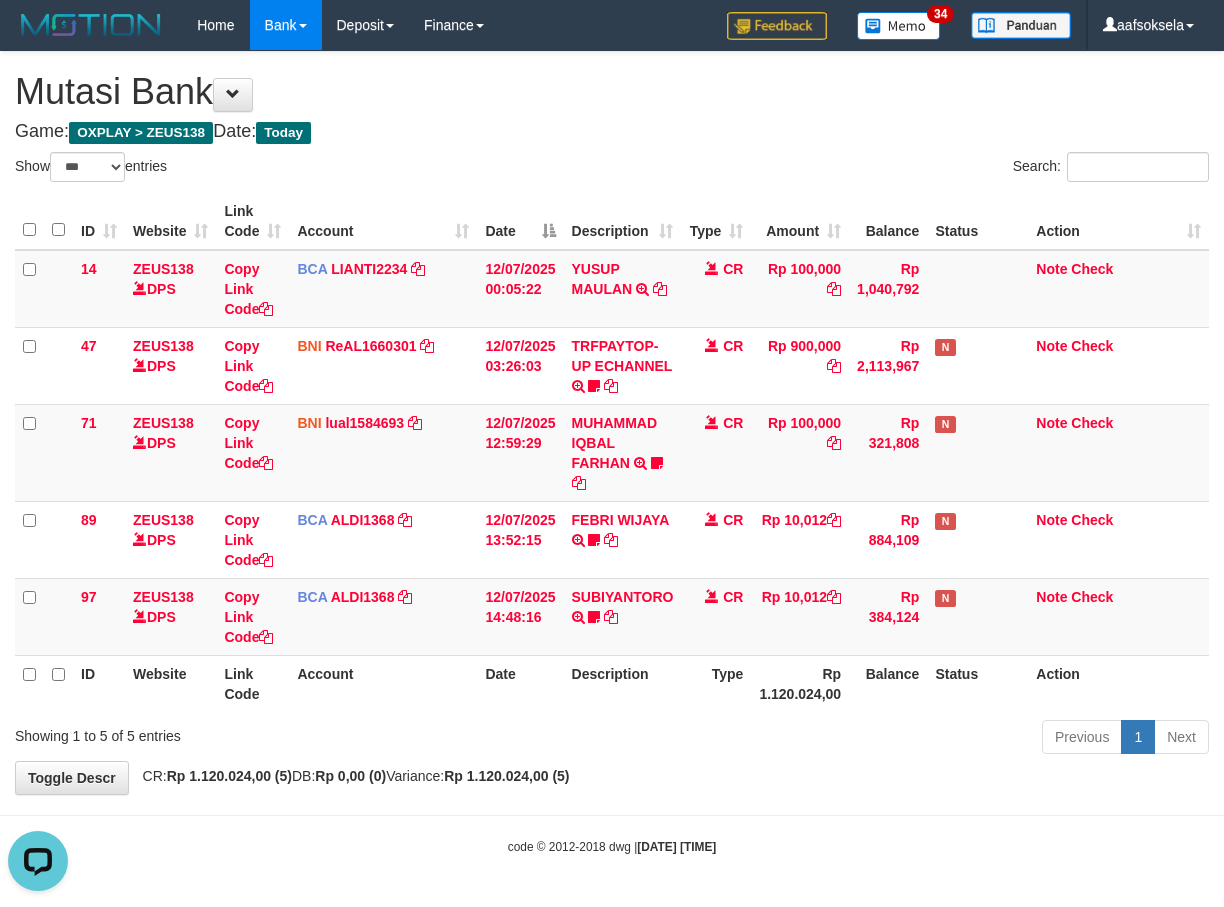 scroll, scrollTop: 0, scrollLeft: 0, axis: both 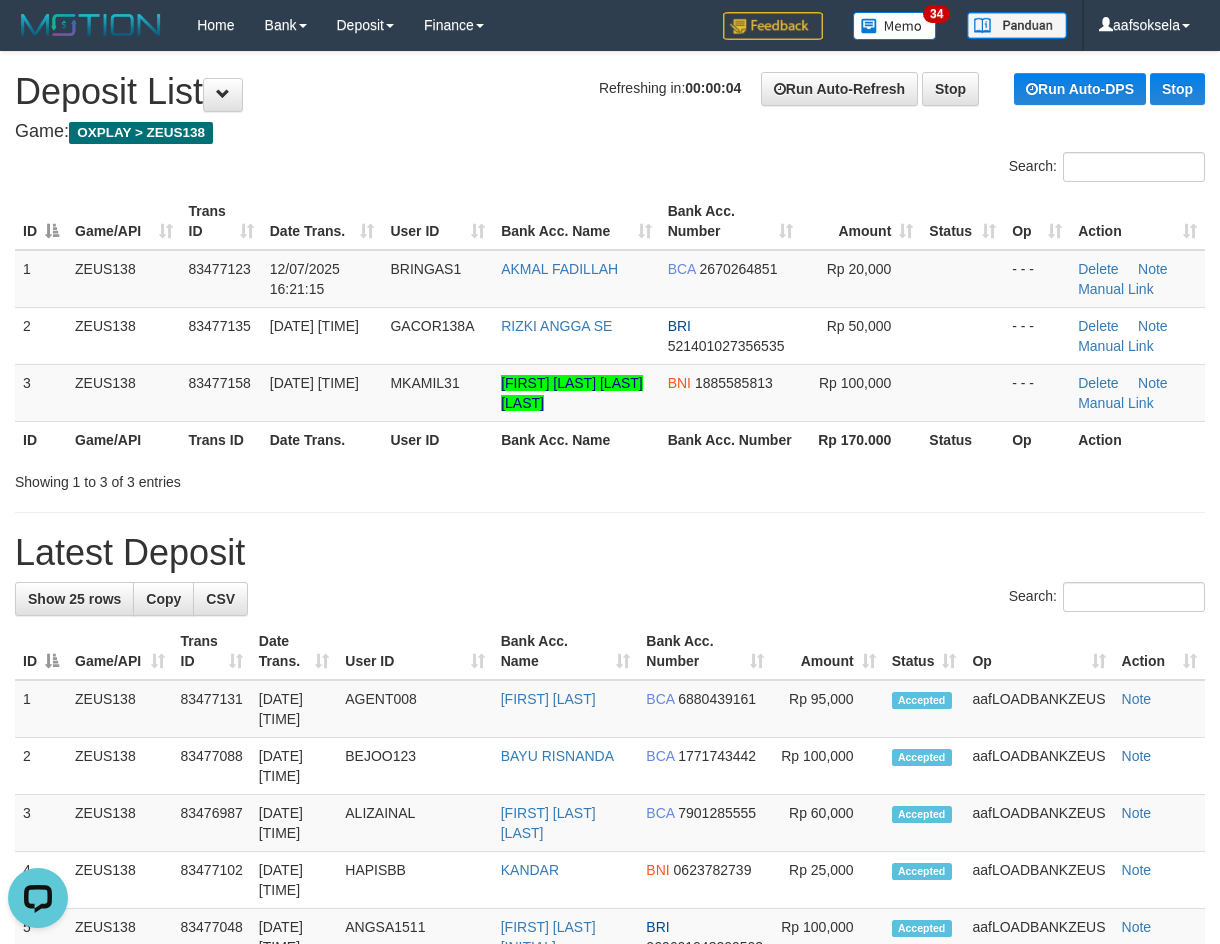 click on "Latest Deposit" at bounding box center (610, 553) 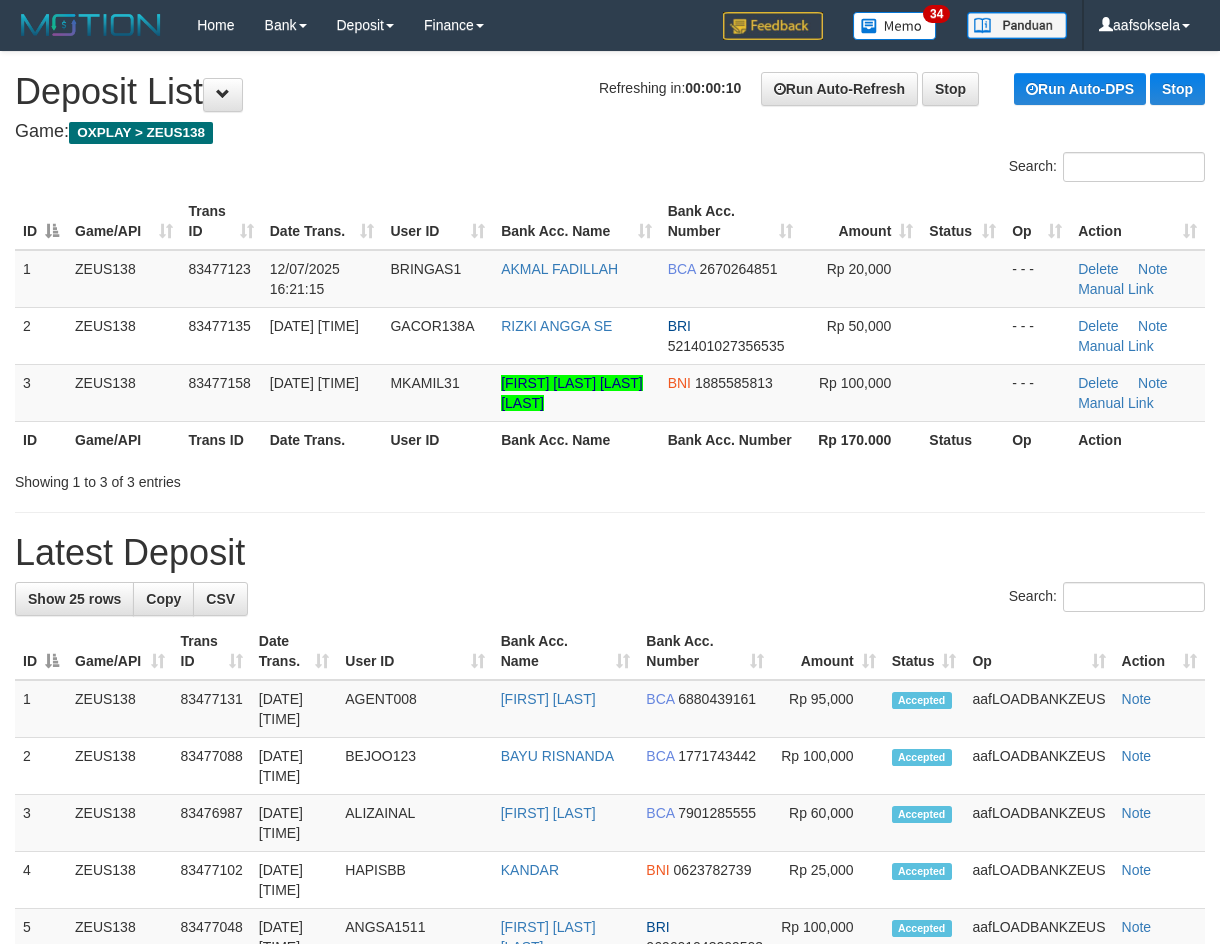 scroll, scrollTop: 0, scrollLeft: 0, axis: both 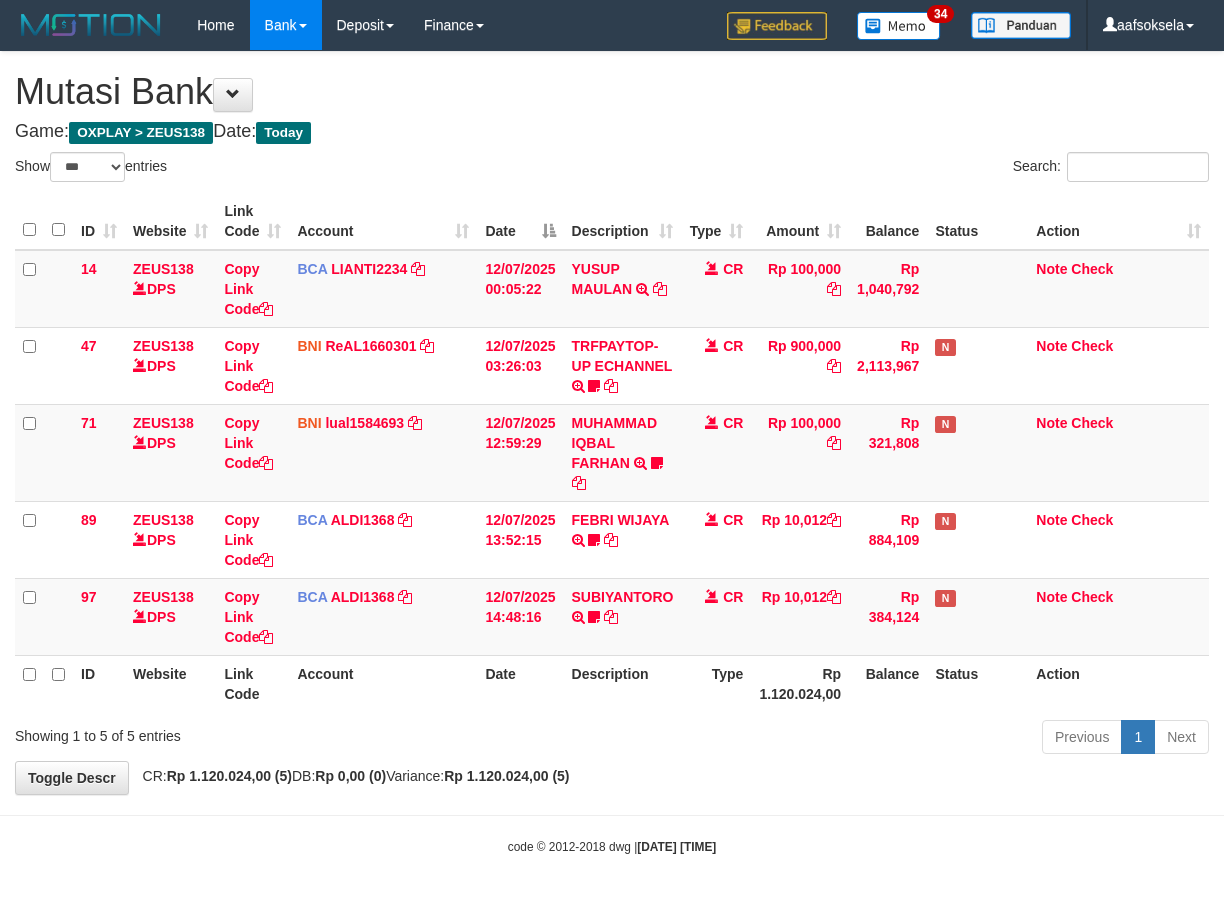 select on "***" 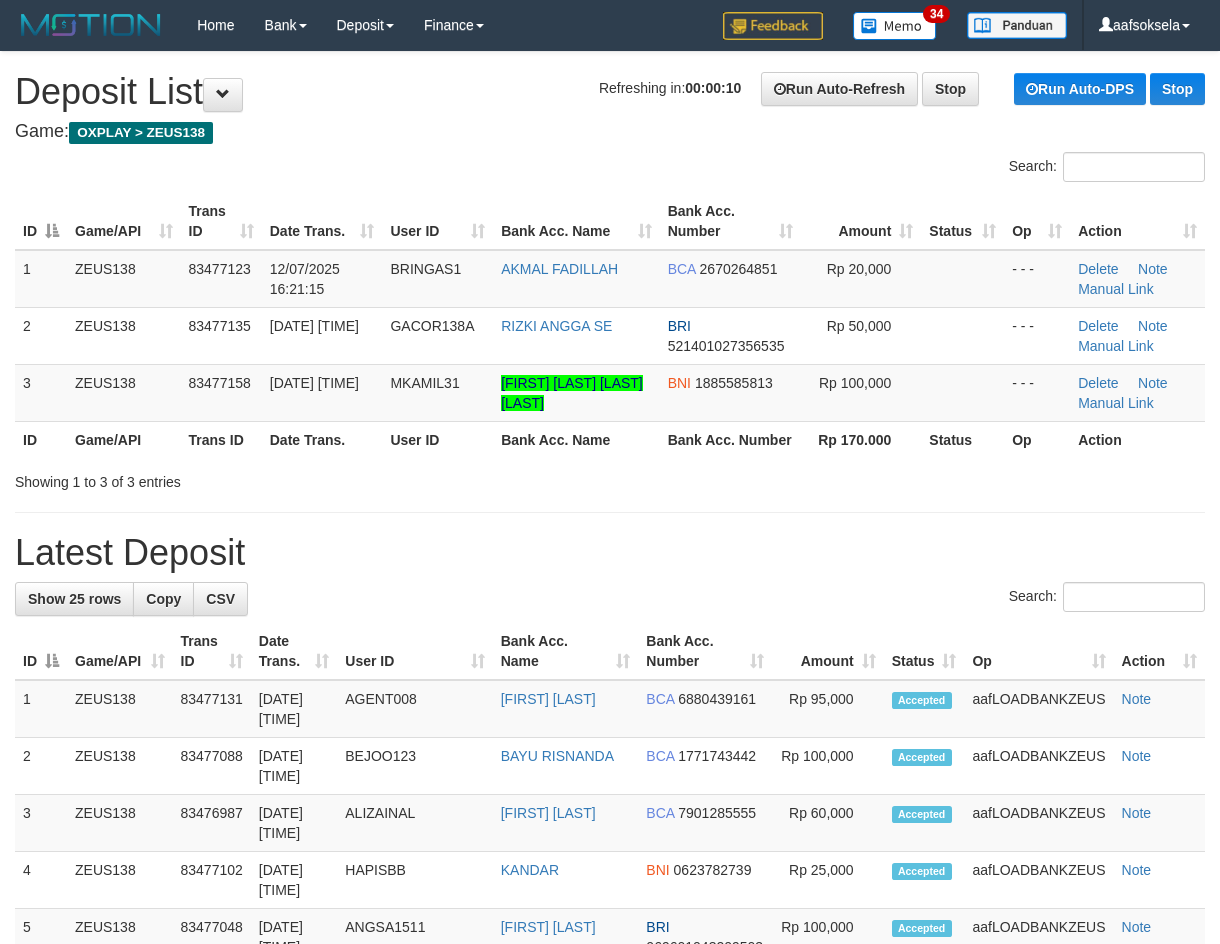 scroll, scrollTop: 0, scrollLeft: 0, axis: both 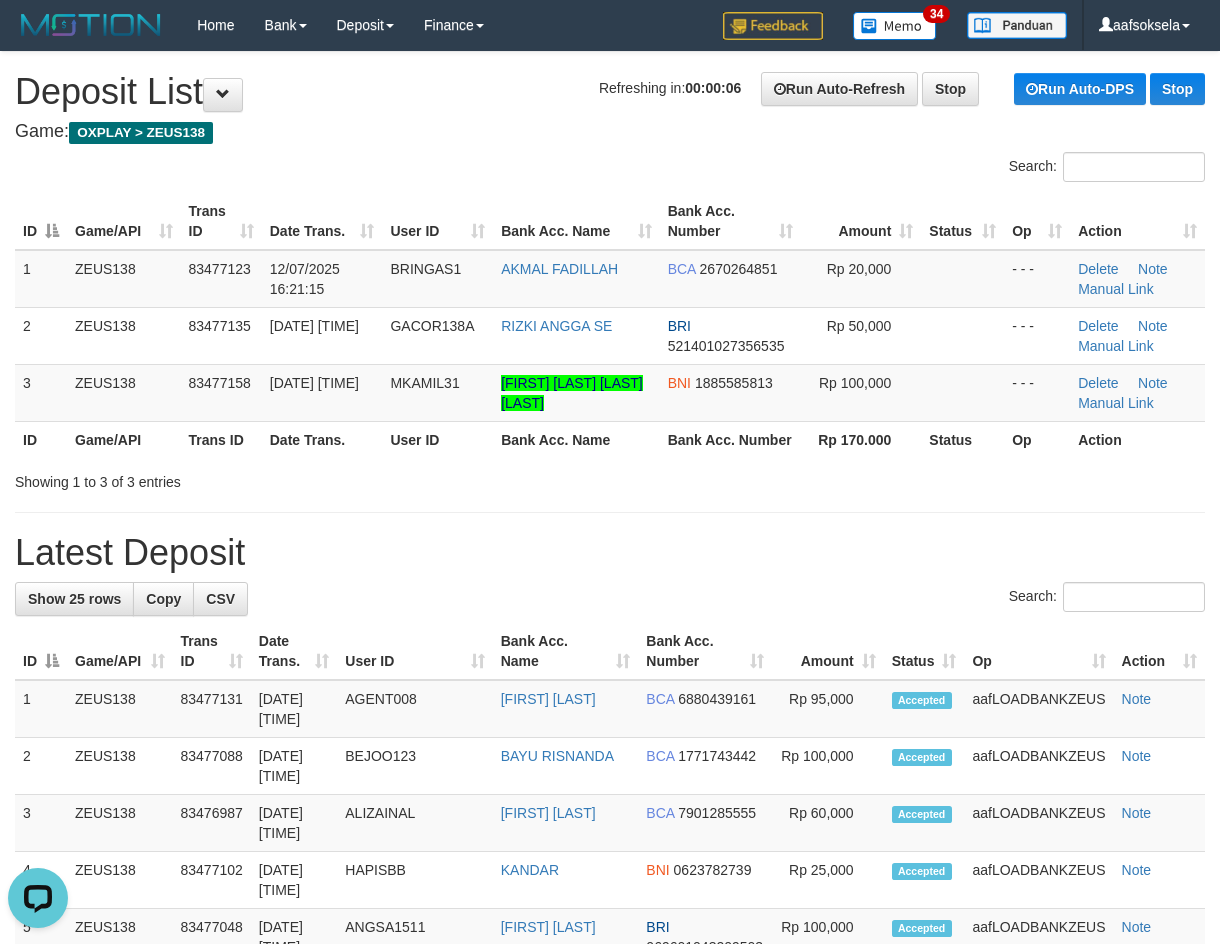 drag, startPoint x: 330, startPoint y: 529, endPoint x: 2, endPoint y: 660, distance: 353.1926 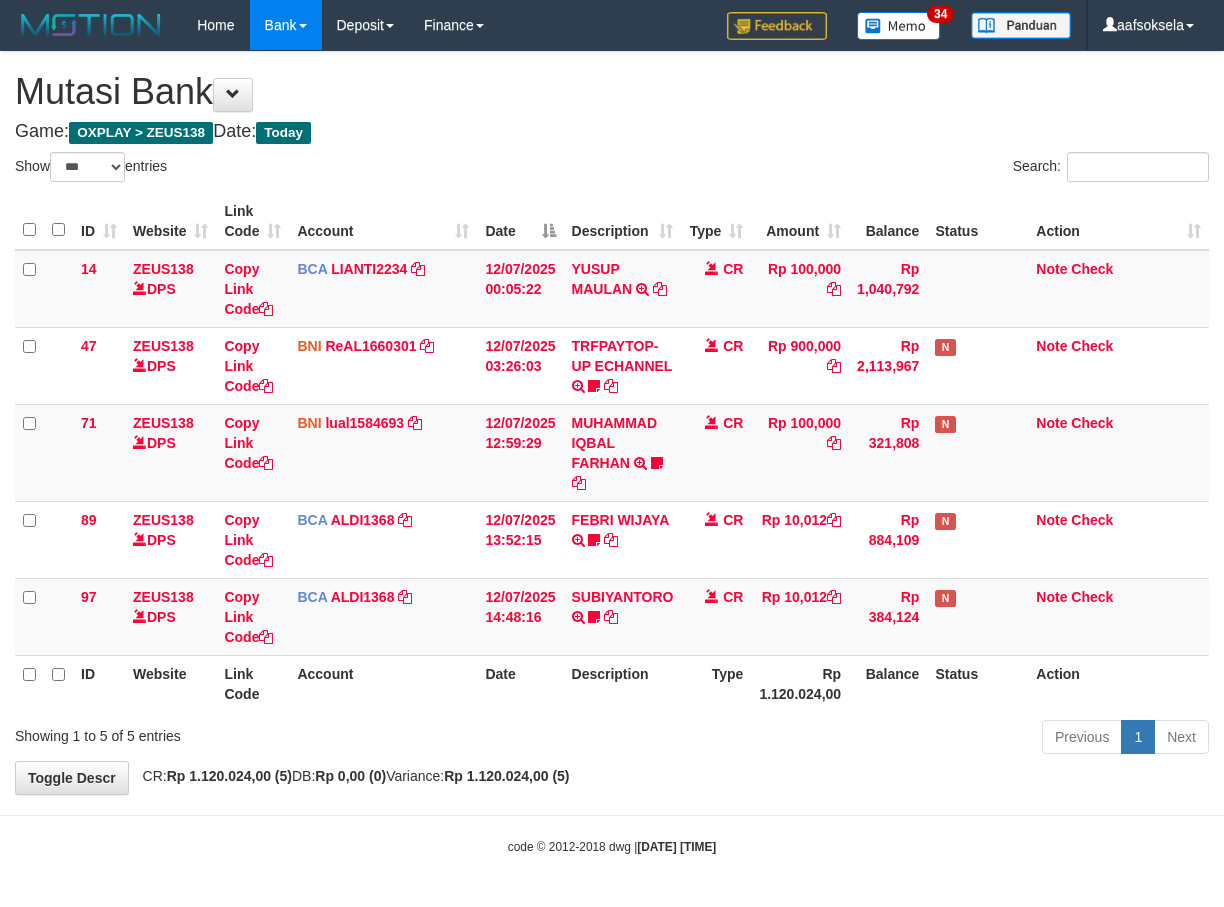 select on "***" 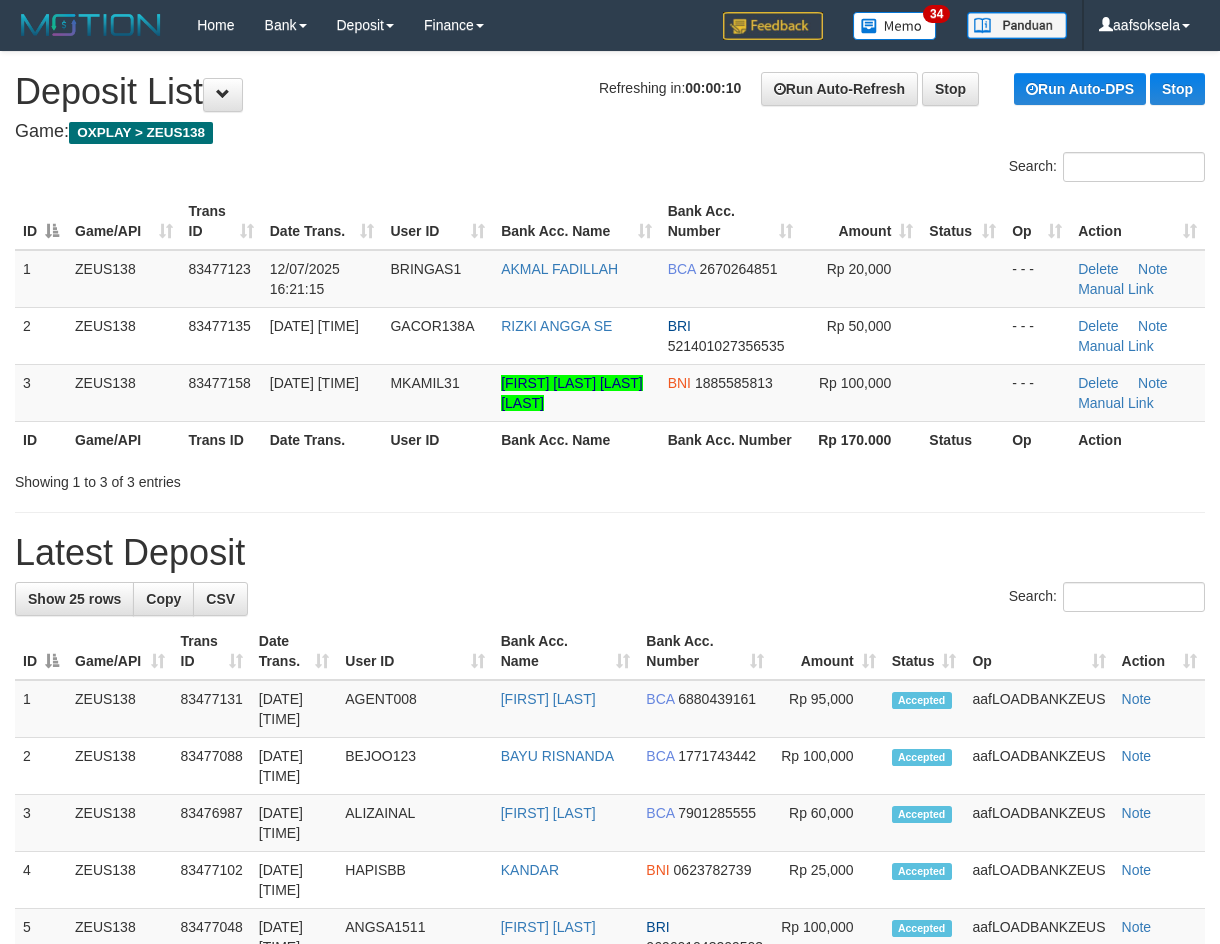scroll, scrollTop: 0, scrollLeft: 0, axis: both 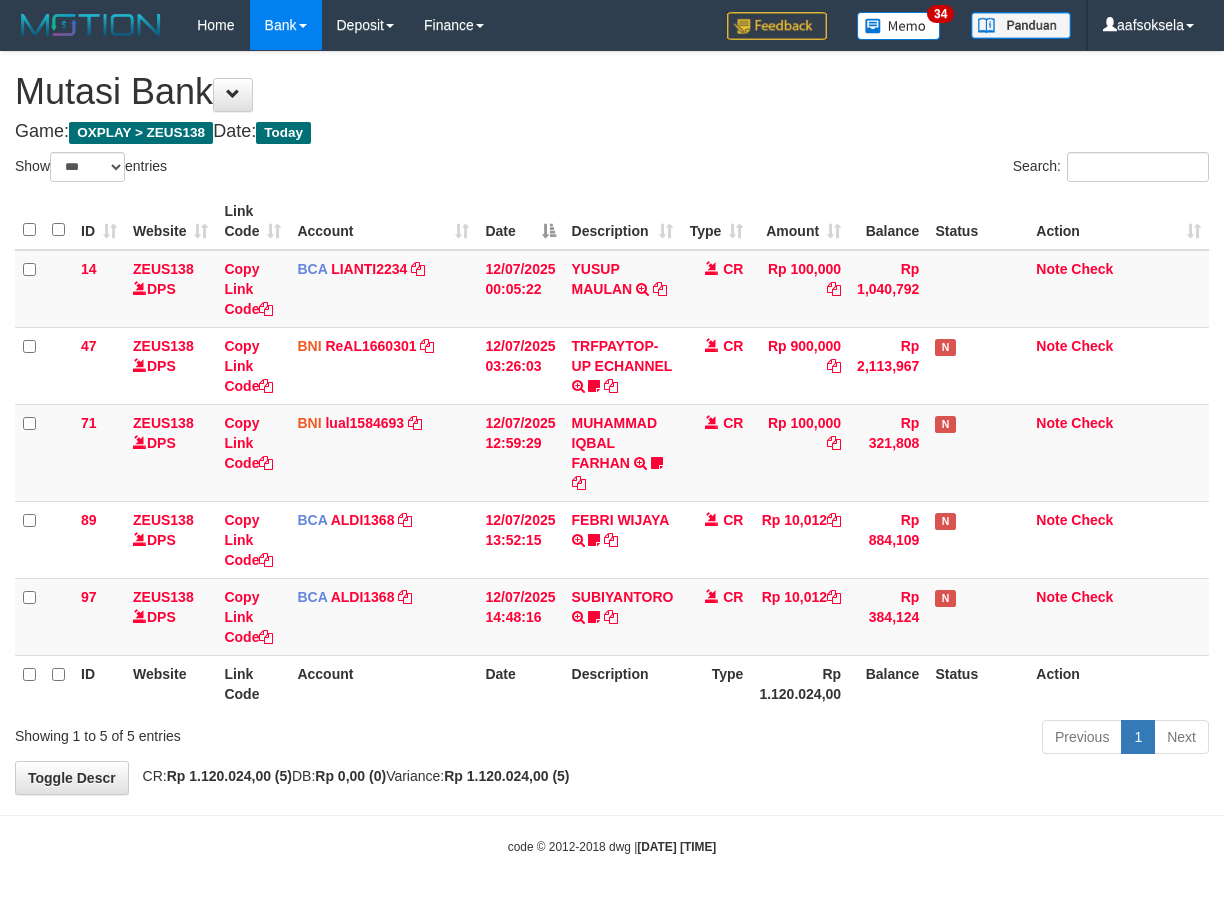 select on "***" 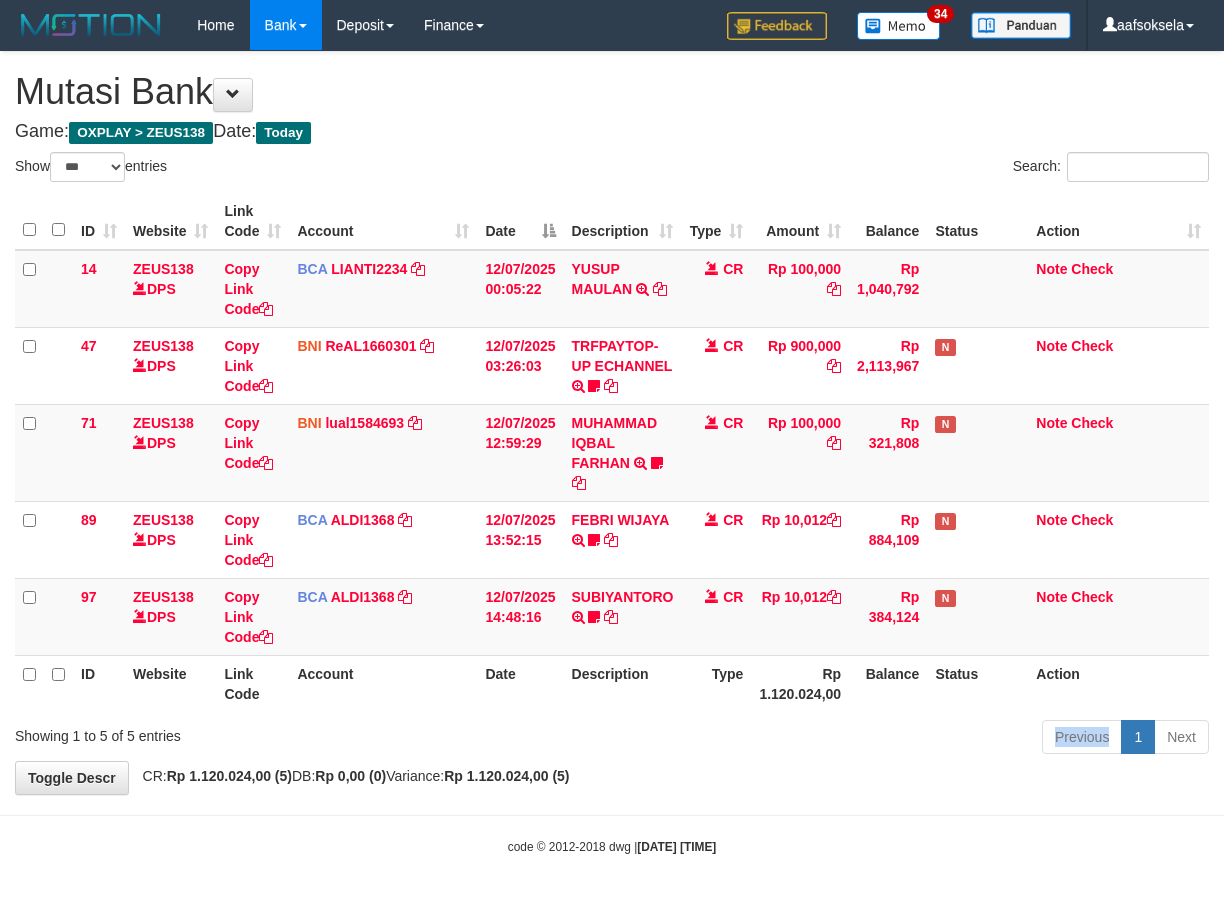 click on "Previous 1 Next" at bounding box center [867, 739] 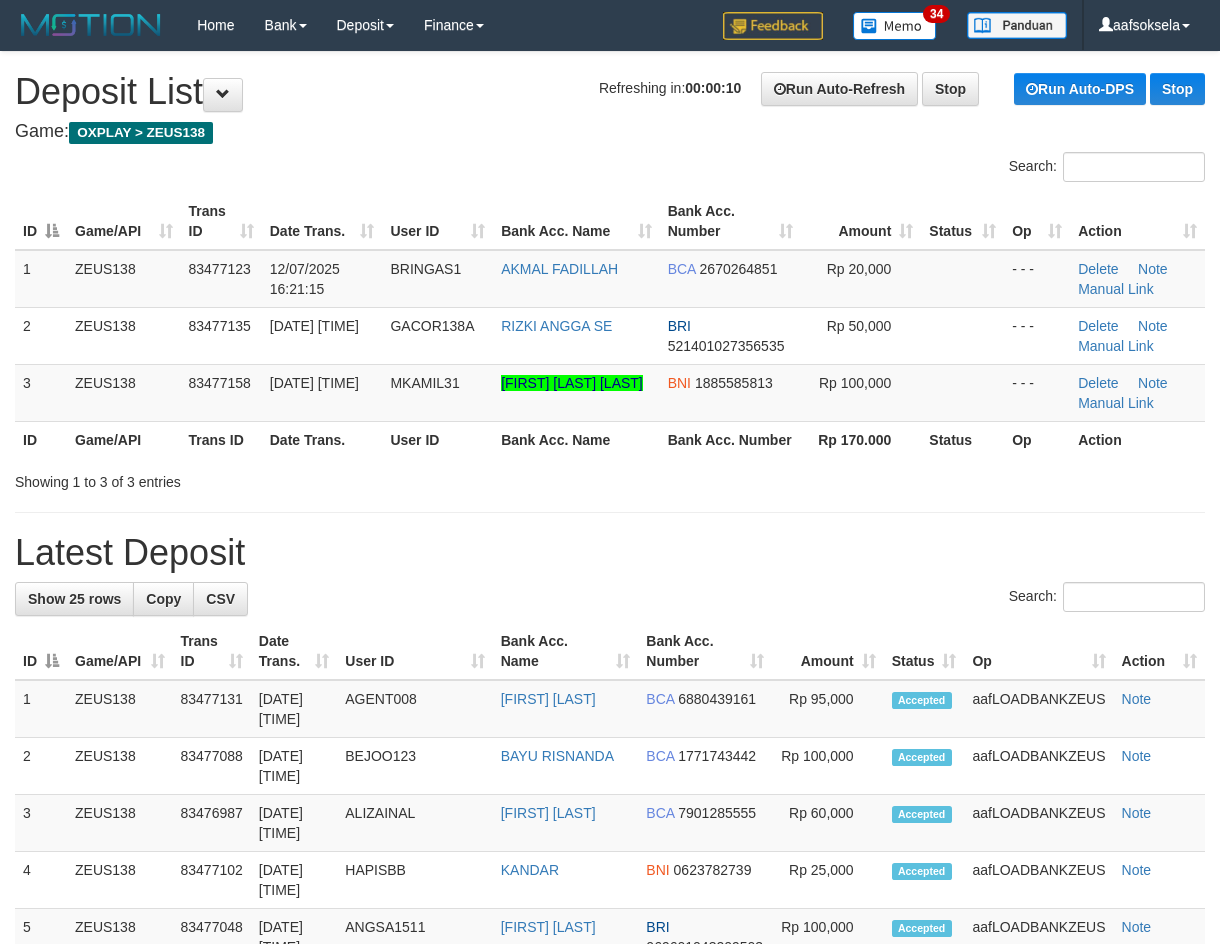 scroll, scrollTop: 0, scrollLeft: 0, axis: both 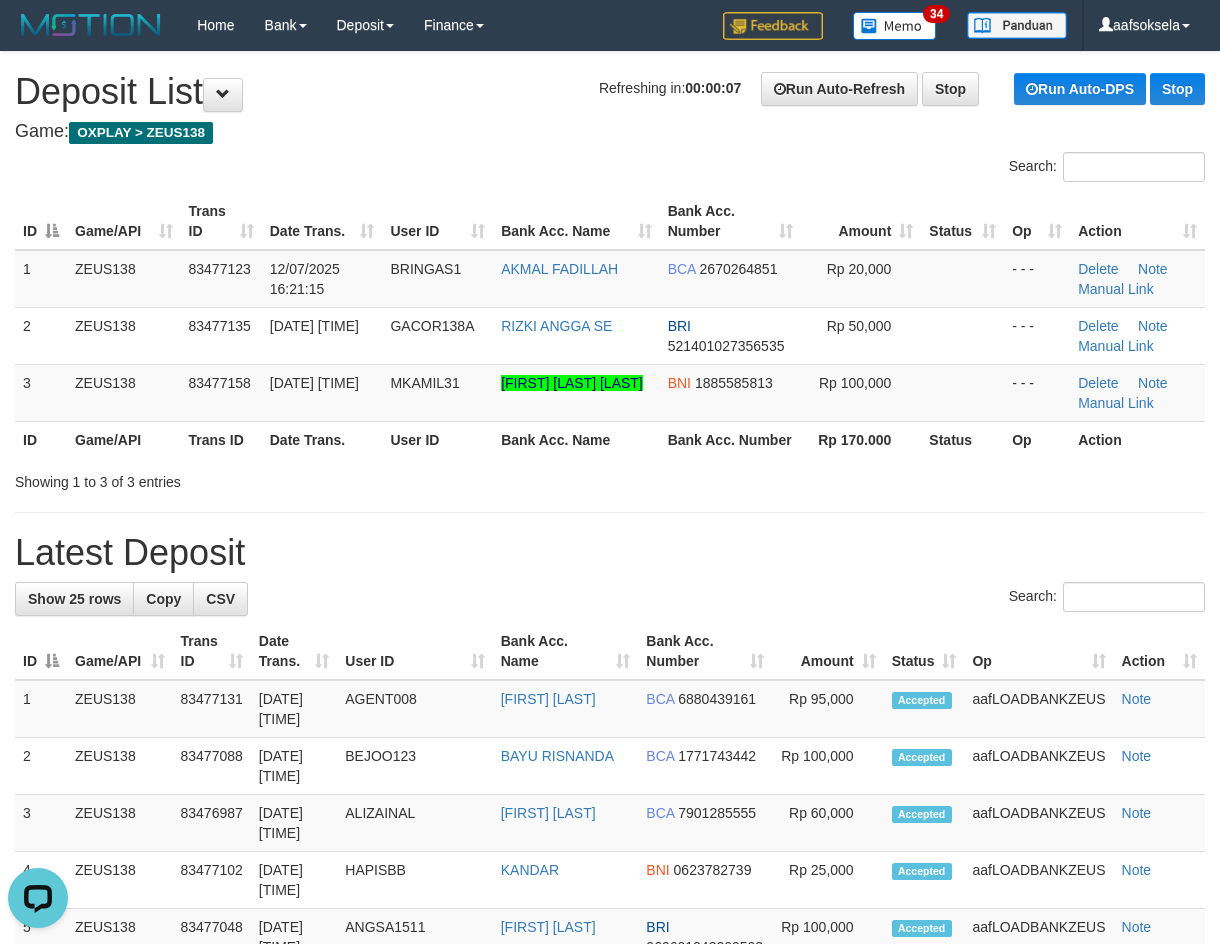 drag, startPoint x: 421, startPoint y: 566, endPoint x: 116, endPoint y: 665, distance: 320.66495 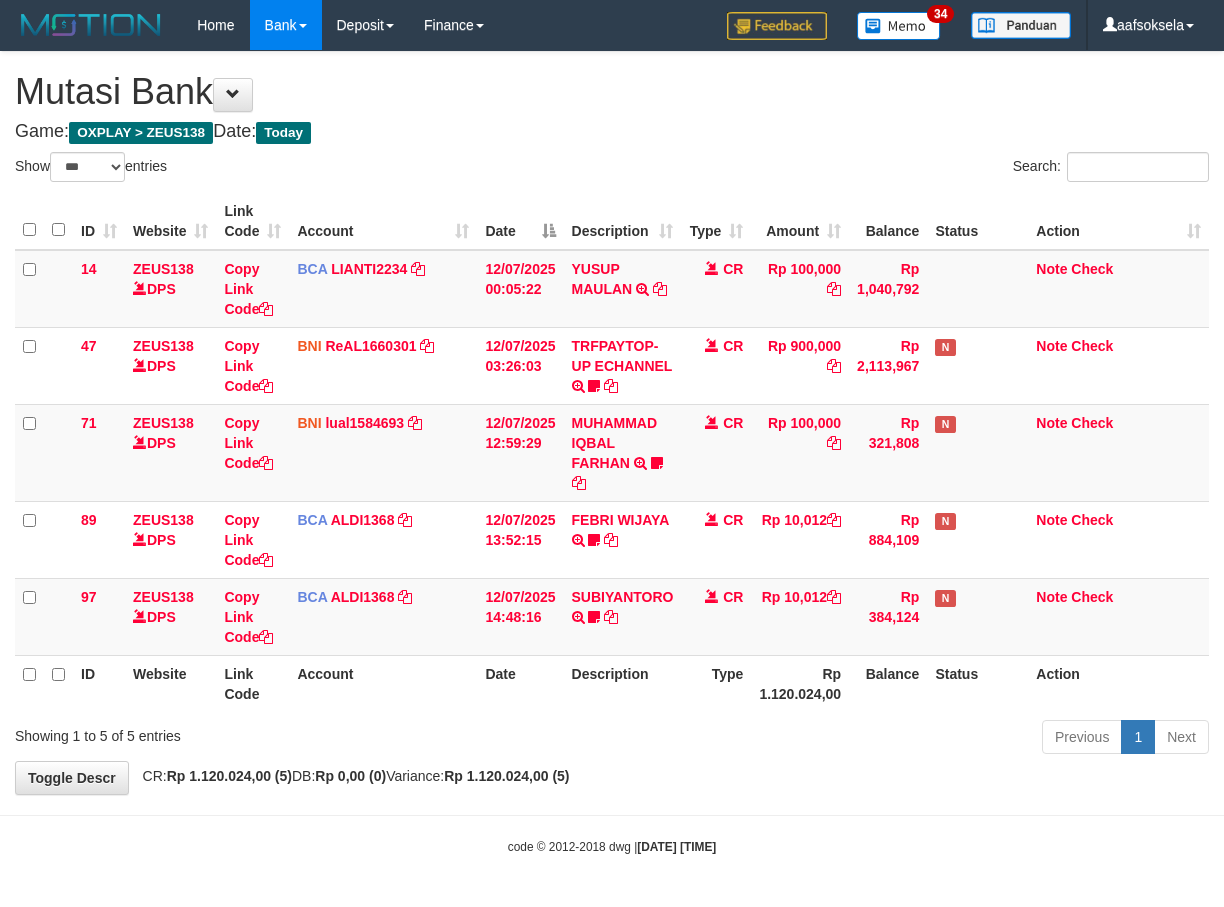 select on "***" 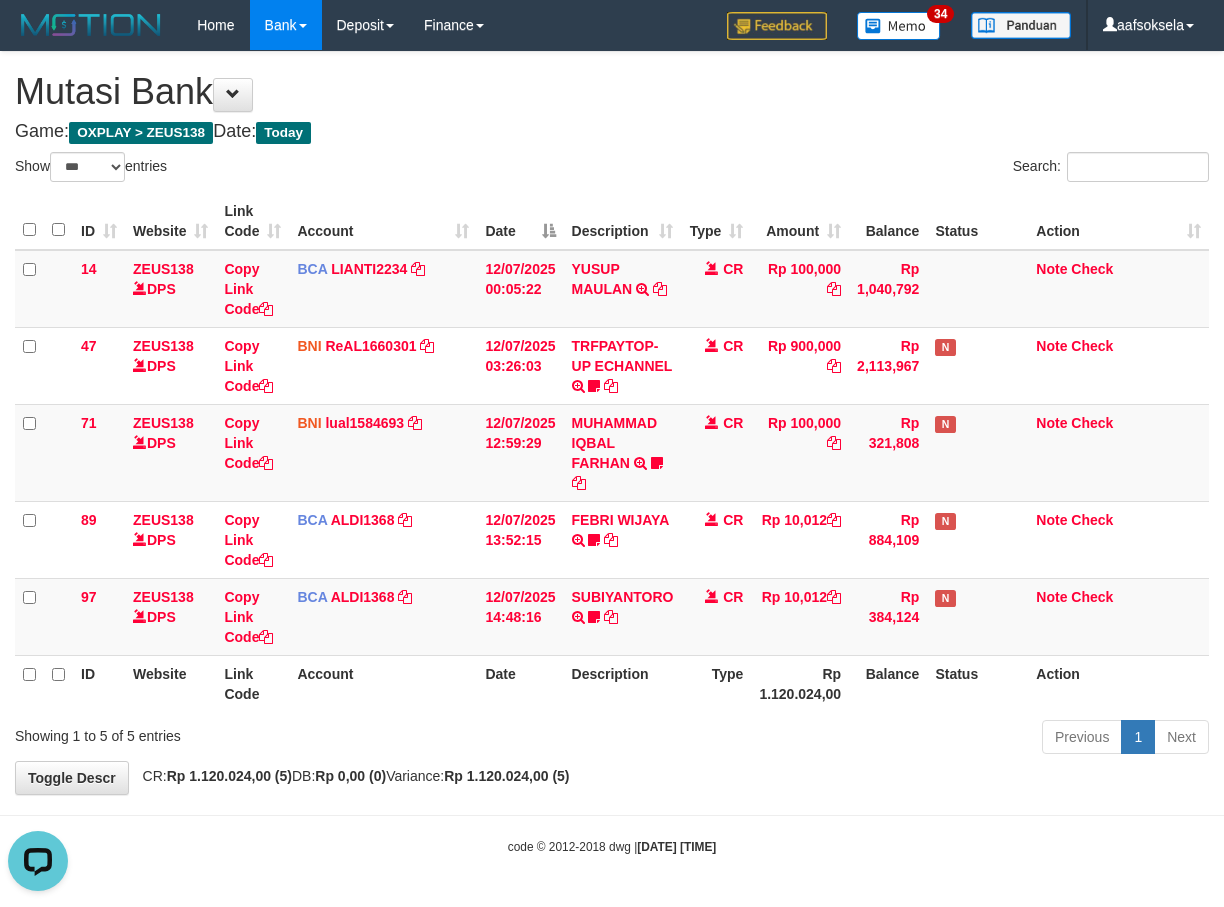 scroll, scrollTop: 0, scrollLeft: 0, axis: both 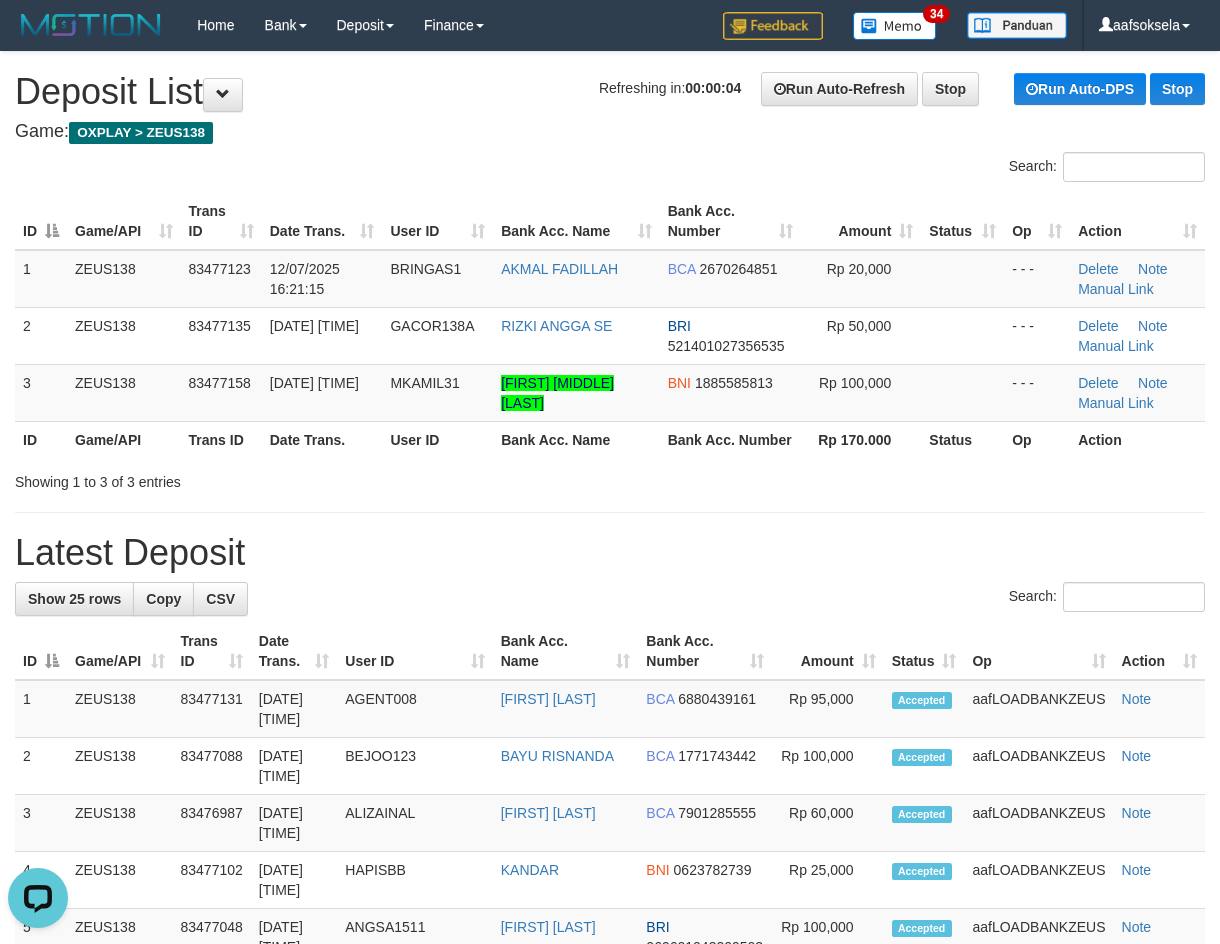 click on "Showing 1 to 3 of 3 entries" at bounding box center [610, 478] 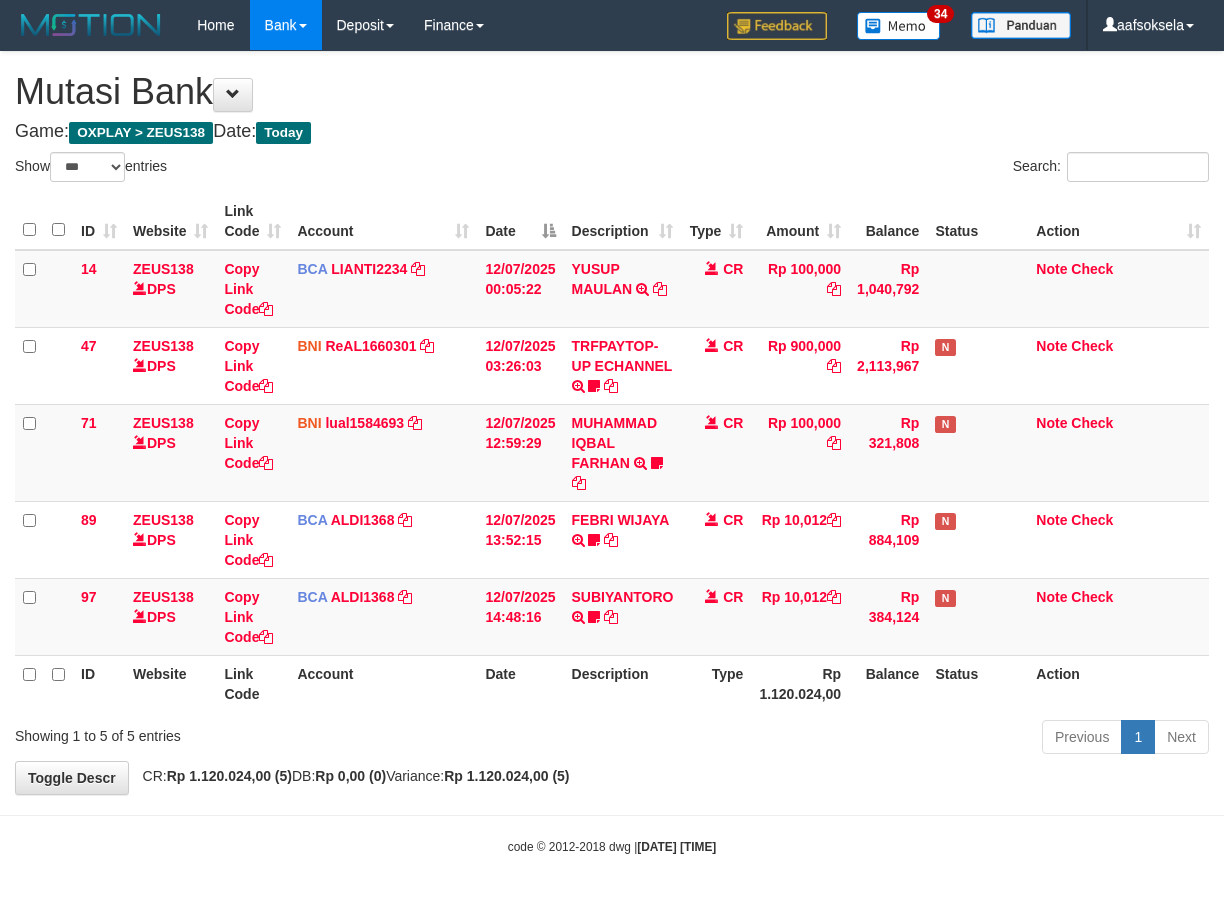select on "***" 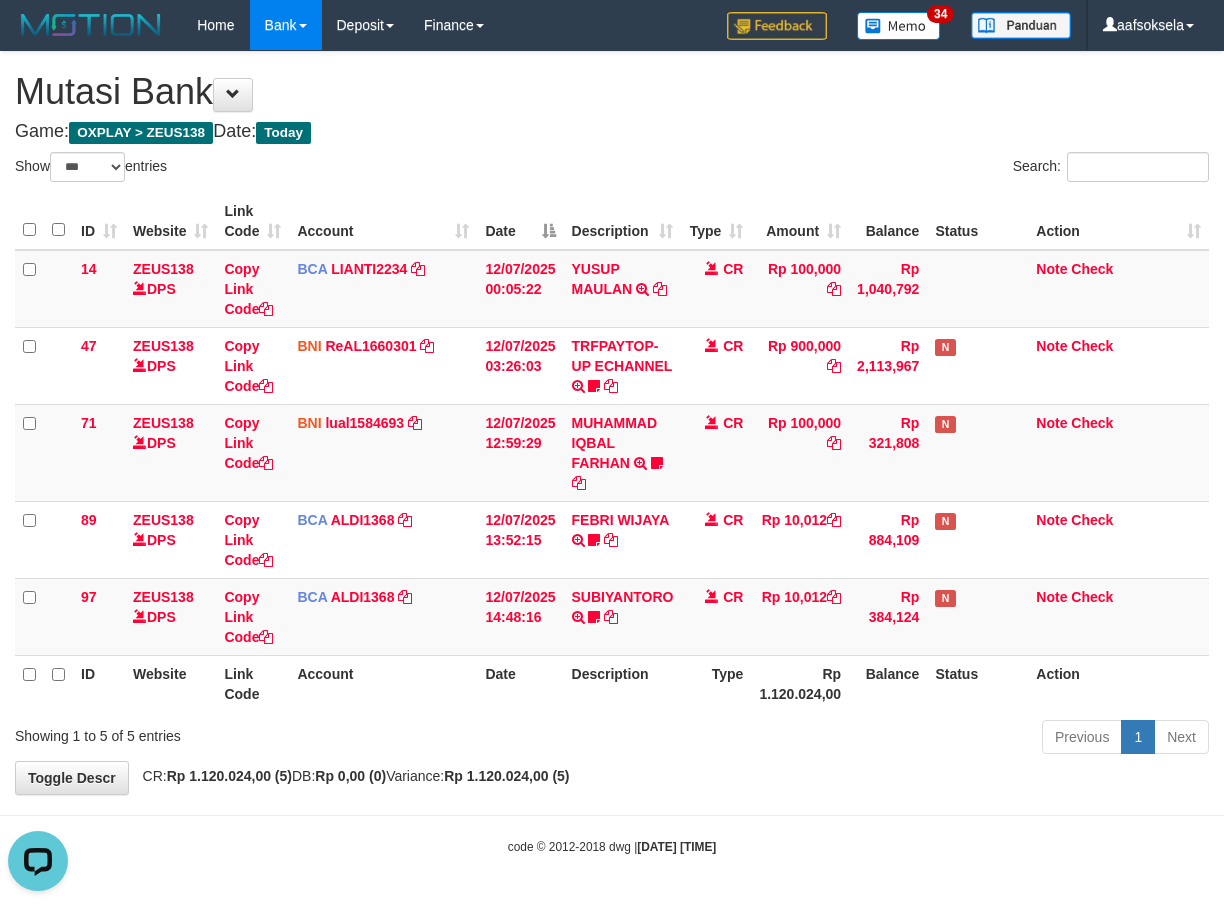 scroll, scrollTop: 0, scrollLeft: 0, axis: both 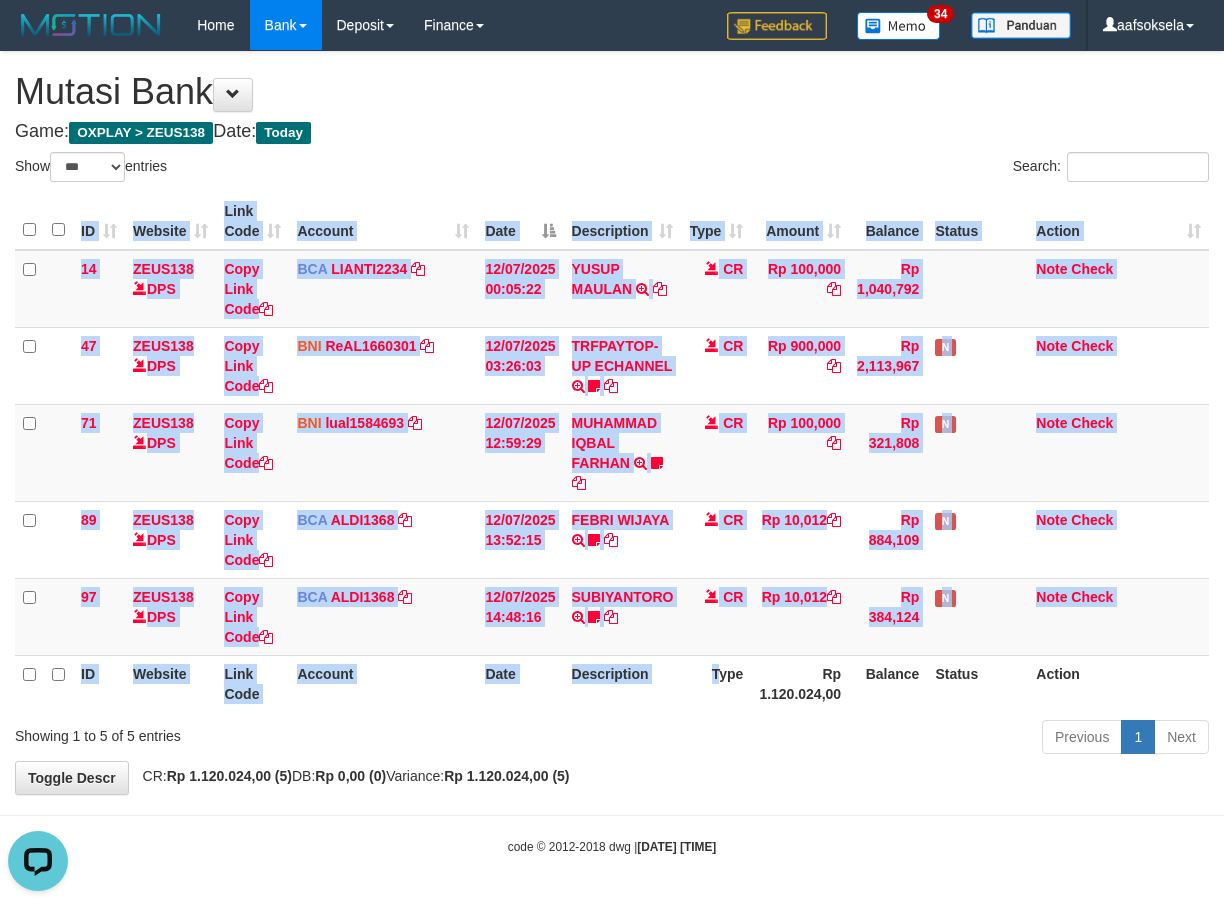 drag, startPoint x: 736, startPoint y: 712, endPoint x: 735, endPoint y: 735, distance: 23.021729 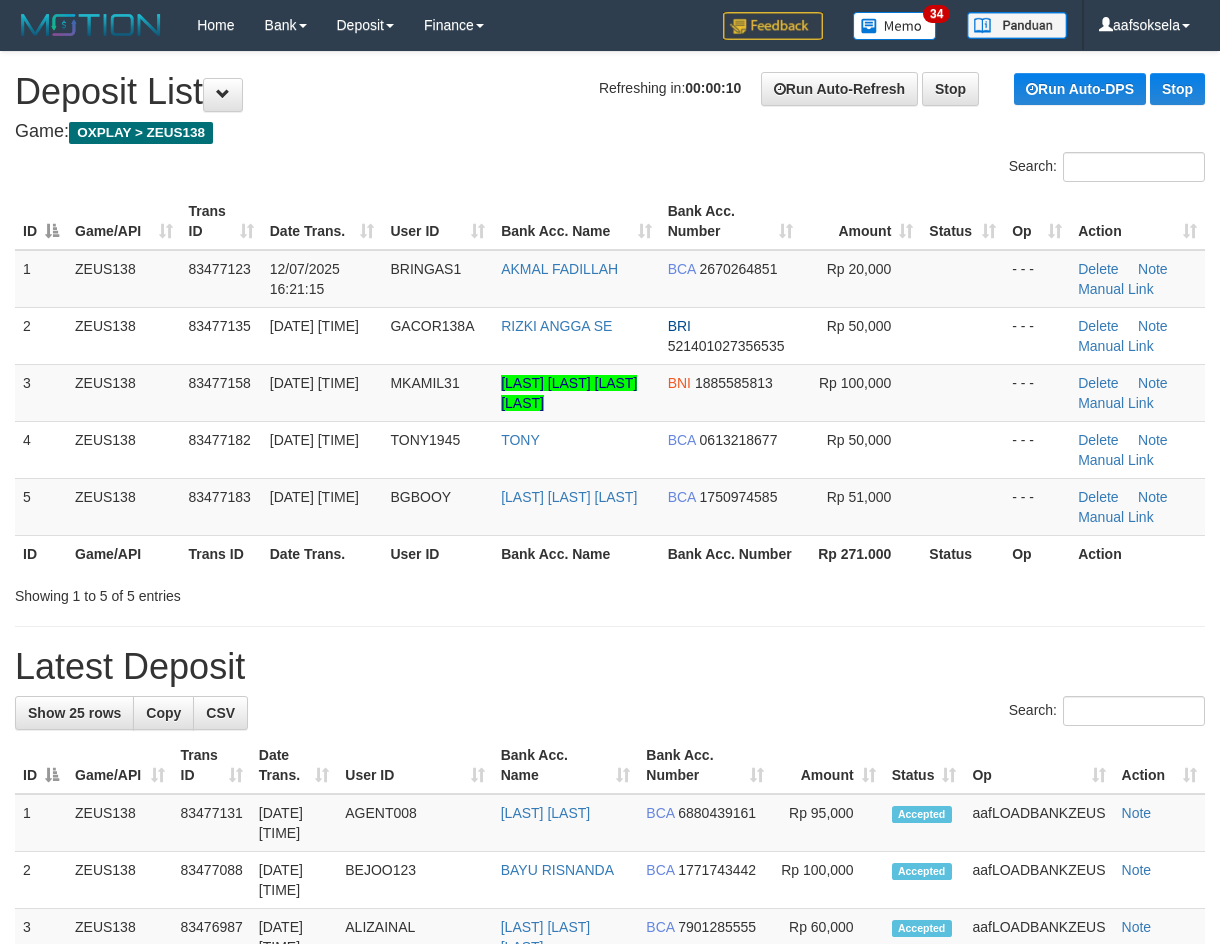 scroll, scrollTop: 0, scrollLeft: 0, axis: both 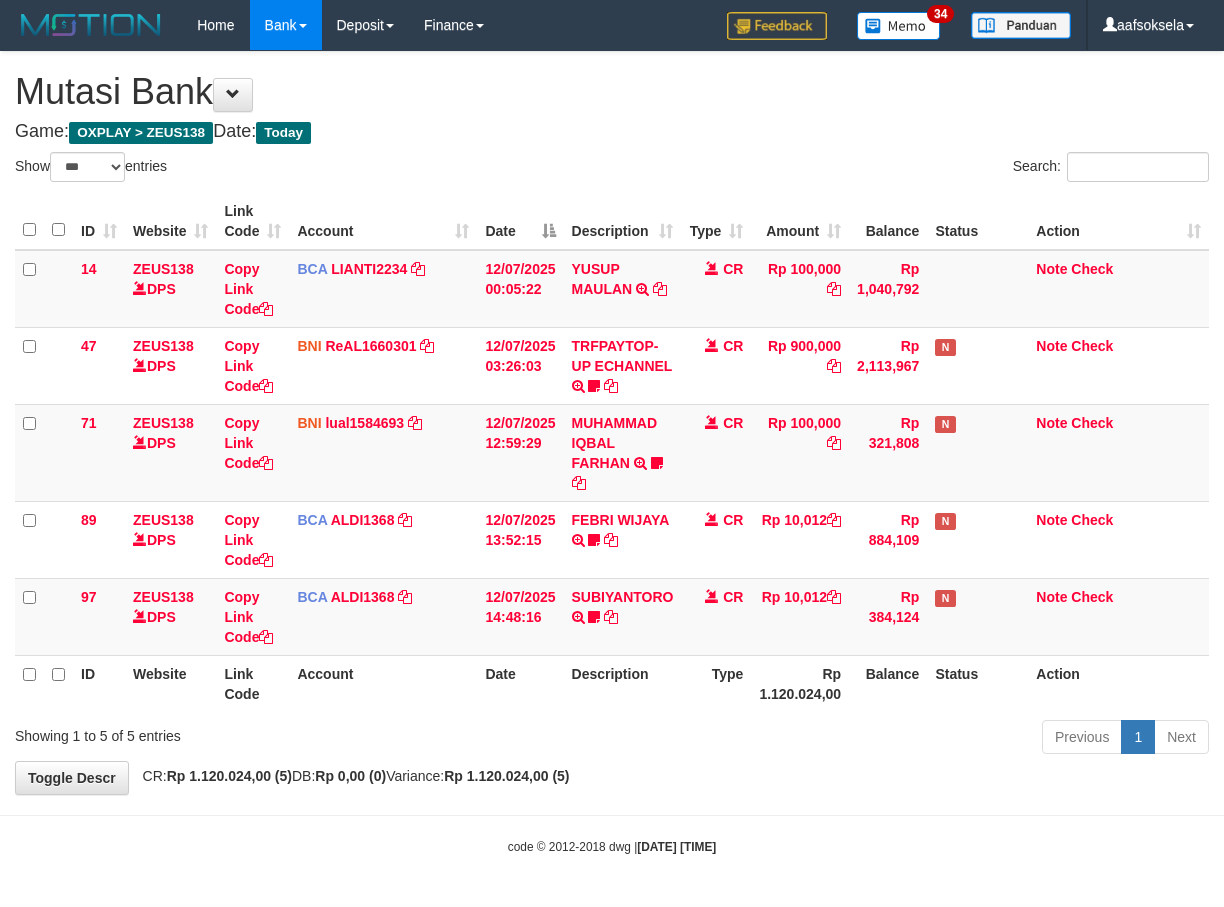 select on "***" 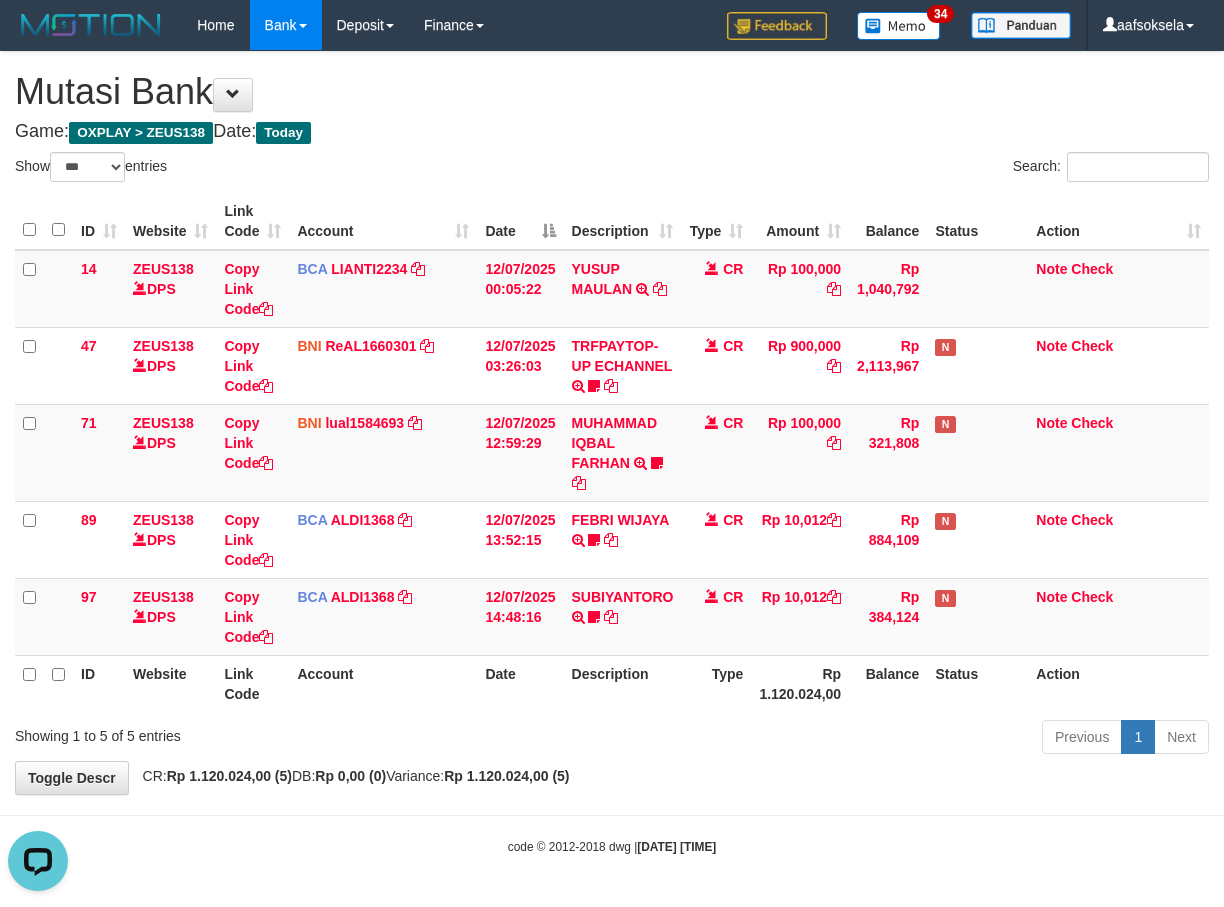scroll, scrollTop: 0, scrollLeft: 0, axis: both 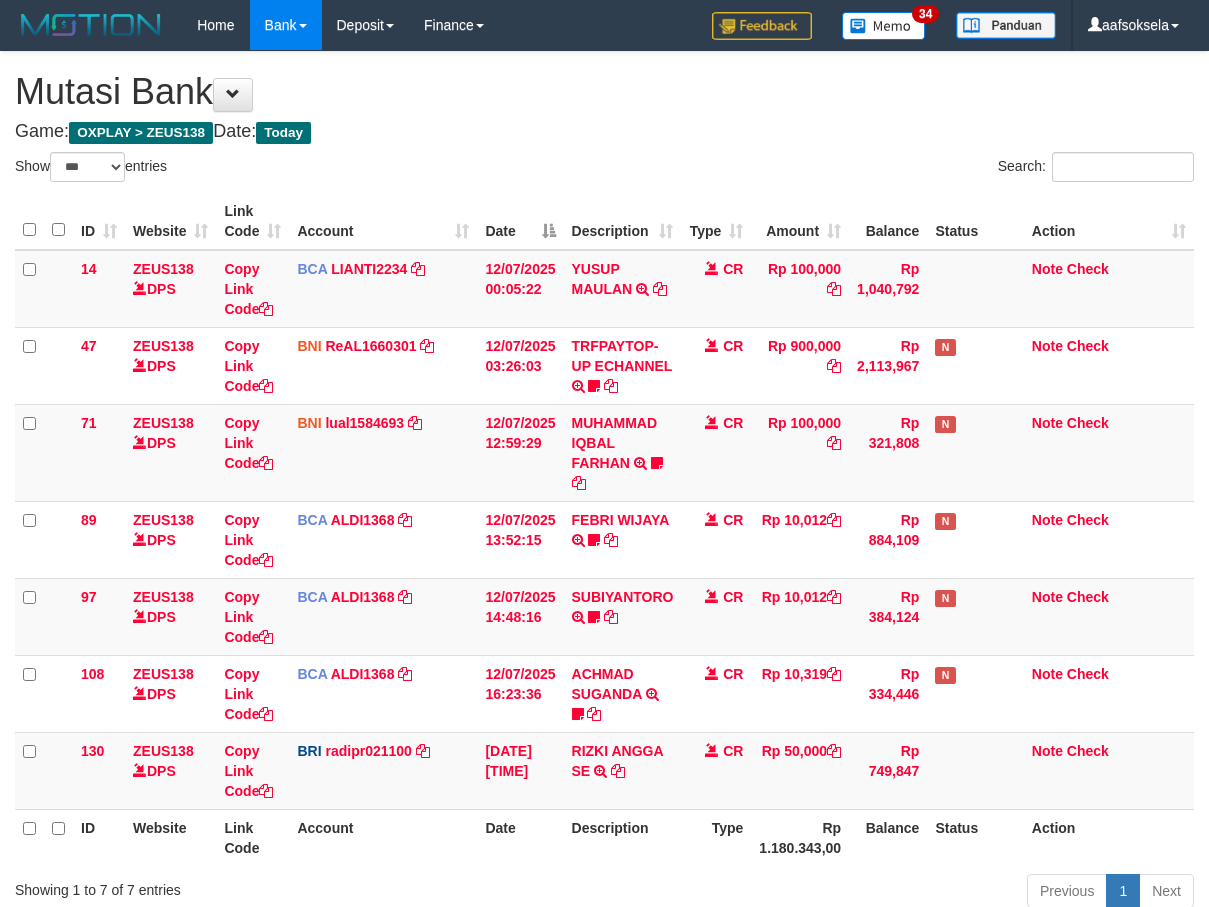 select on "***" 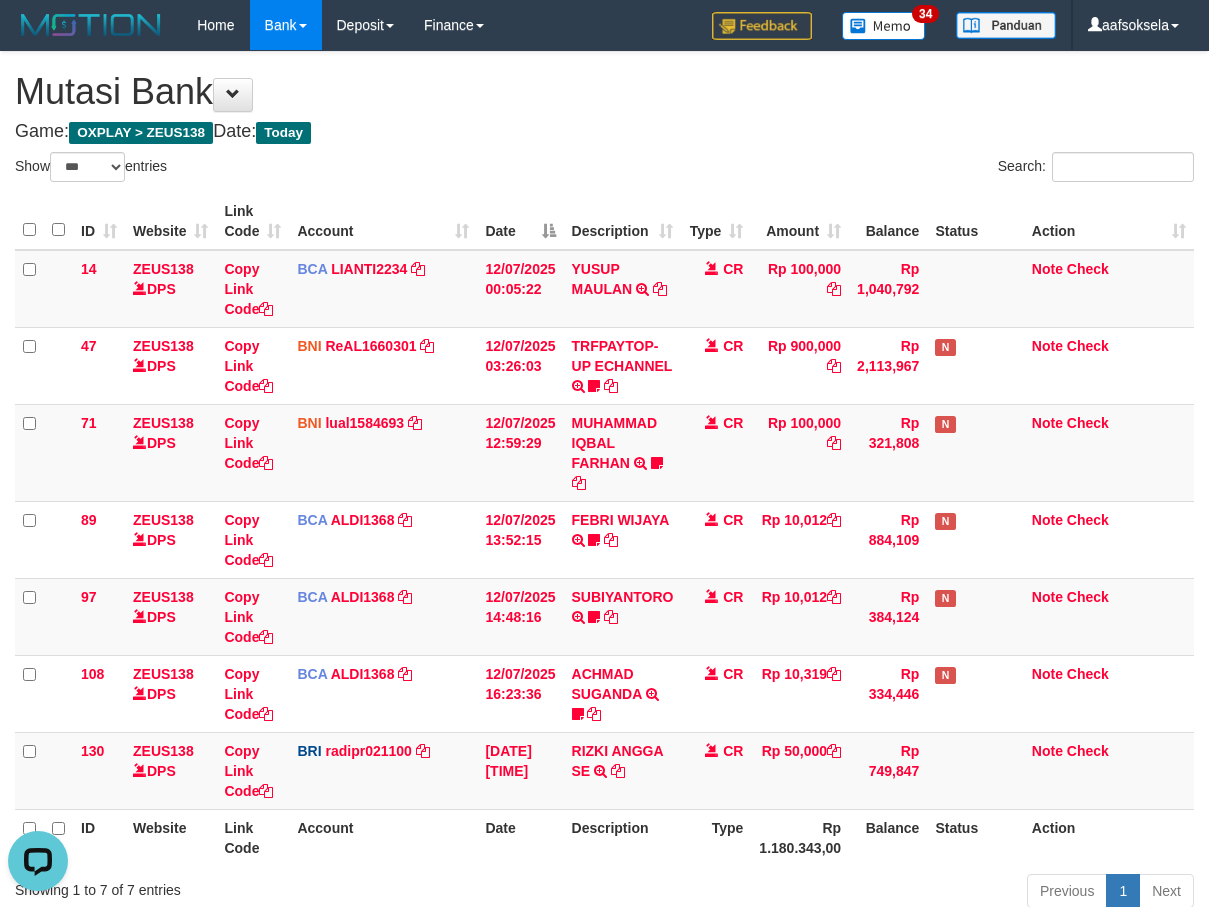 scroll, scrollTop: 0, scrollLeft: 0, axis: both 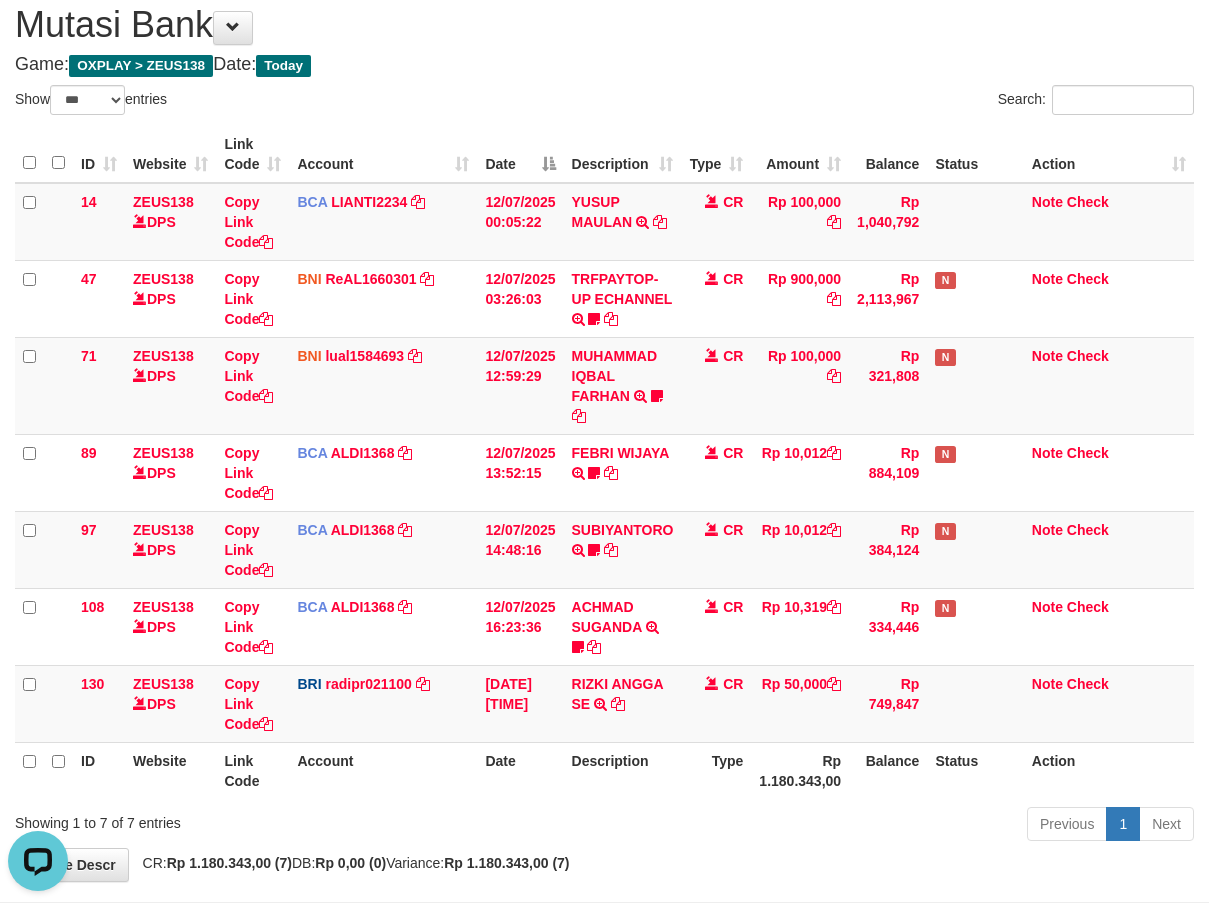 click on "Toggle navigation
Home
Bank
Account List
Mutasi Bank
Search
Sync
Note Mutasi
Deposit
DPS Fetch
DPS List
History
Note DPS
Finance
Financial Data
aafsoksela
My Profile
Log Out" at bounding box center [604, 463] 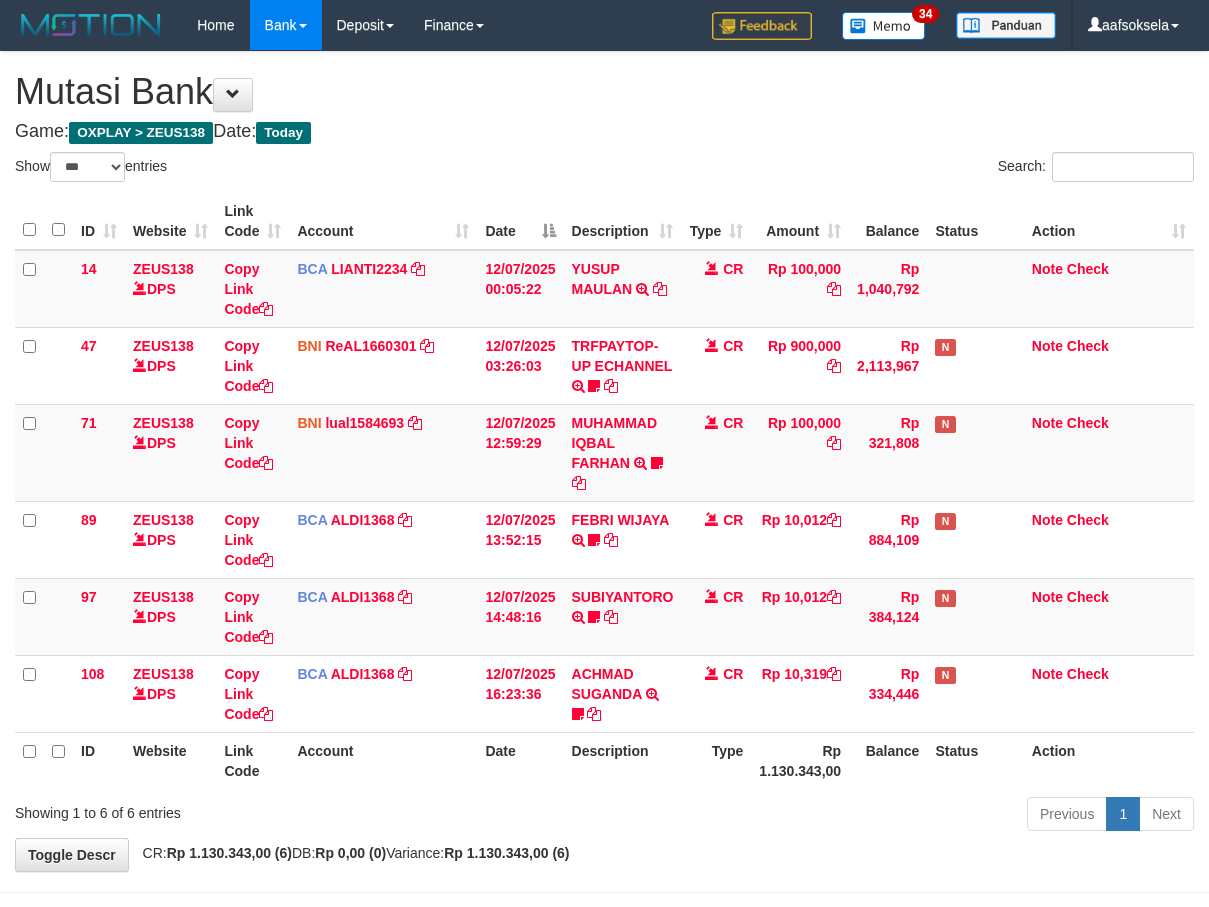select on "***" 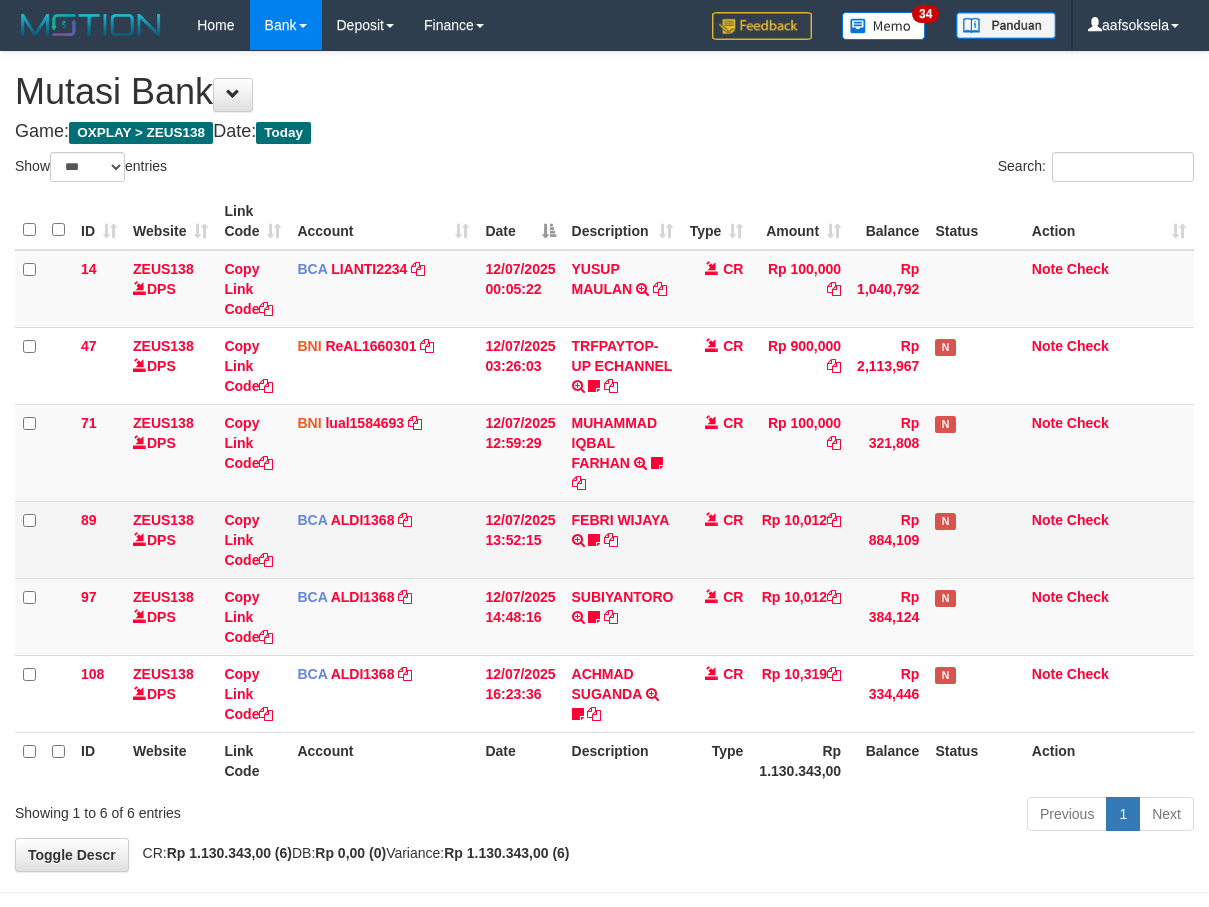 scroll, scrollTop: 67, scrollLeft: 0, axis: vertical 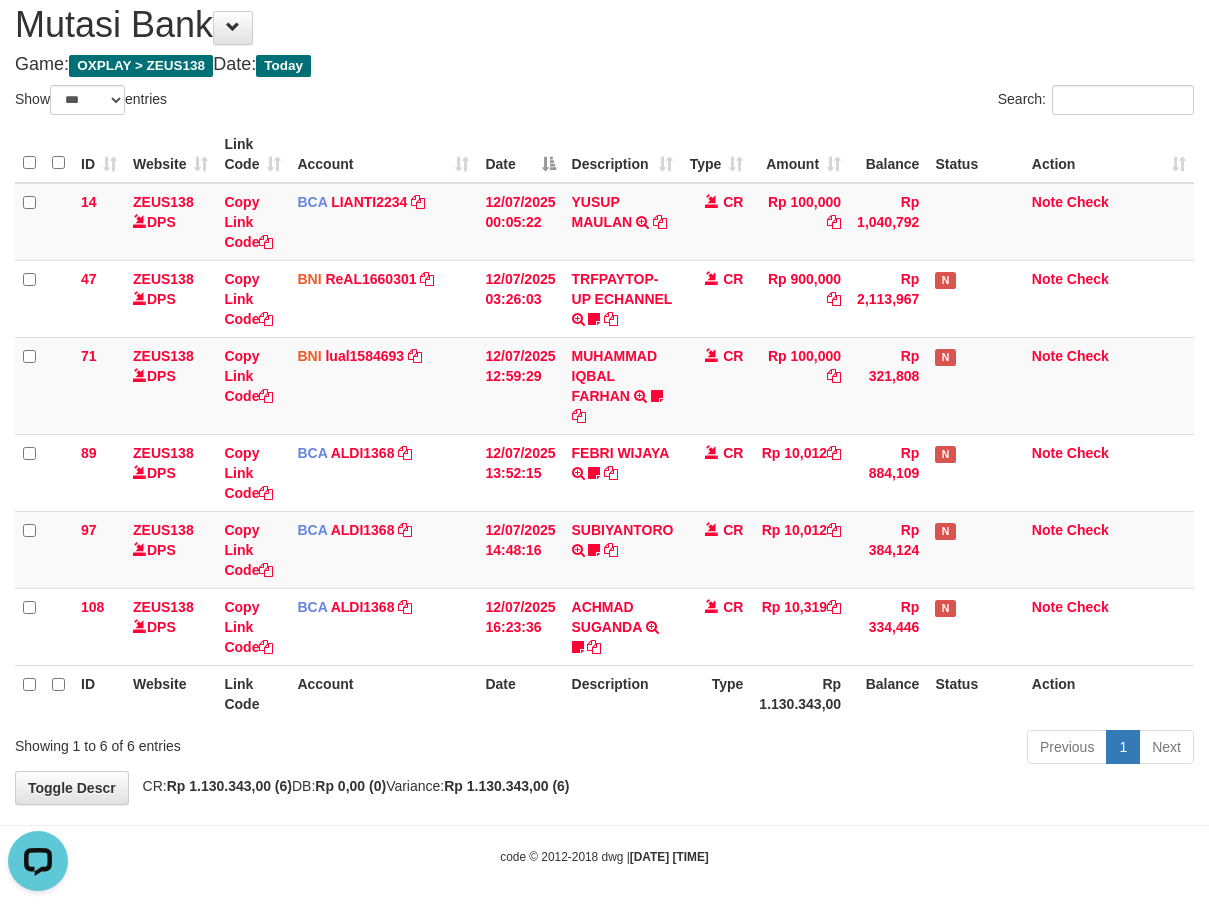click on "Mutasi Bank" at bounding box center [604, 25] 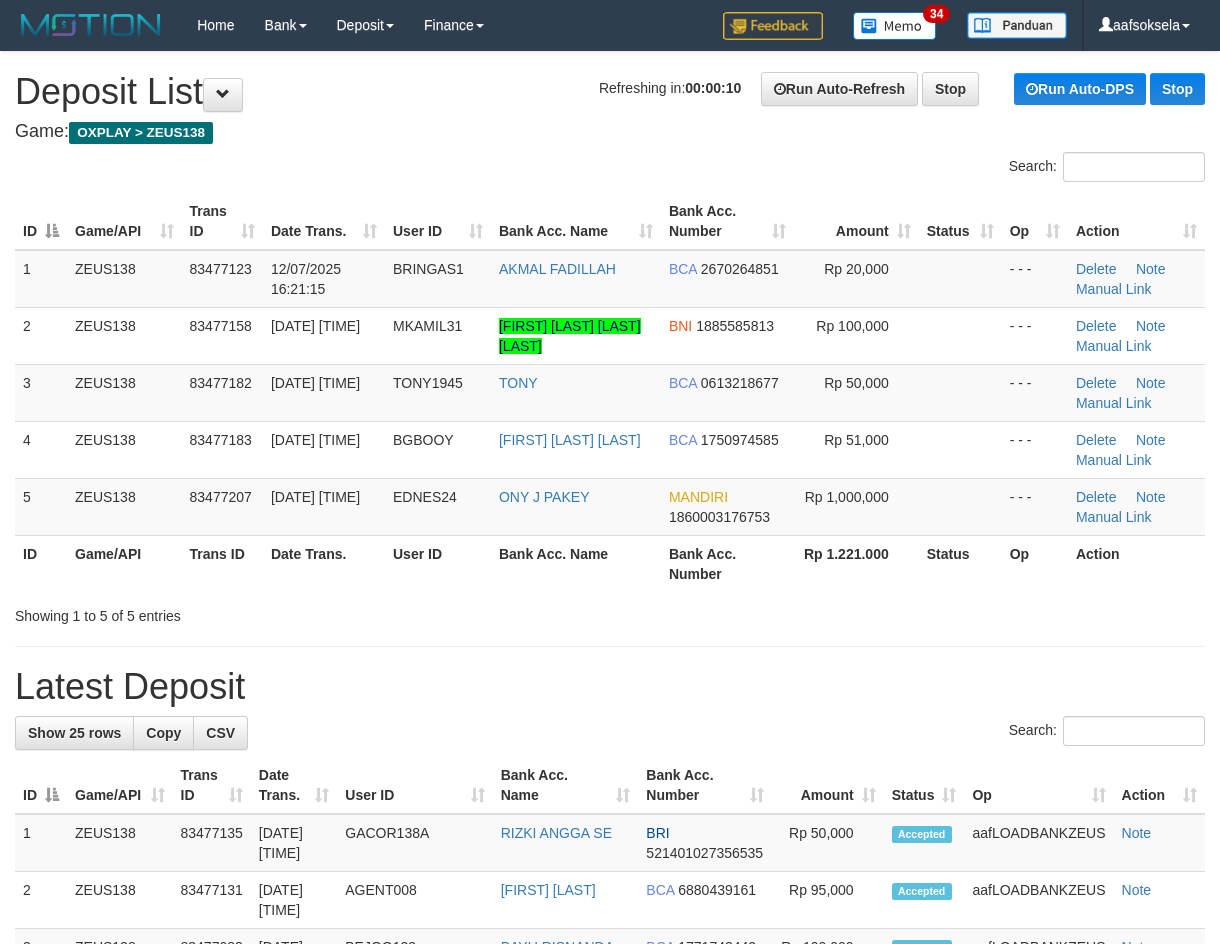 scroll, scrollTop: 0, scrollLeft: 0, axis: both 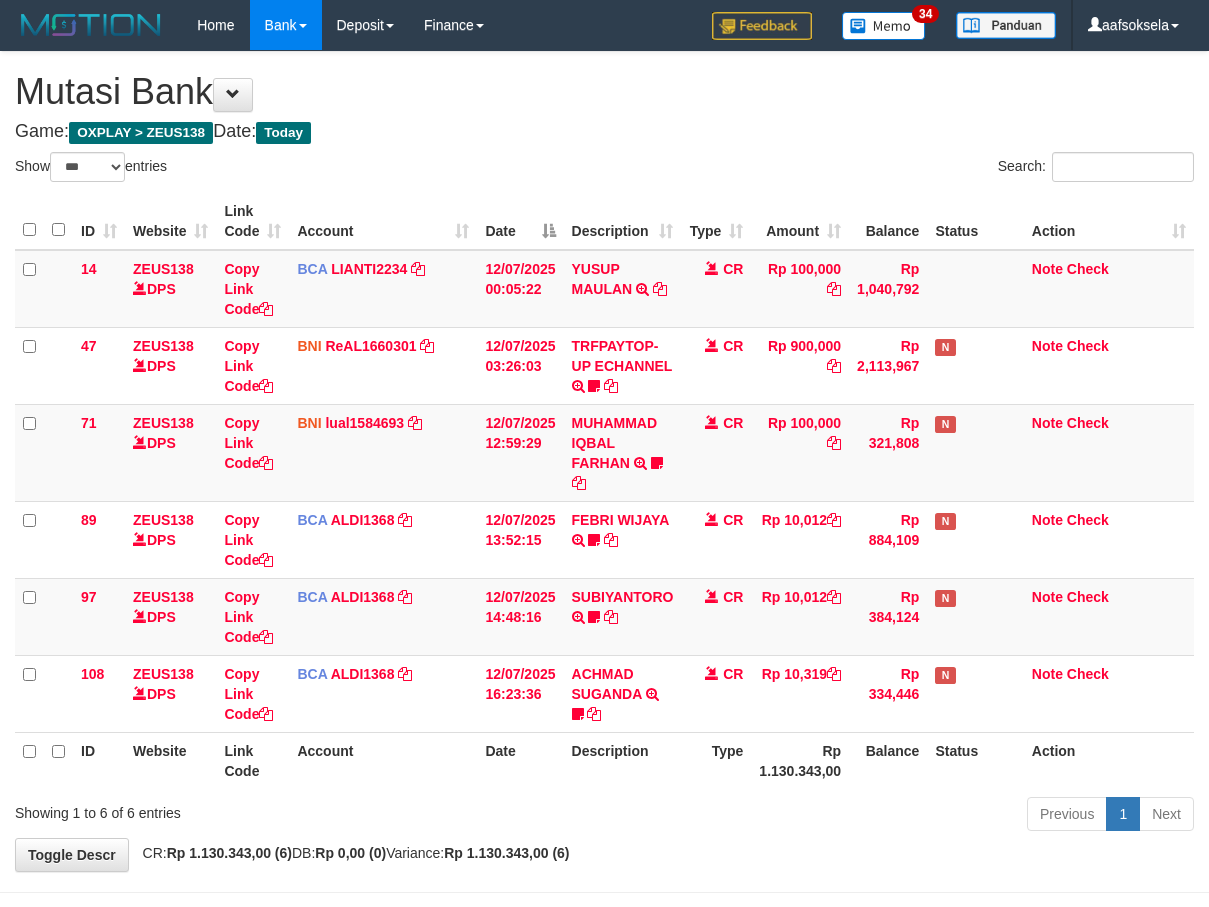 select on "***" 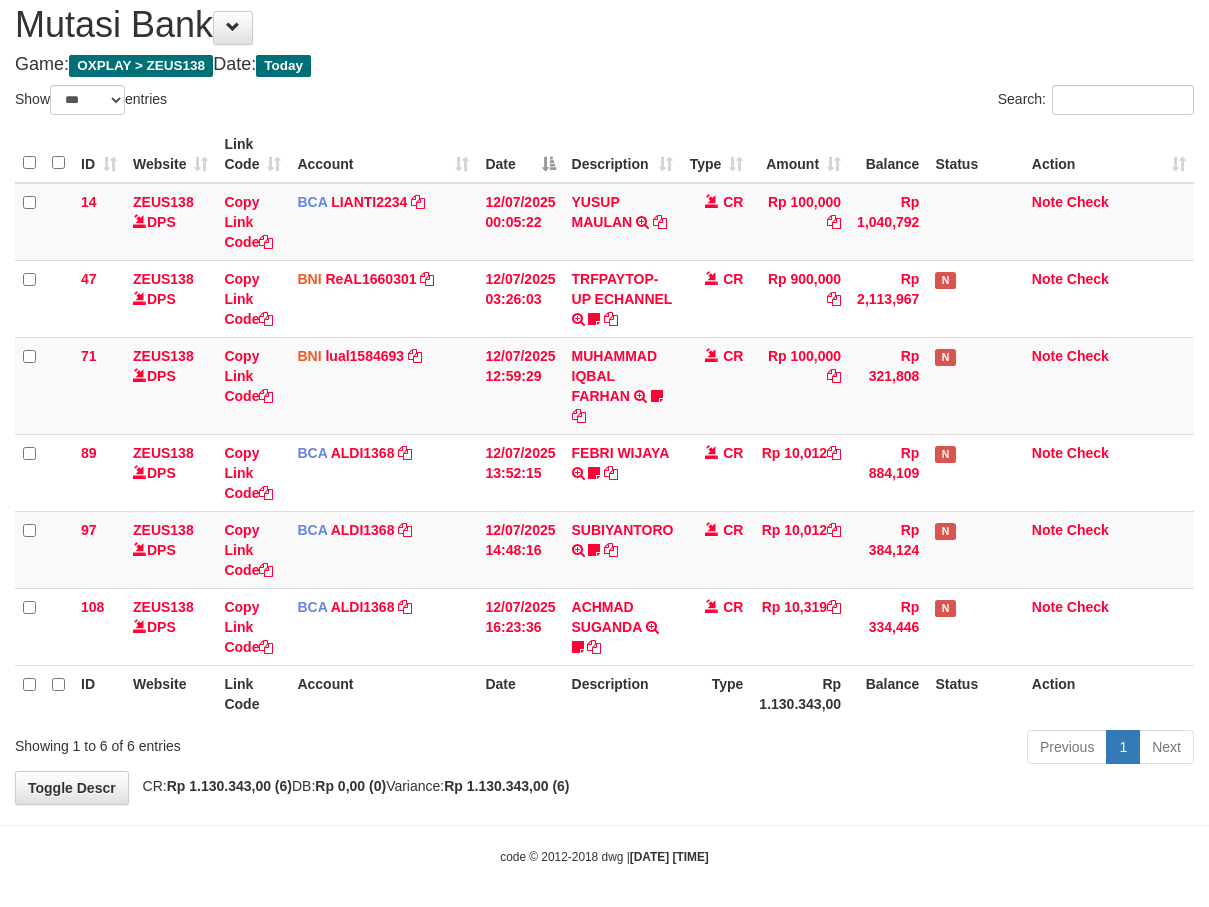 click on "Previous 1 Next" at bounding box center (856, 749) 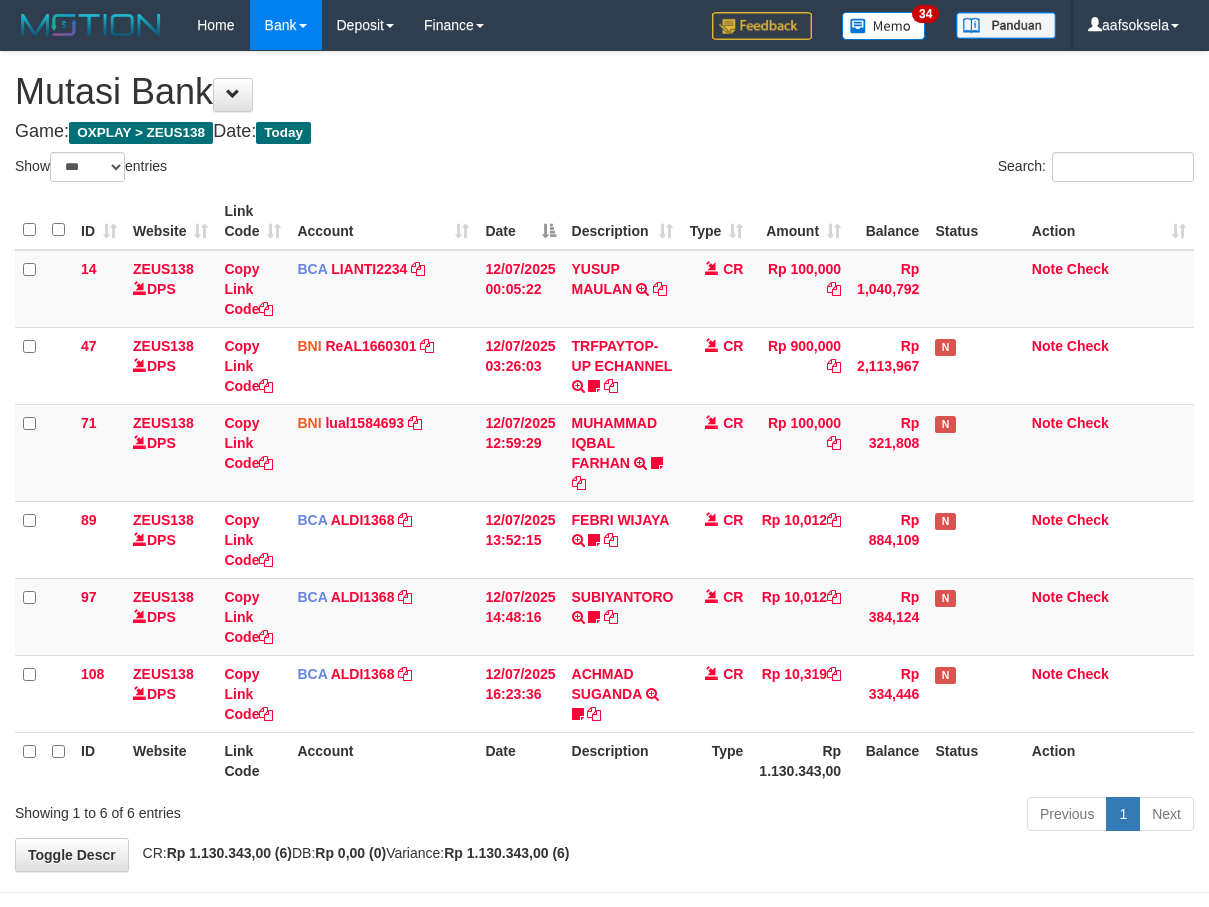 select on "***" 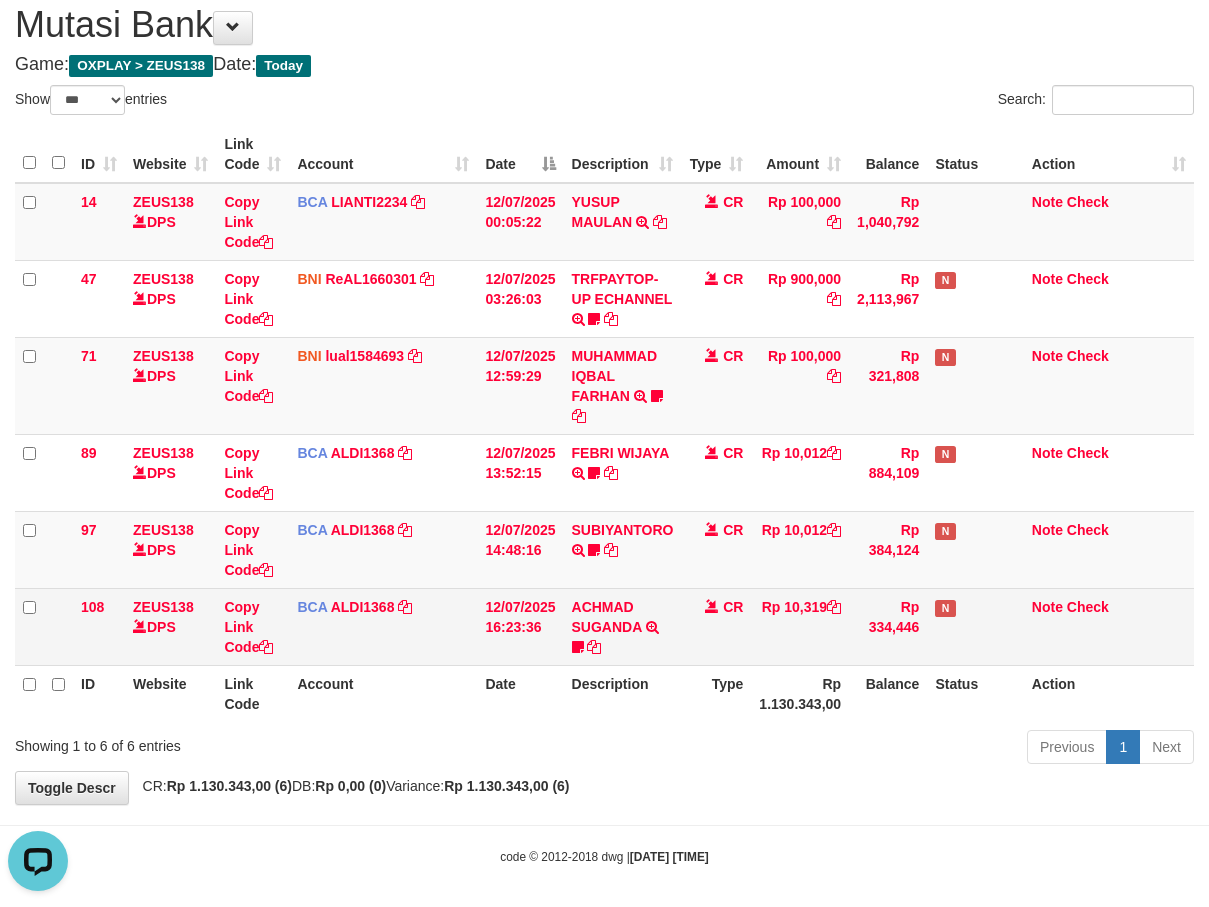 scroll, scrollTop: 0, scrollLeft: 0, axis: both 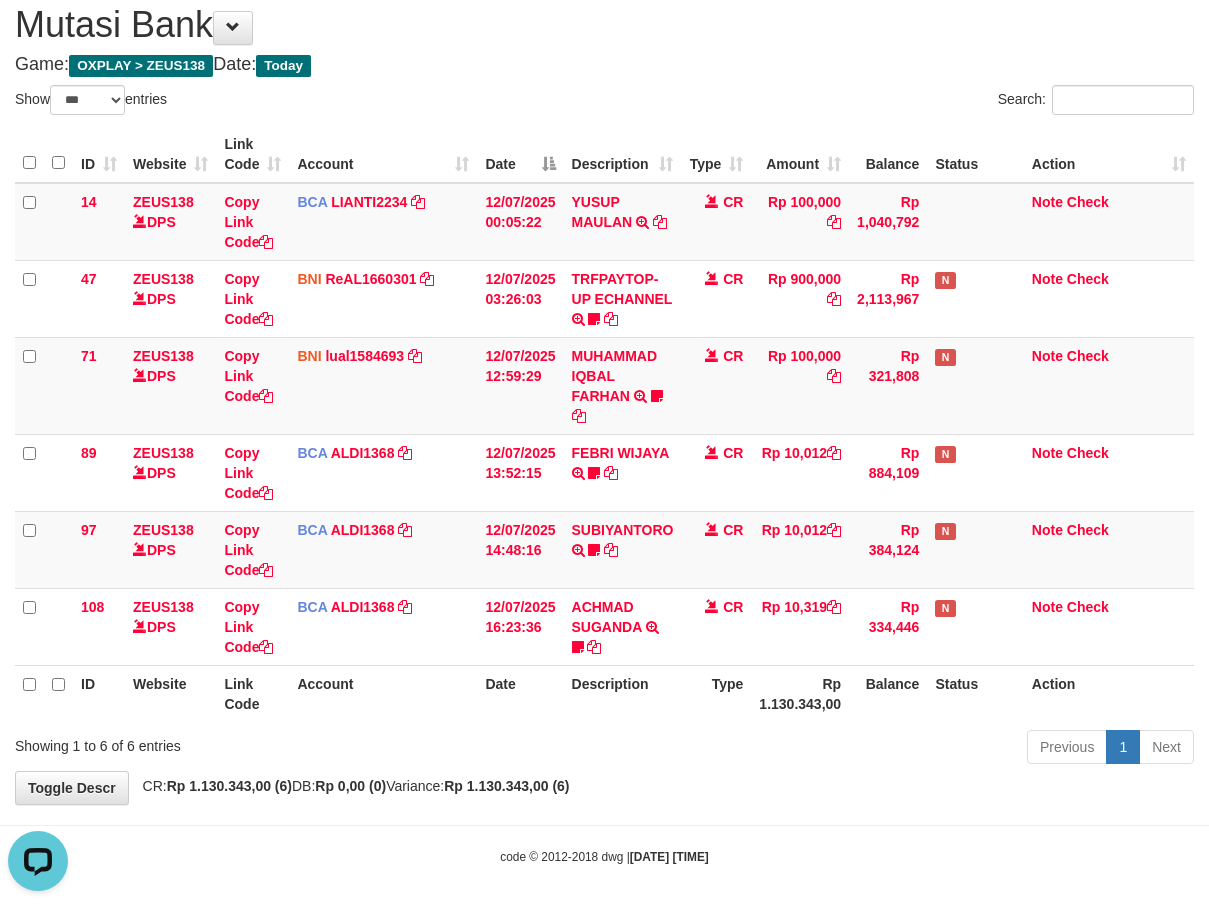 drag, startPoint x: 703, startPoint y: 698, endPoint x: 687, endPoint y: 700, distance: 16.124516 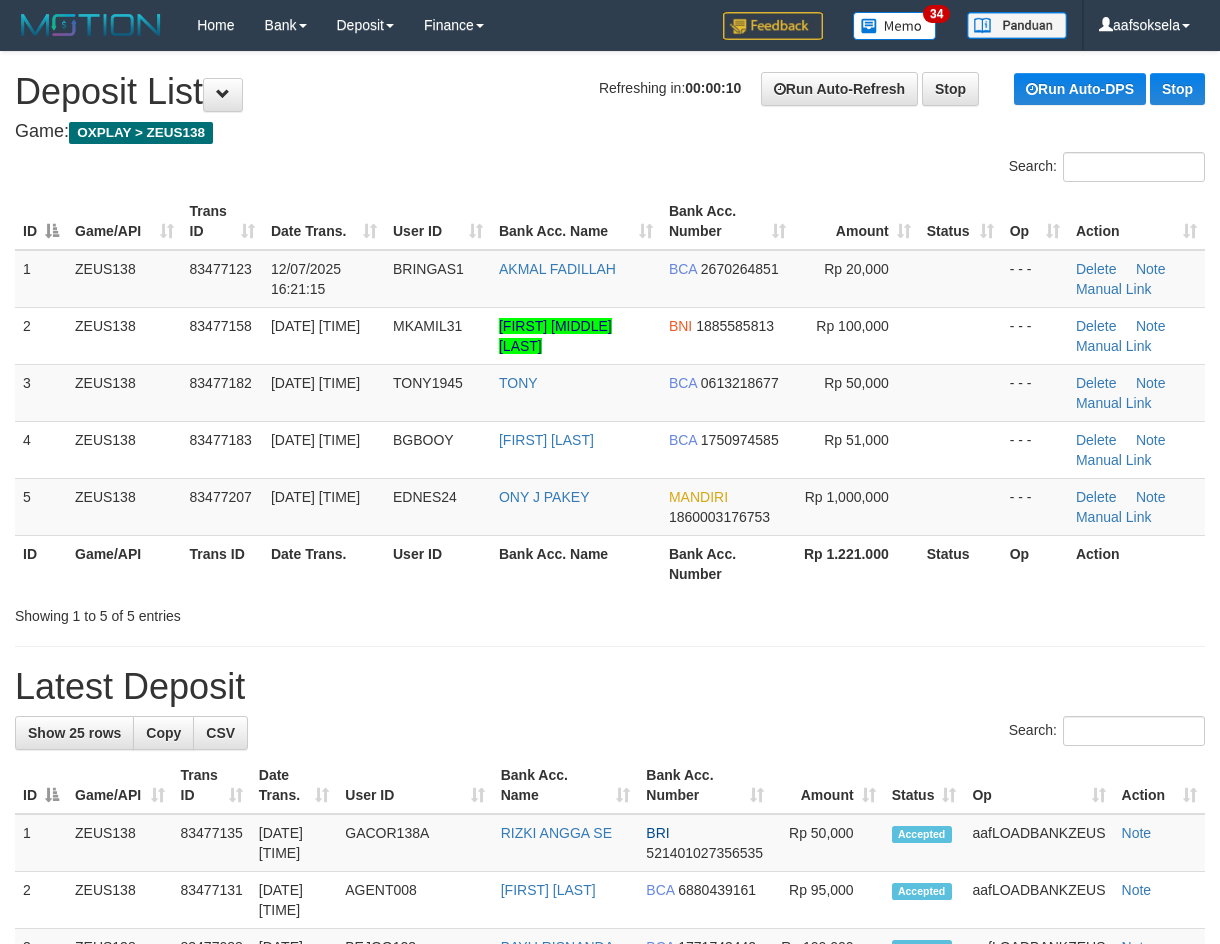 scroll, scrollTop: 0, scrollLeft: 0, axis: both 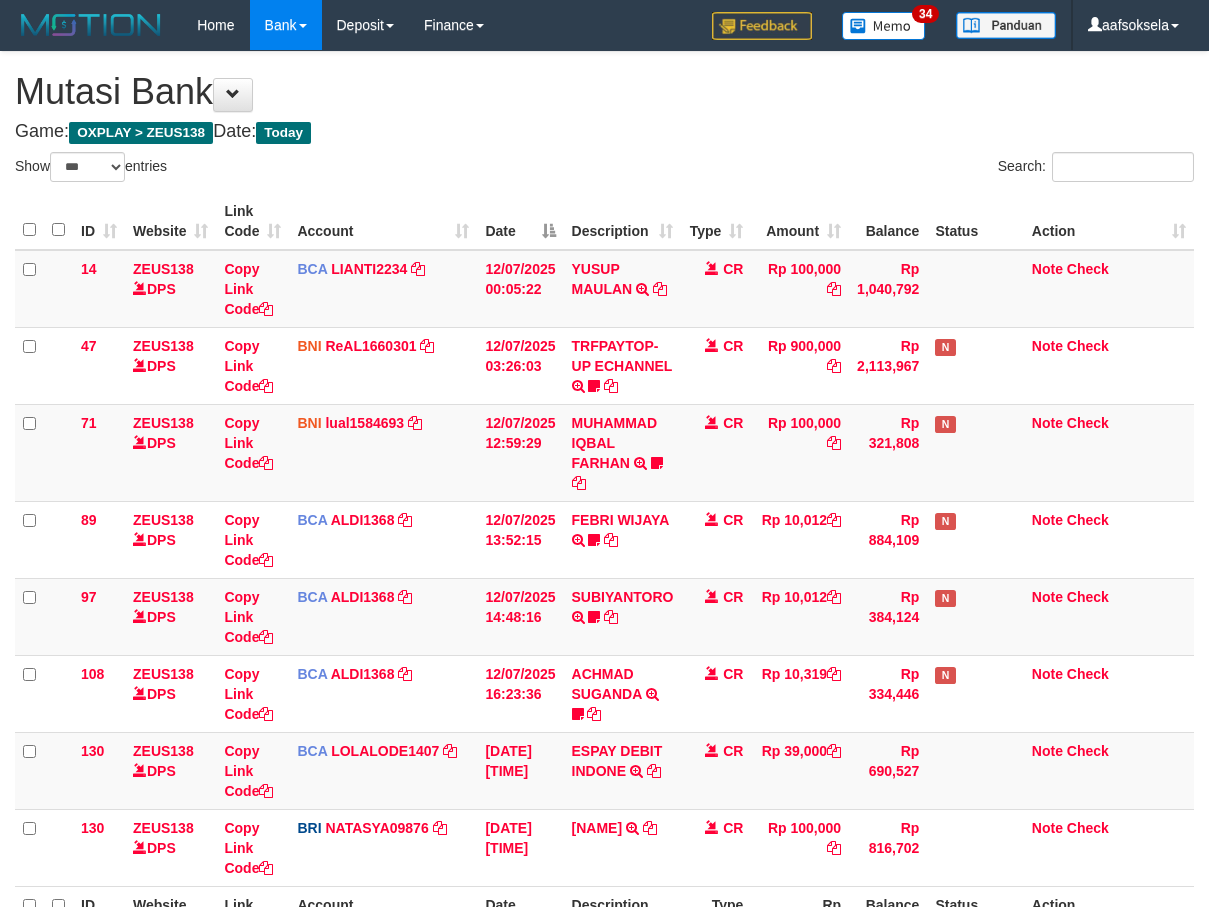 select on "***" 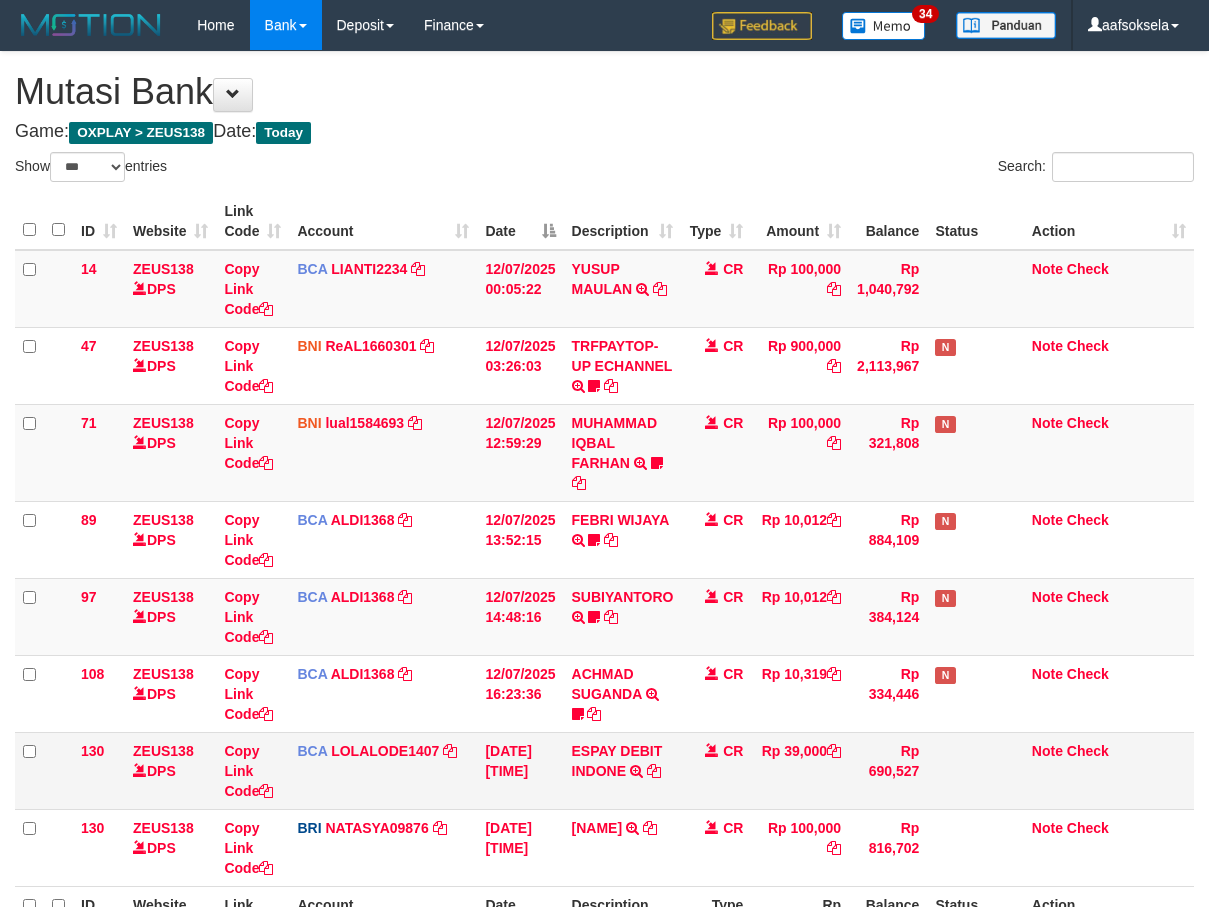 scroll, scrollTop: 67, scrollLeft: 0, axis: vertical 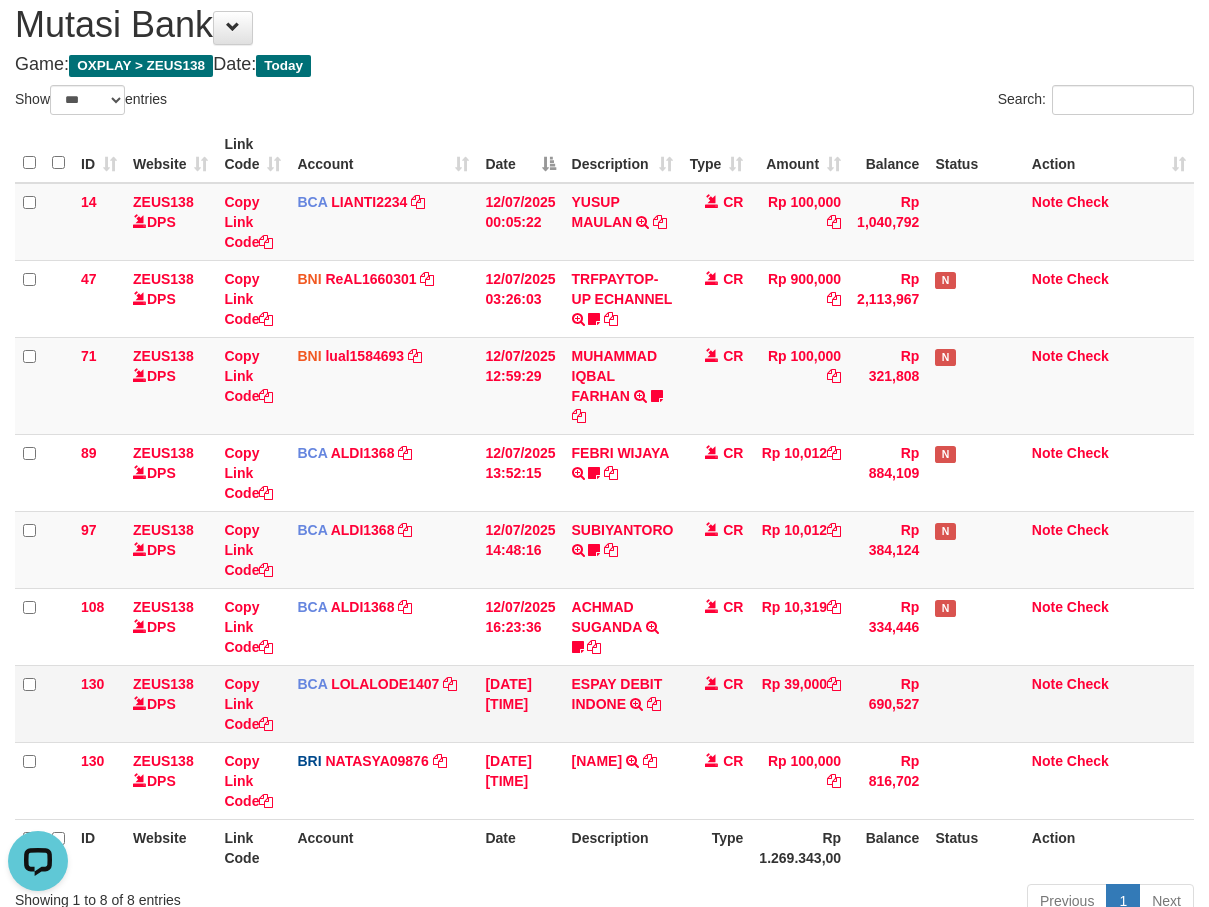 drag, startPoint x: 756, startPoint y: 691, endPoint x: 733, endPoint y: 700, distance: 24.698177 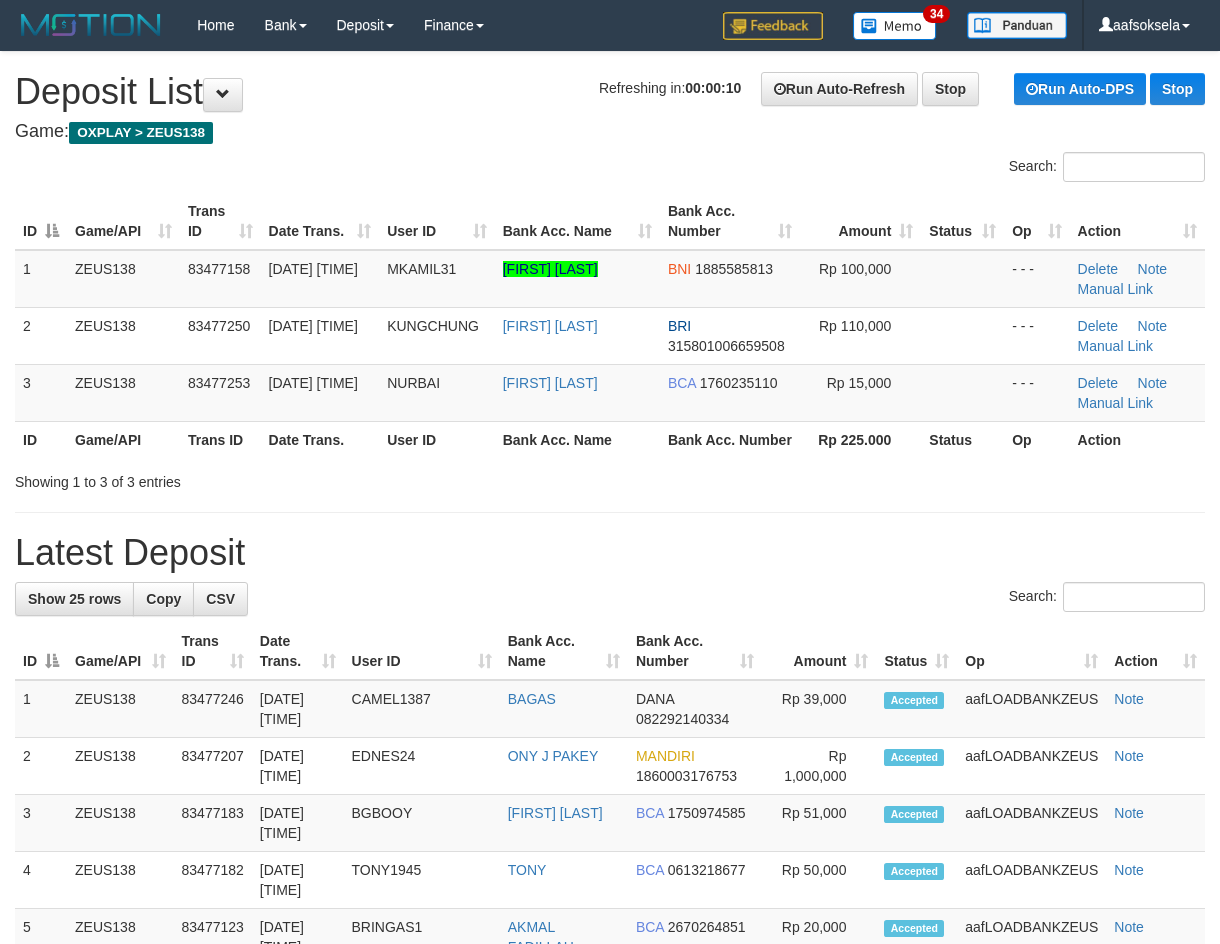 scroll, scrollTop: 0, scrollLeft: 0, axis: both 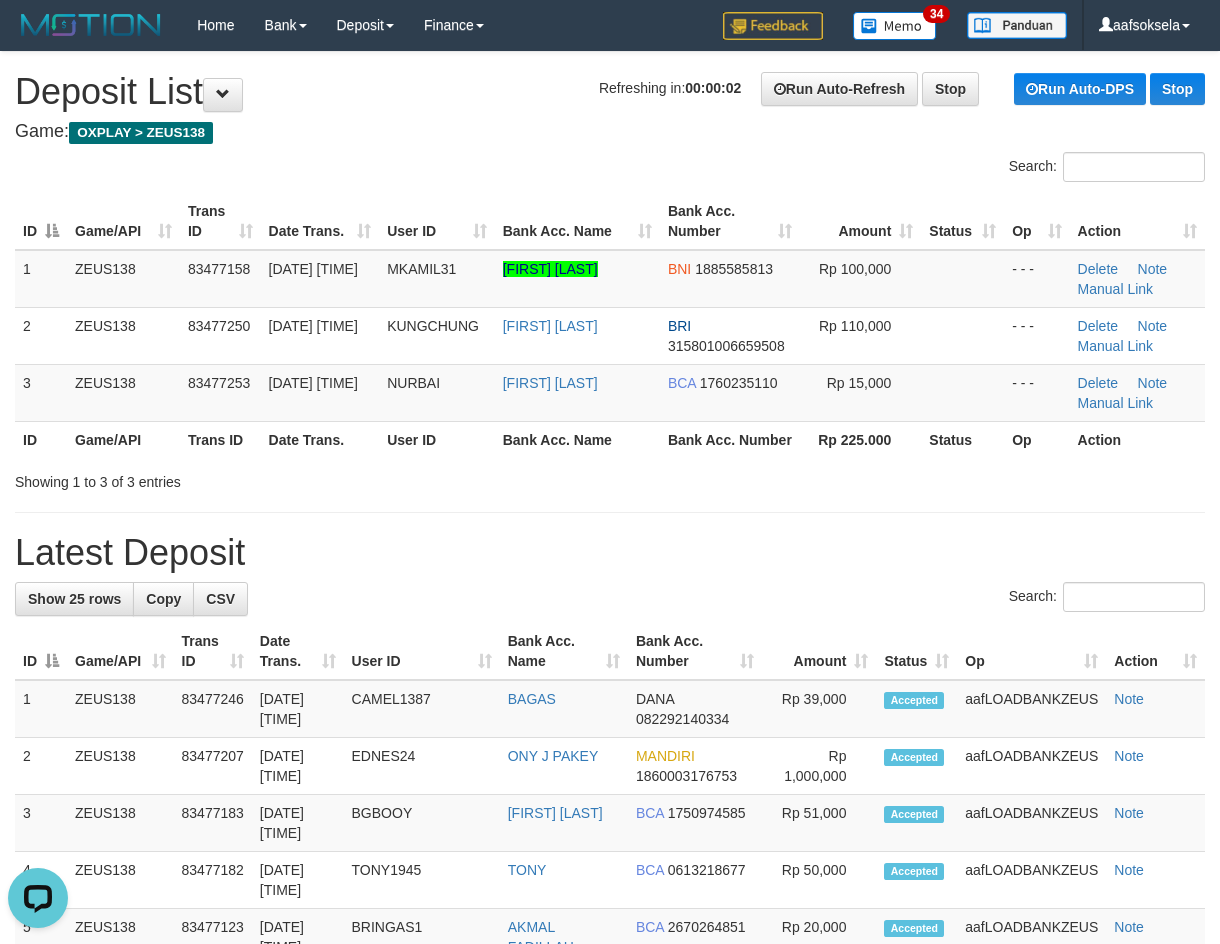 click on "**********" at bounding box center [610, 1145] 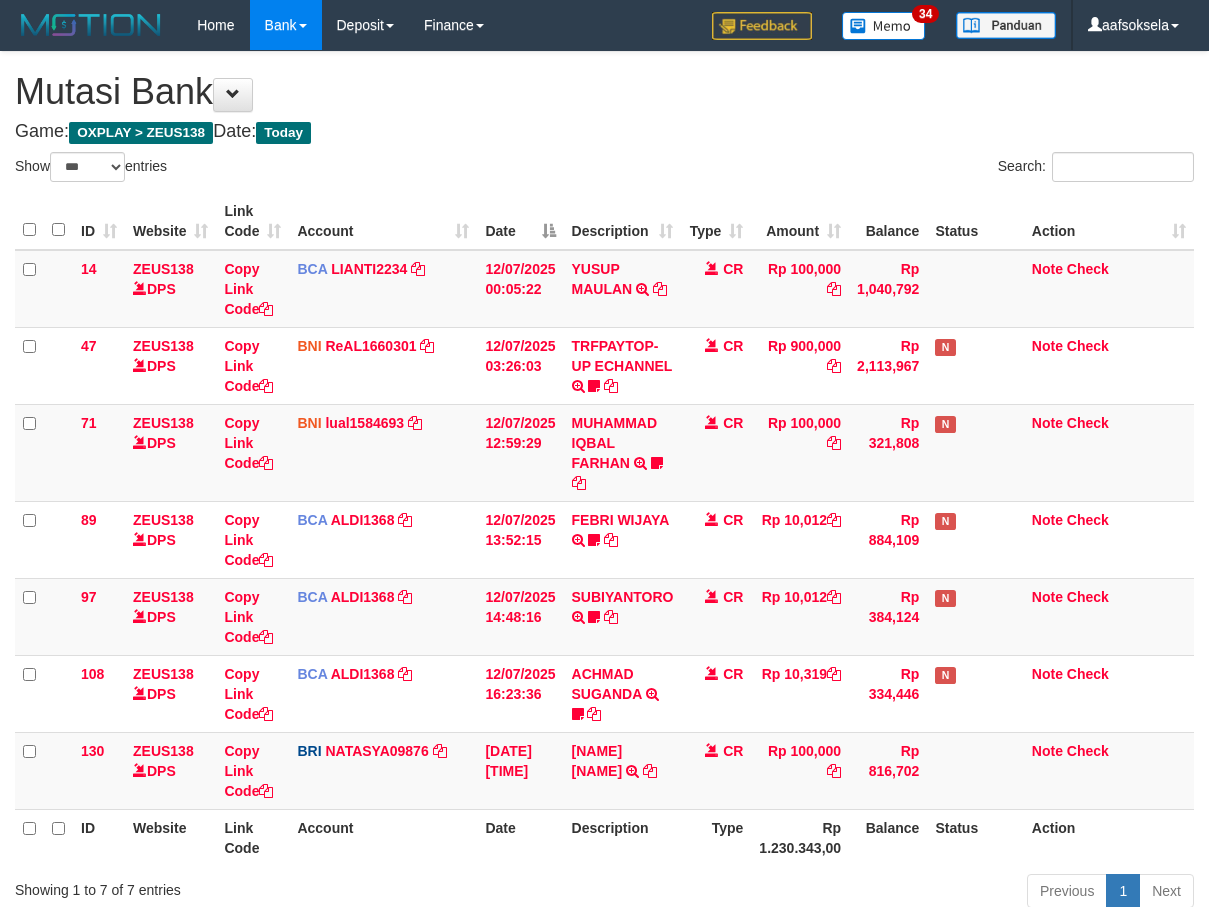 select on "***" 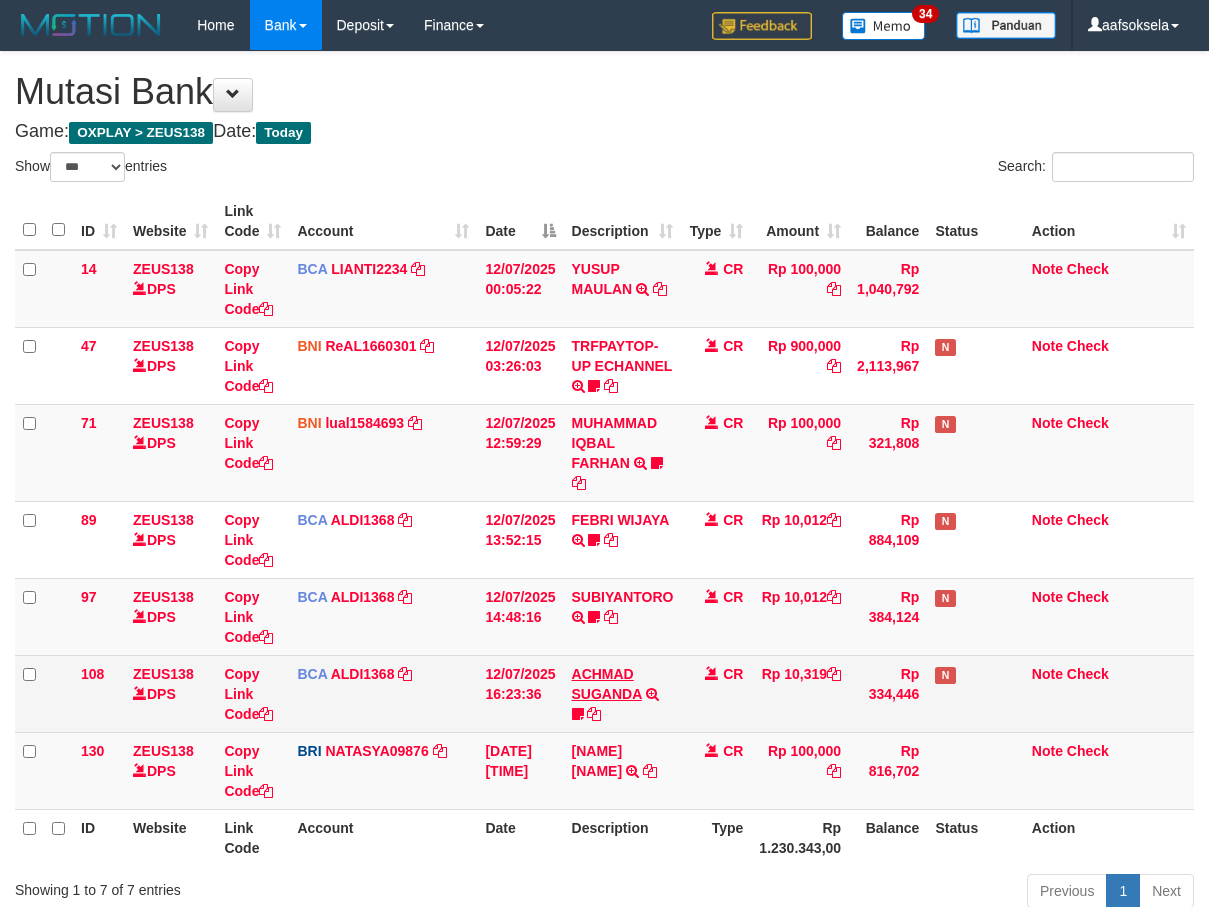 scroll, scrollTop: 86, scrollLeft: 0, axis: vertical 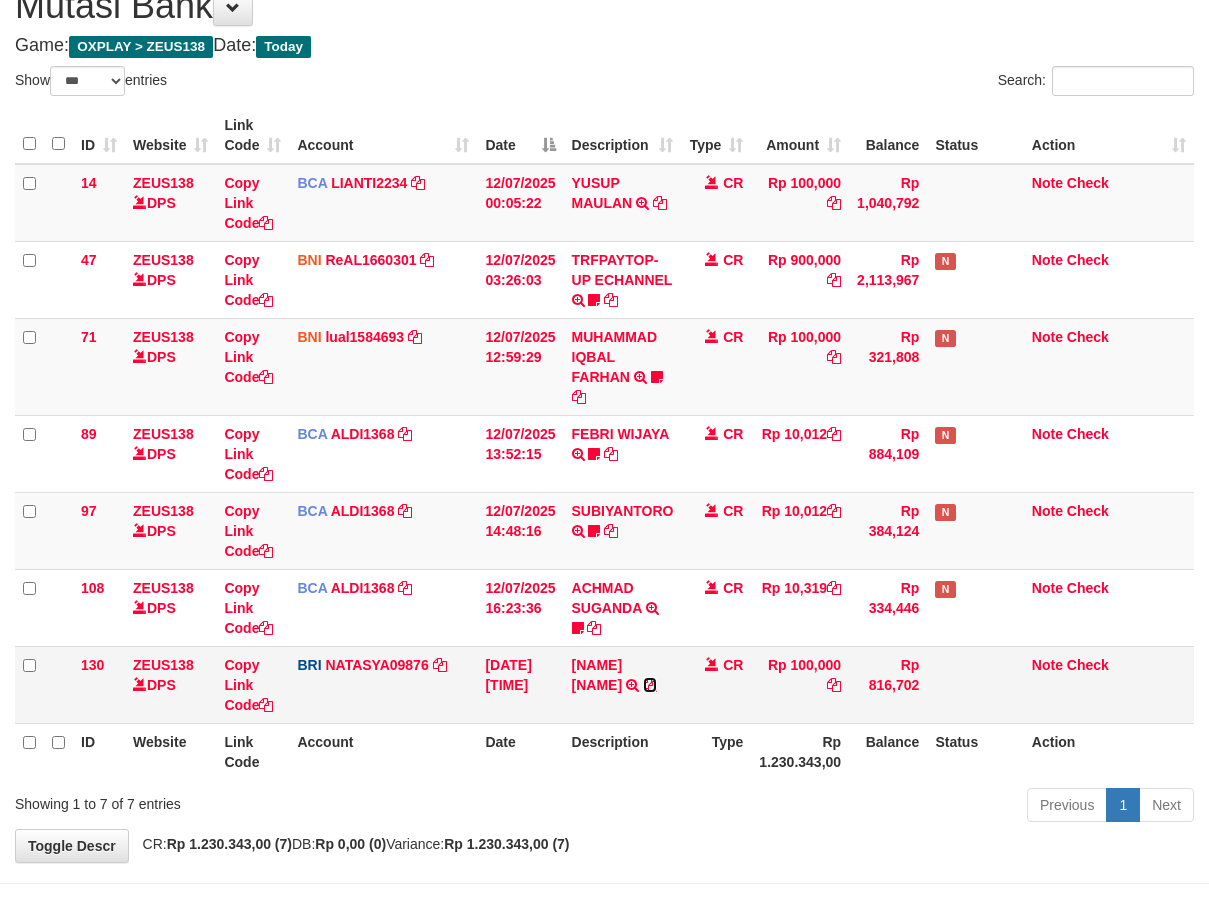 click at bounding box center [650, 685] 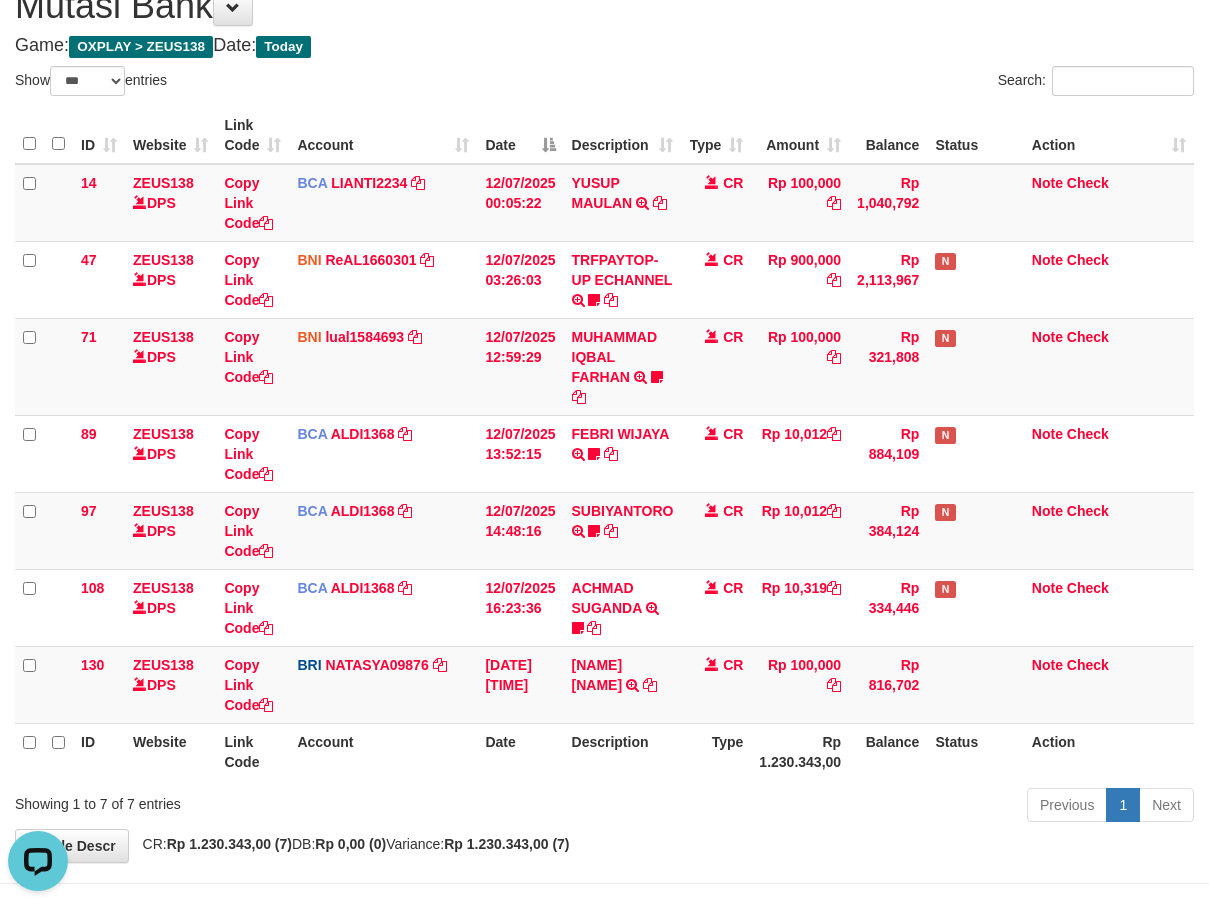scroll, scrollTop: 0, scrollLeft: 0, axis: both 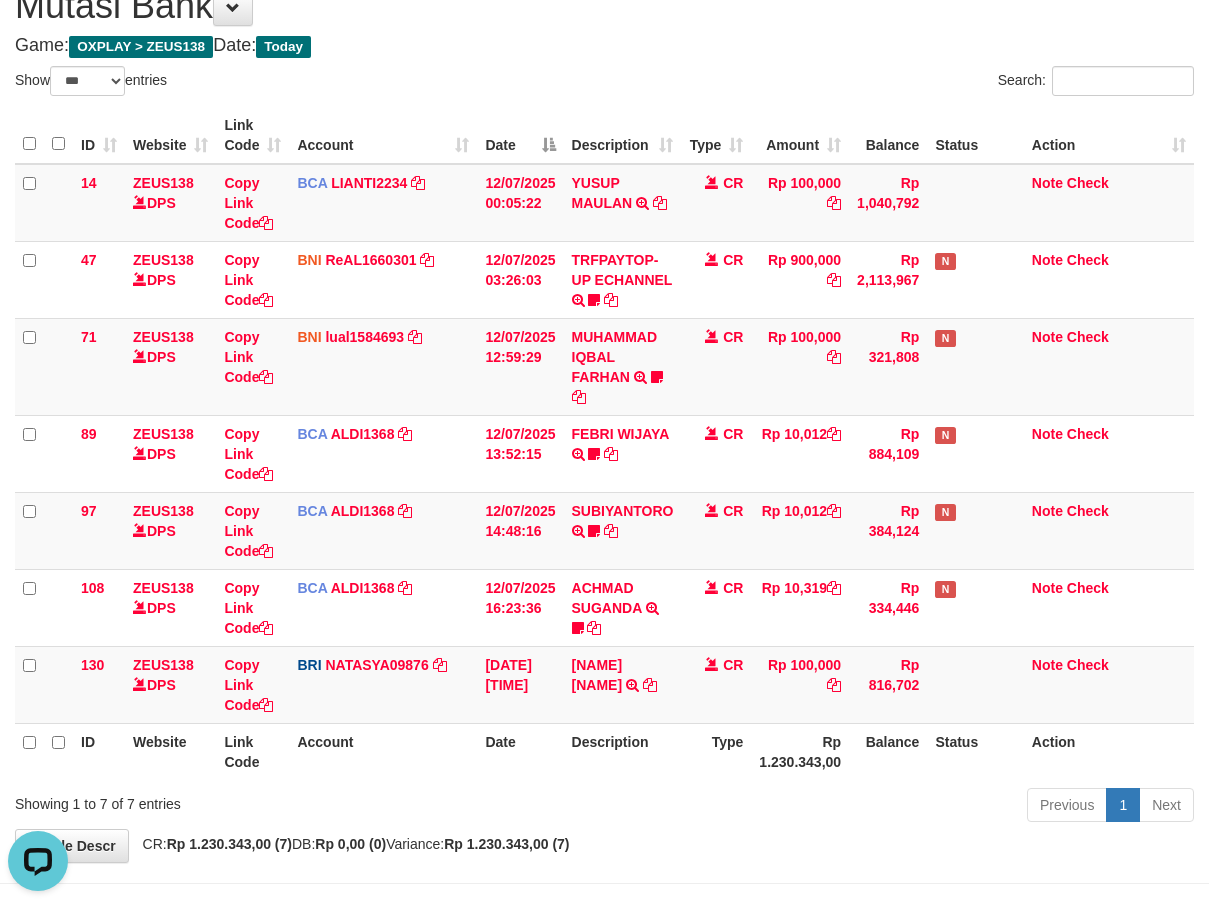 click on "Description" at bounding box center [623, 751] 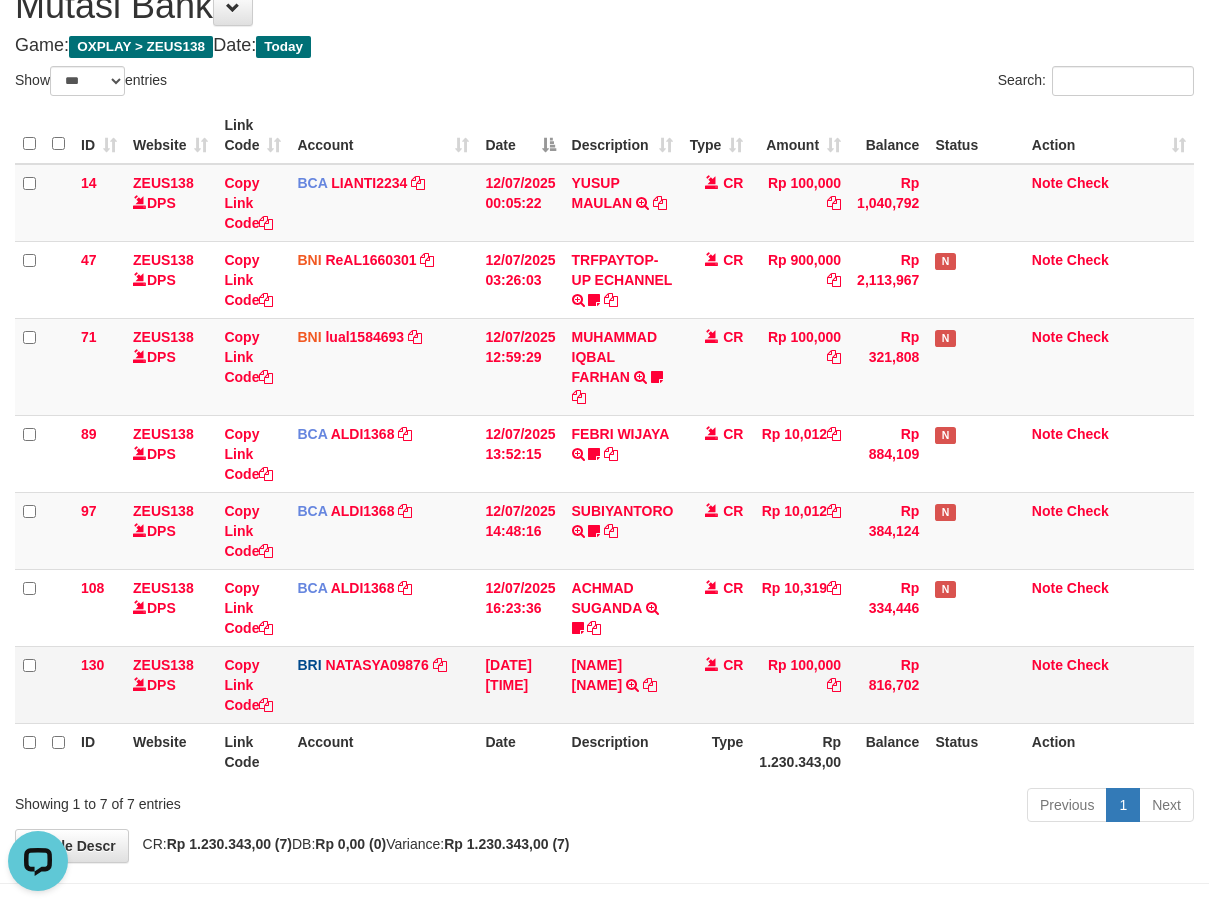 click on "Rp 100,000" at bounding box center [800, 684] 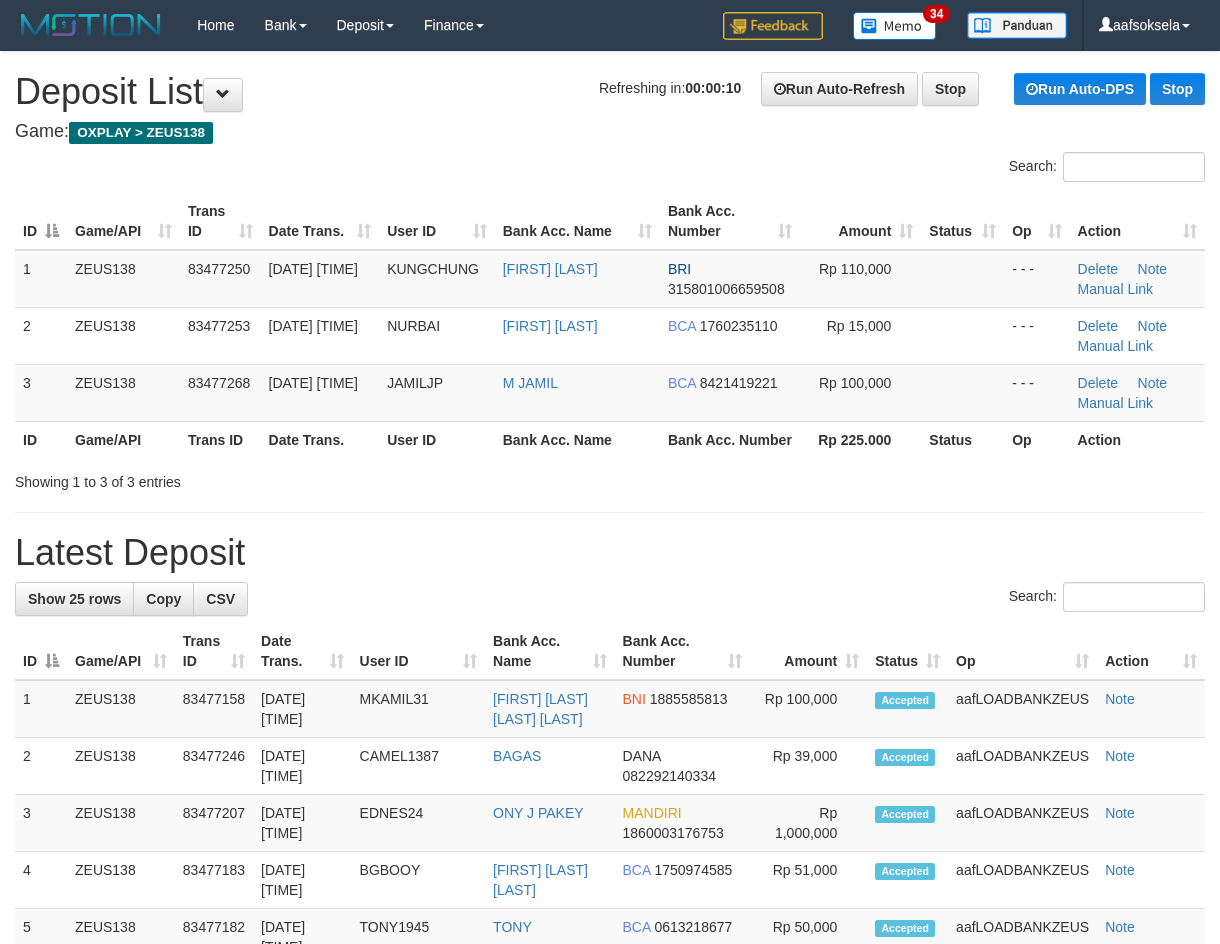 scroll, scrollTop: 0, scrollLeft: 0, axis: both 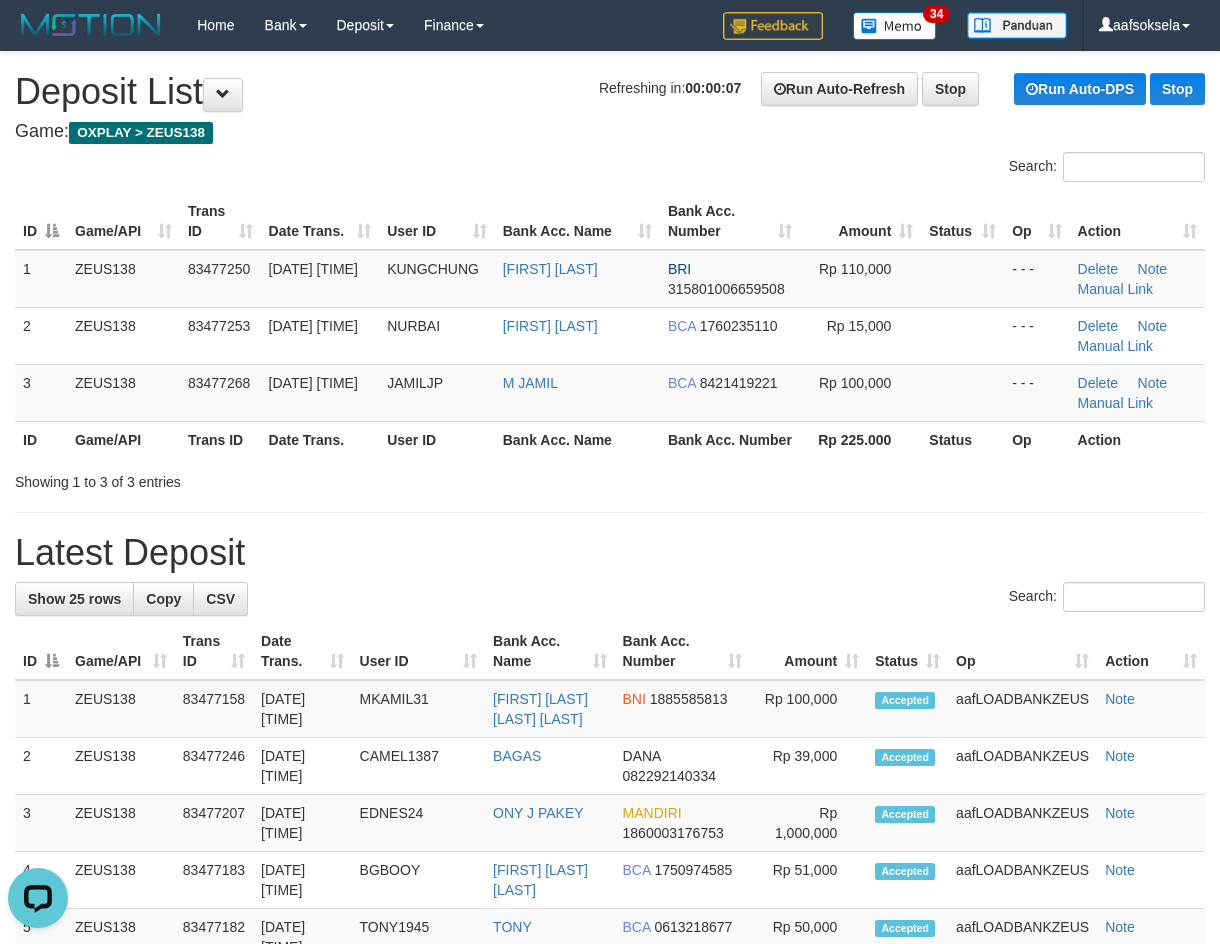 drag, startPoint x: 279, startPoint y: 566, endPoint x: 8, endPoint y: 616, distance: 275.57394 